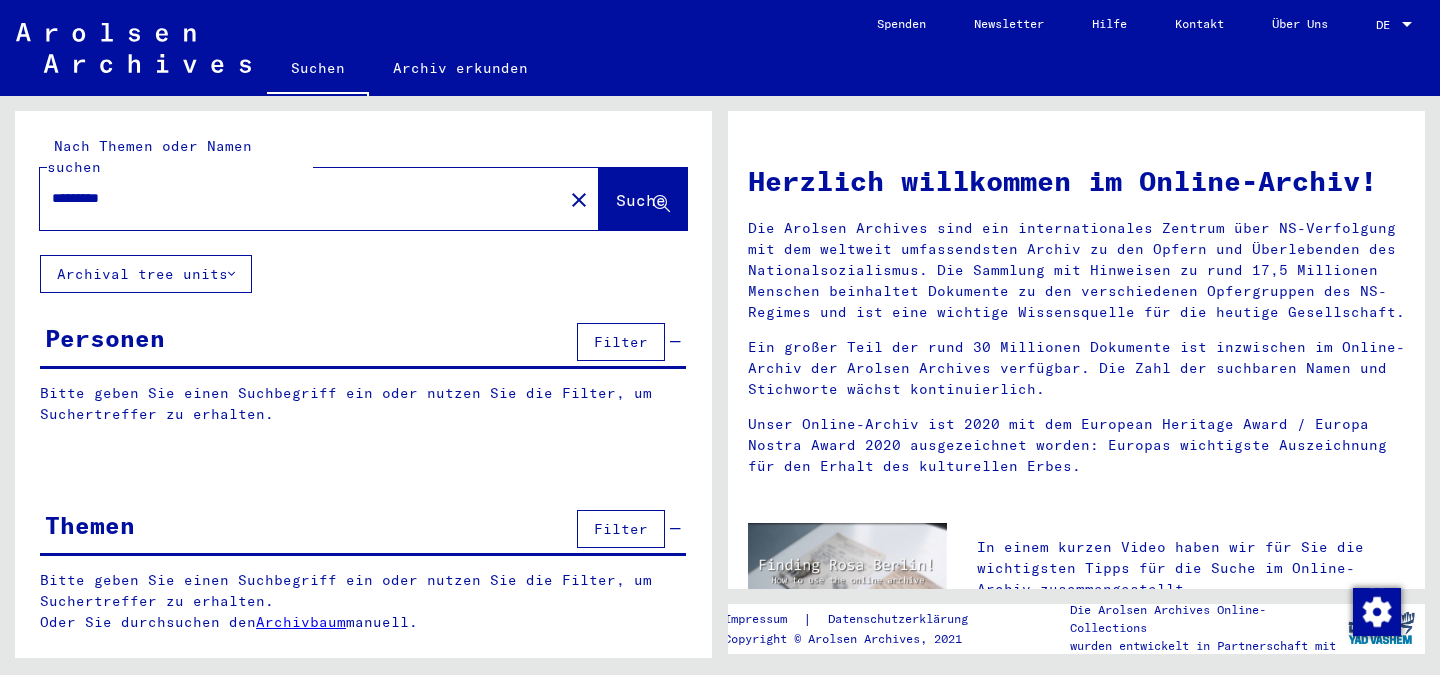 scroll, scrollTop: 0, scrollLeft: 0, axis: both 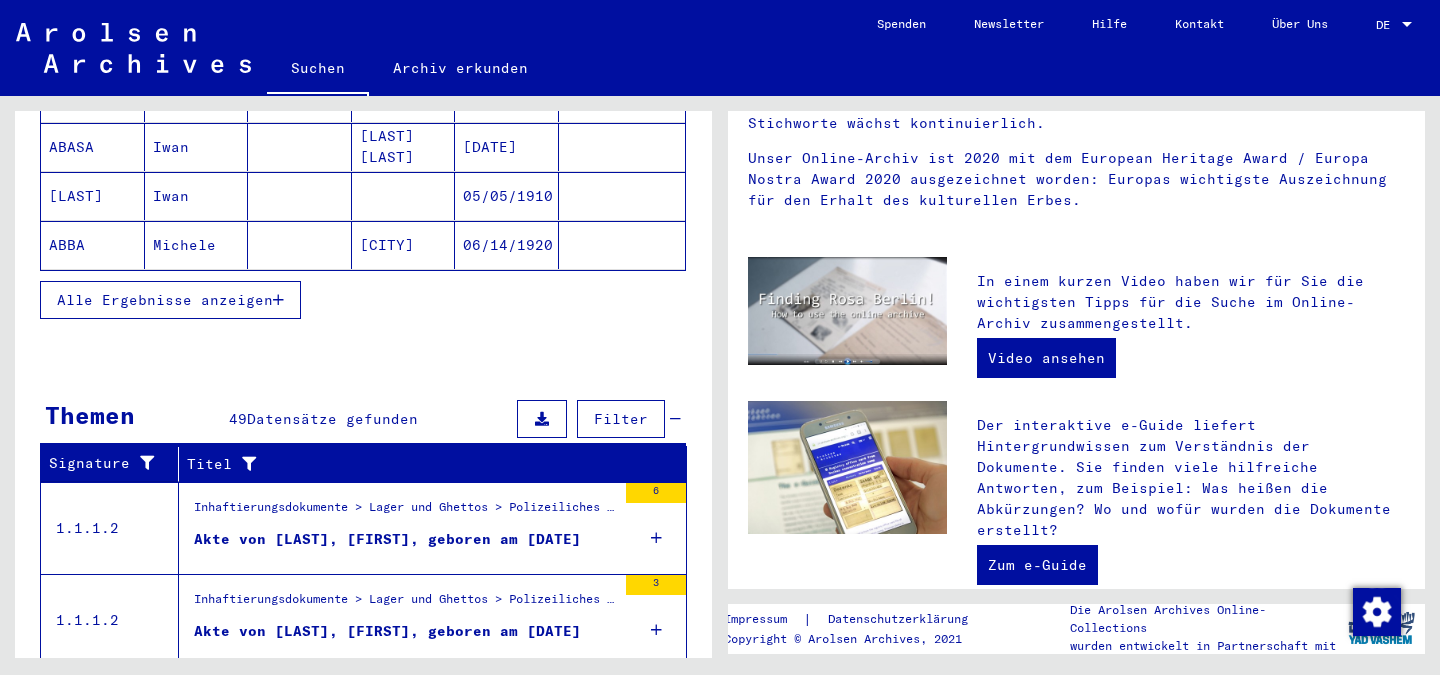 click on "Alle Ergebnisse anzeigen" at bounding box center [165, 300] 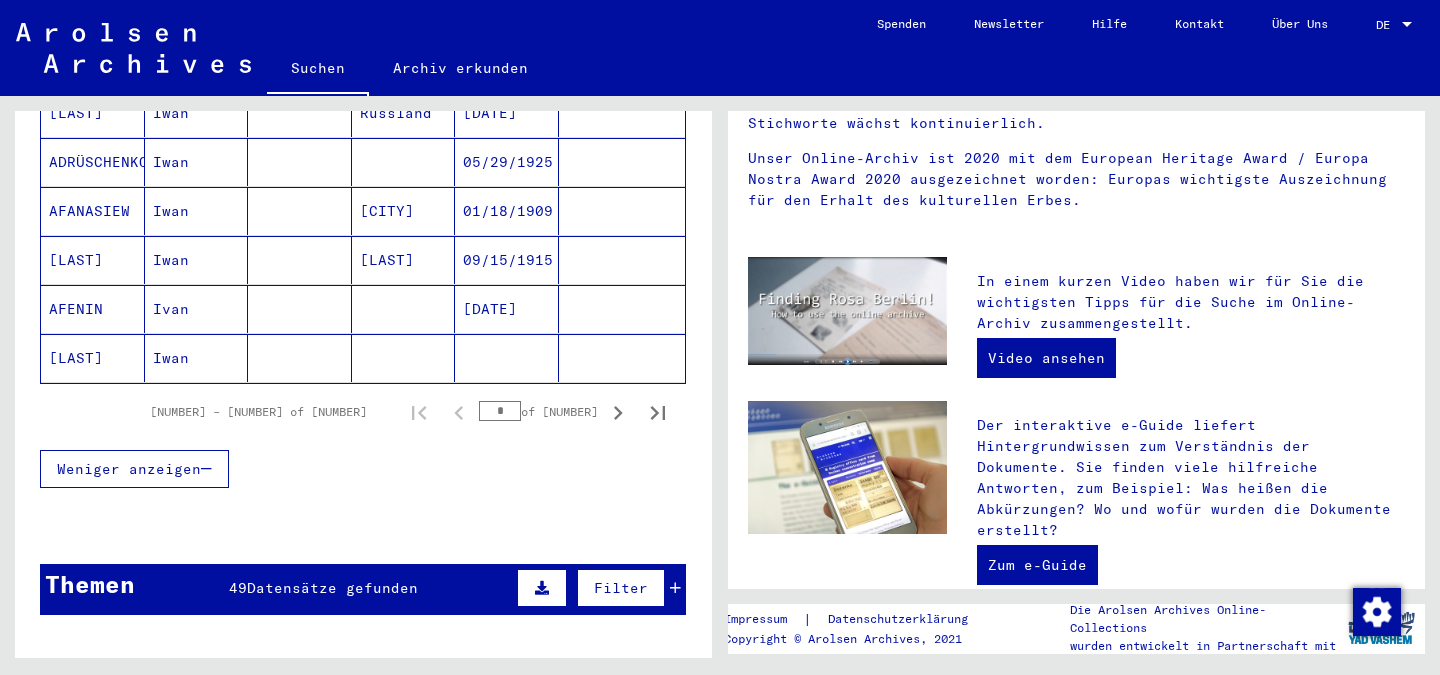 scroll, scrollTop: 1169, scrollLeft: 0, axis: vertical 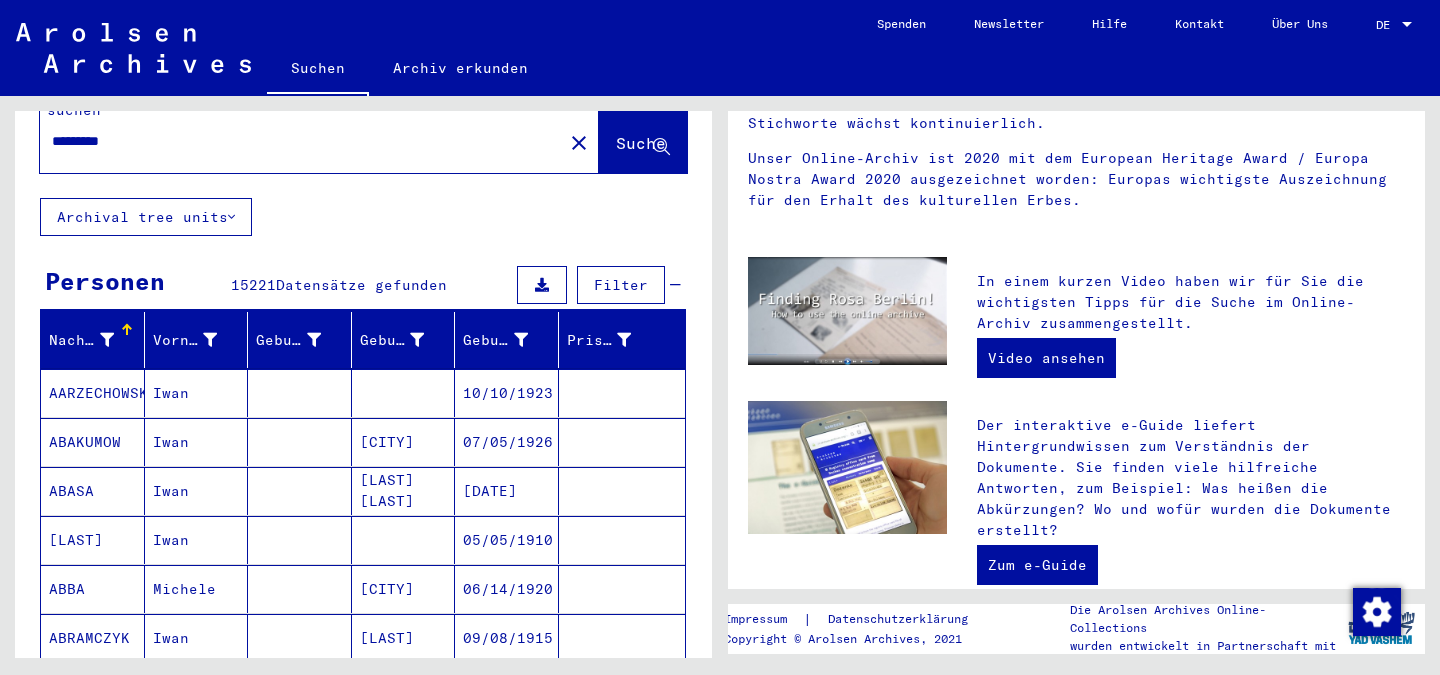 click on "*********" at bounding box center [295, 141] 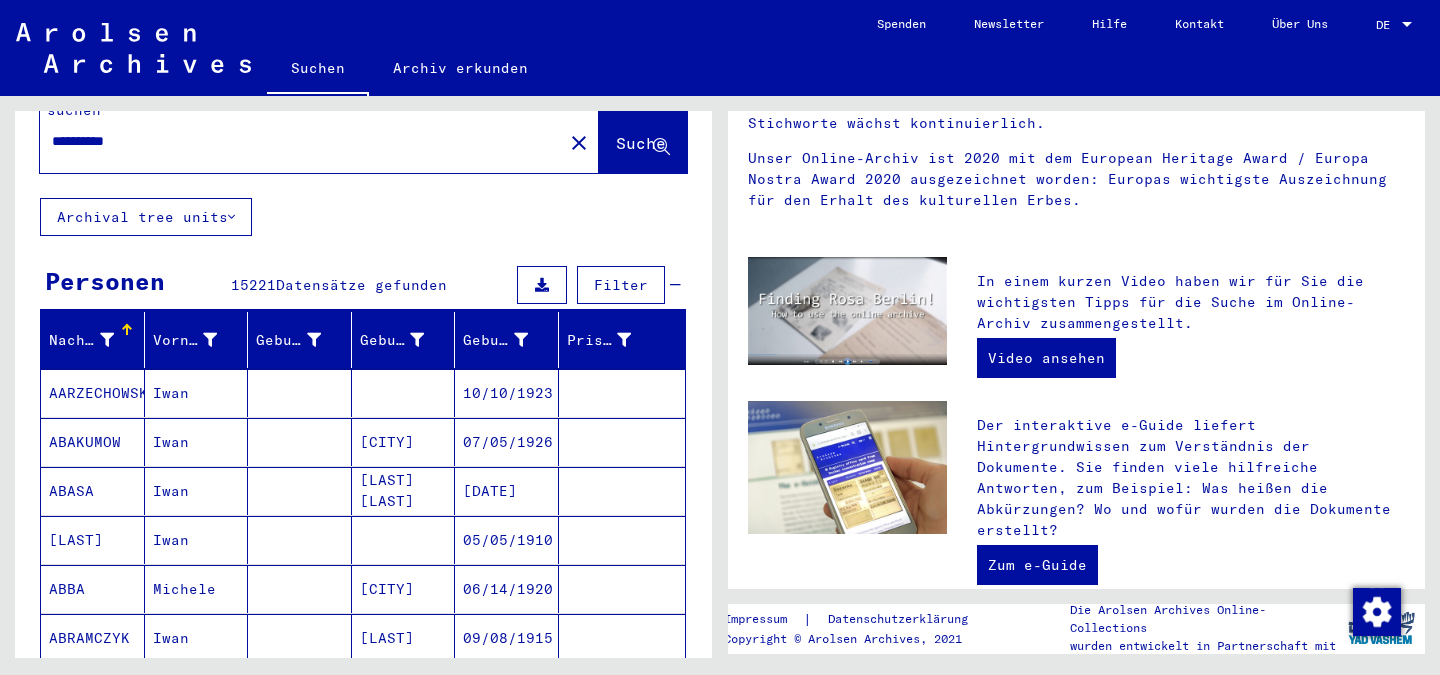 click on "**********" at bounding box center (295, 141) 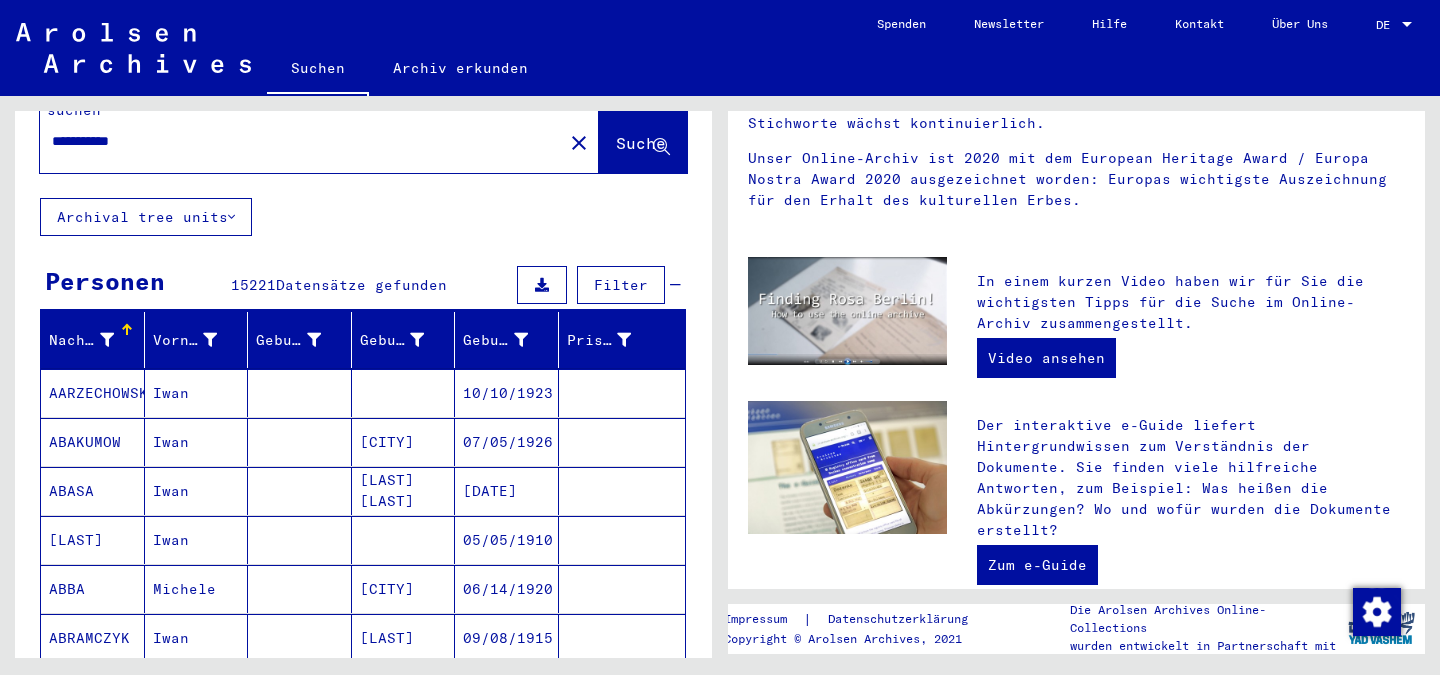 type on "**********" 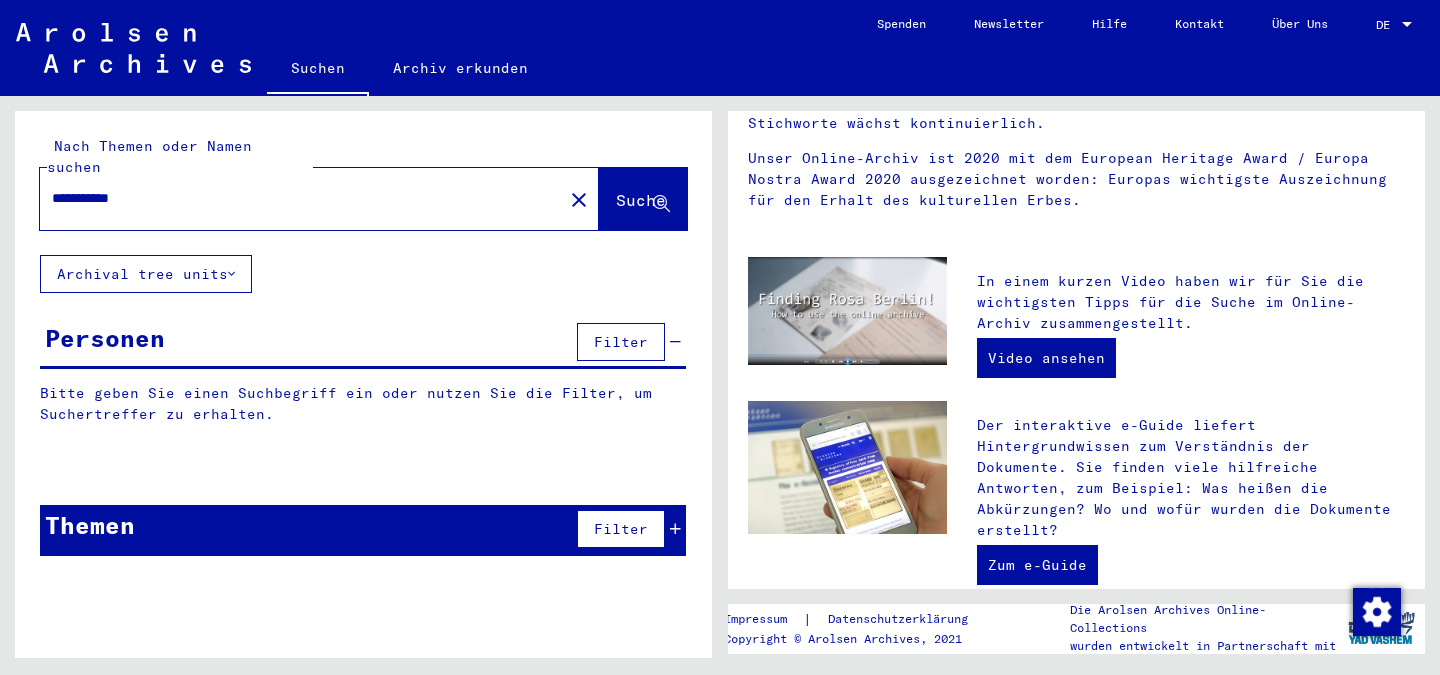 scroll, scrollTop: 0, scrollLeft: 0, axis: both 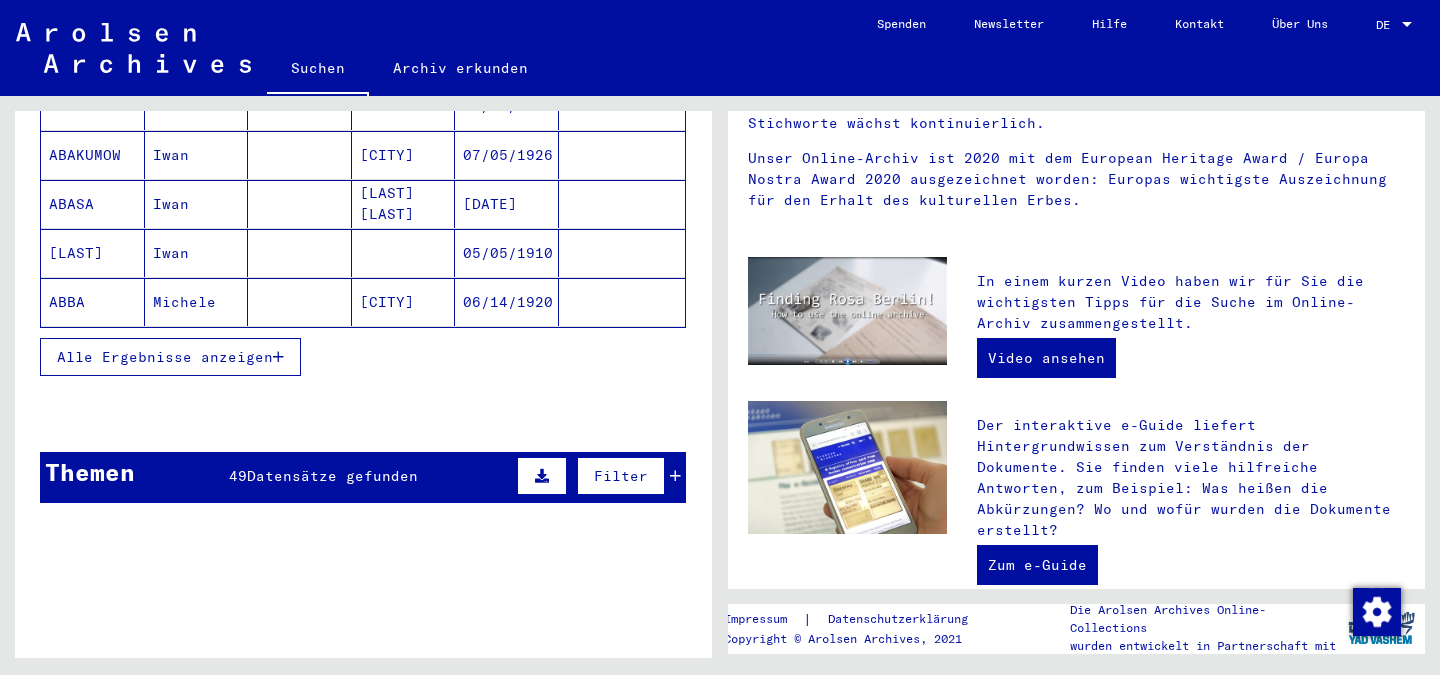 click on "Alle Ergebnisse anzeigen" at bounding box center [165, 357] 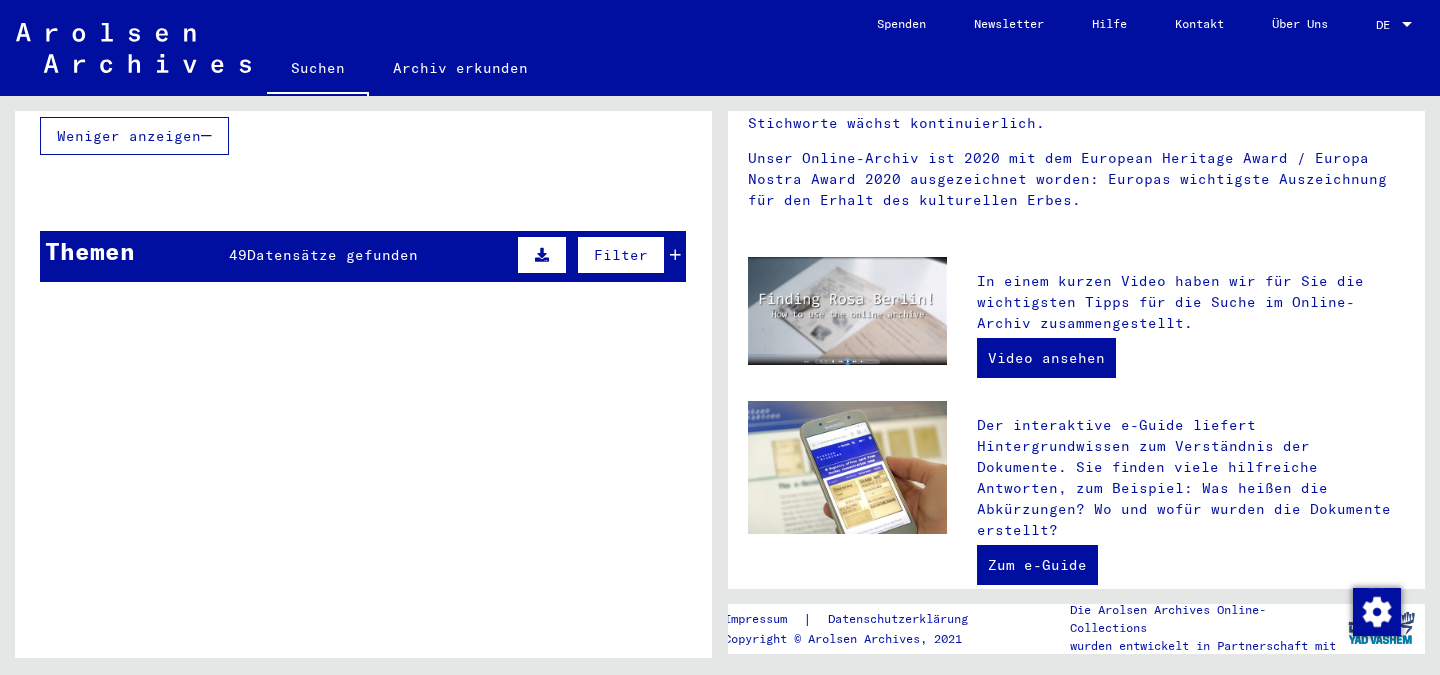 scroll, scrollTop: 1308, scrollLeft: 0, axis: vertical 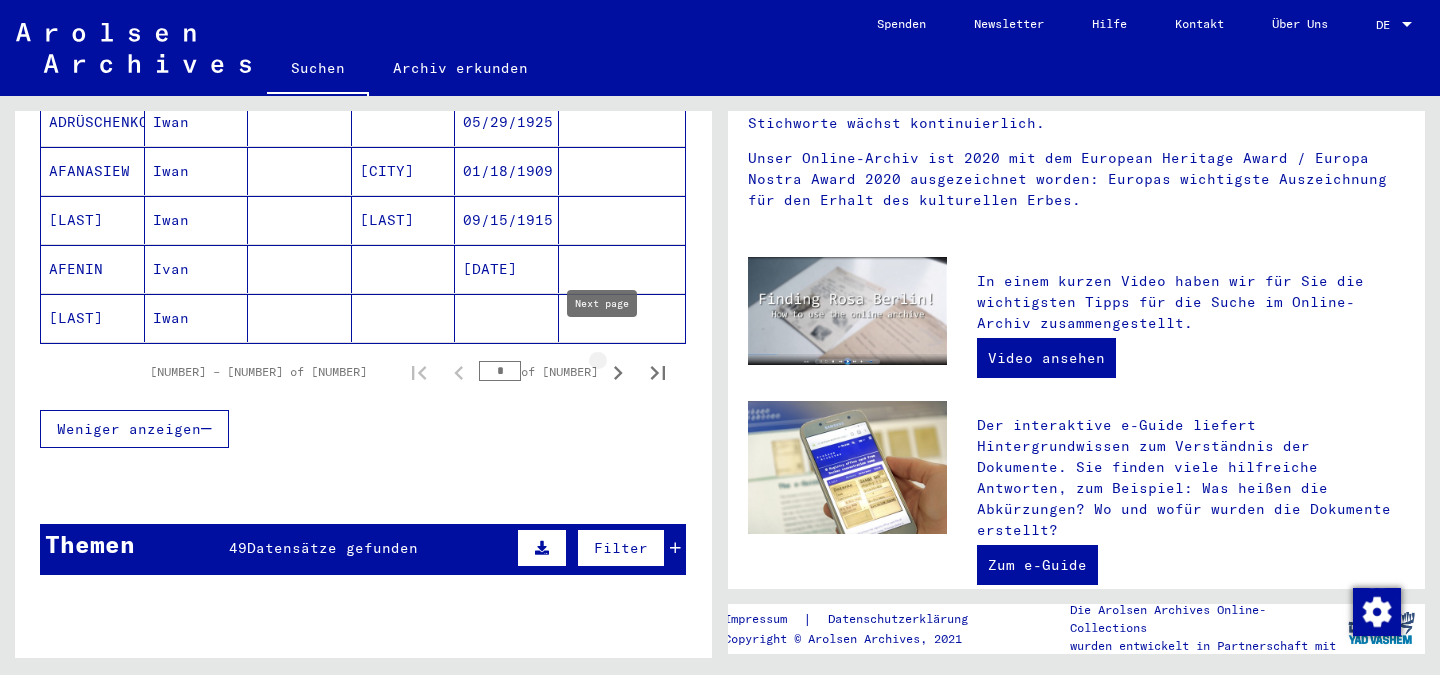 click 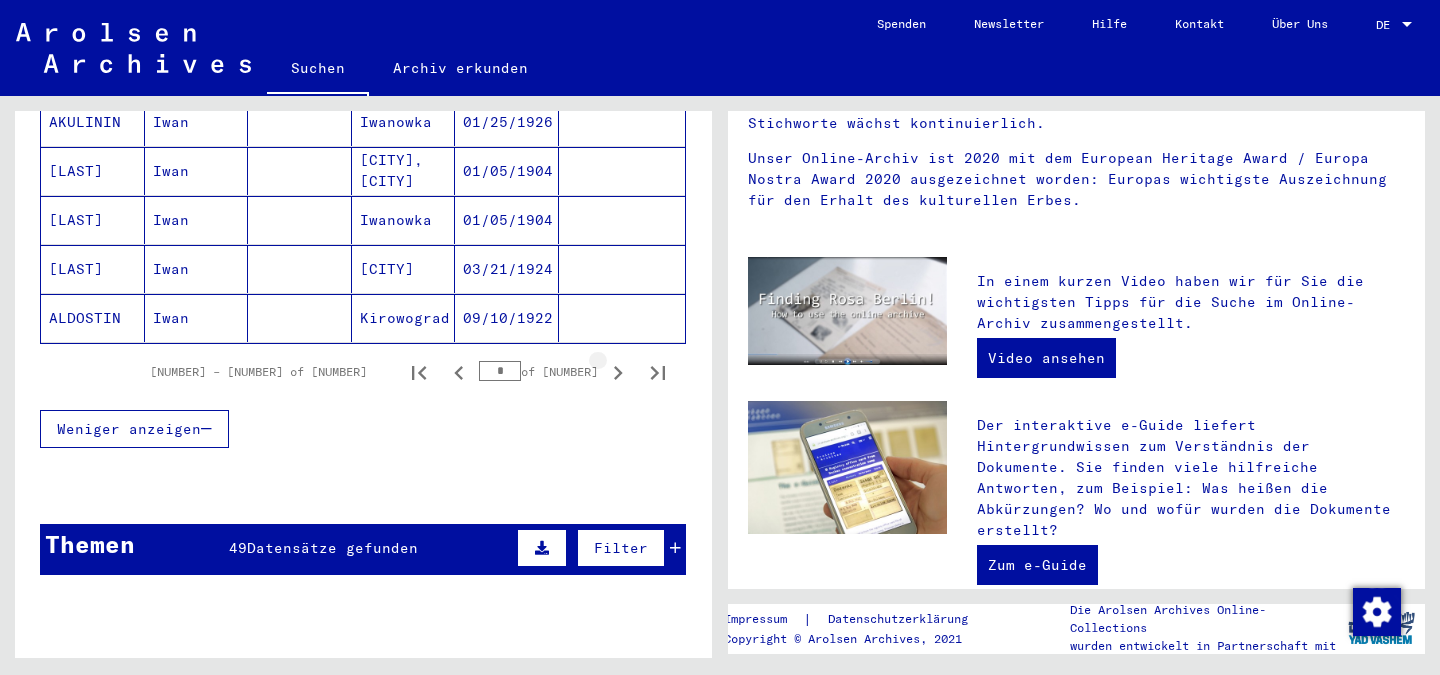 click 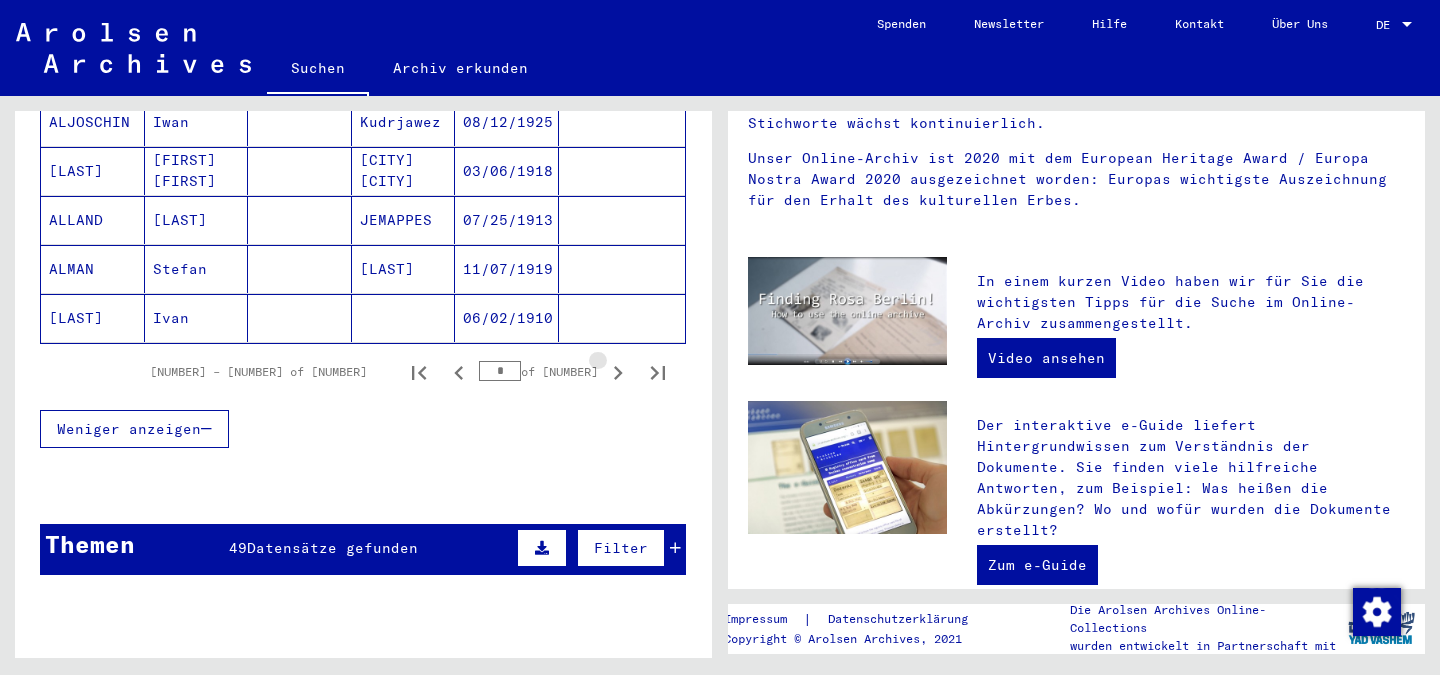click 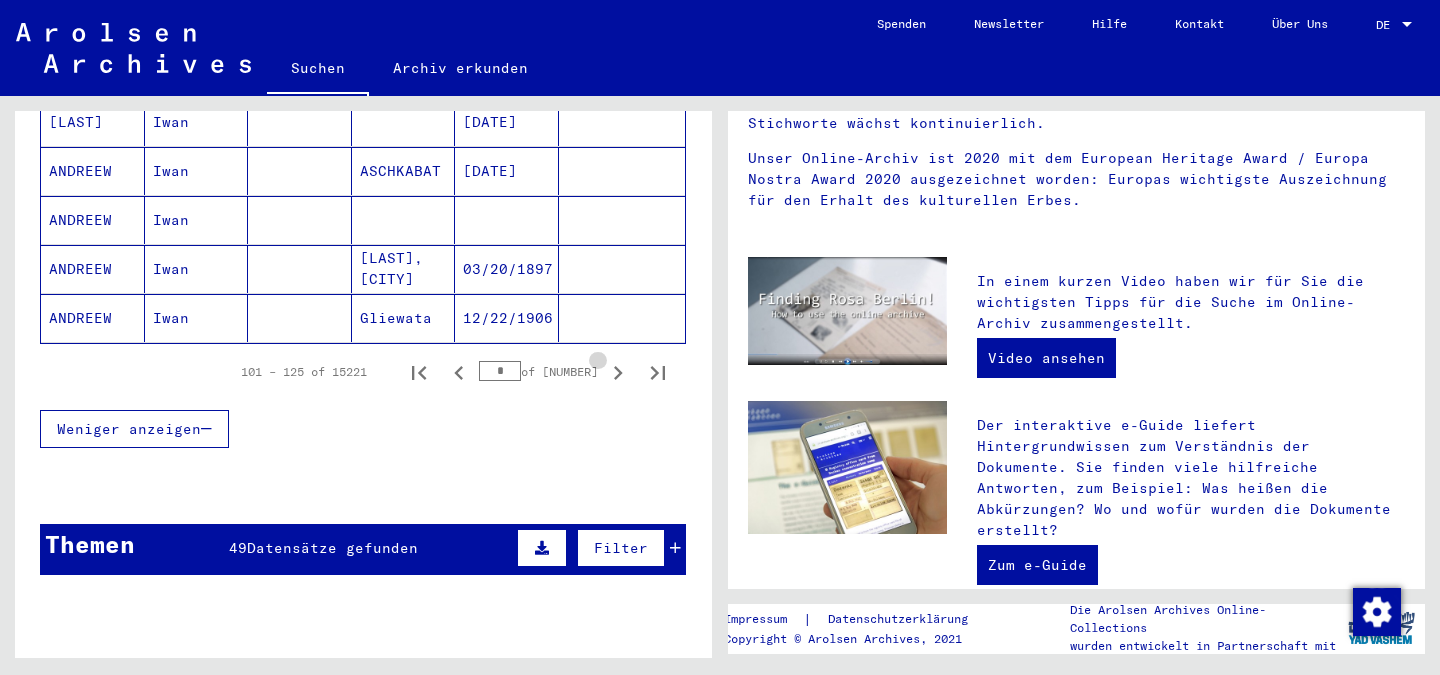 click 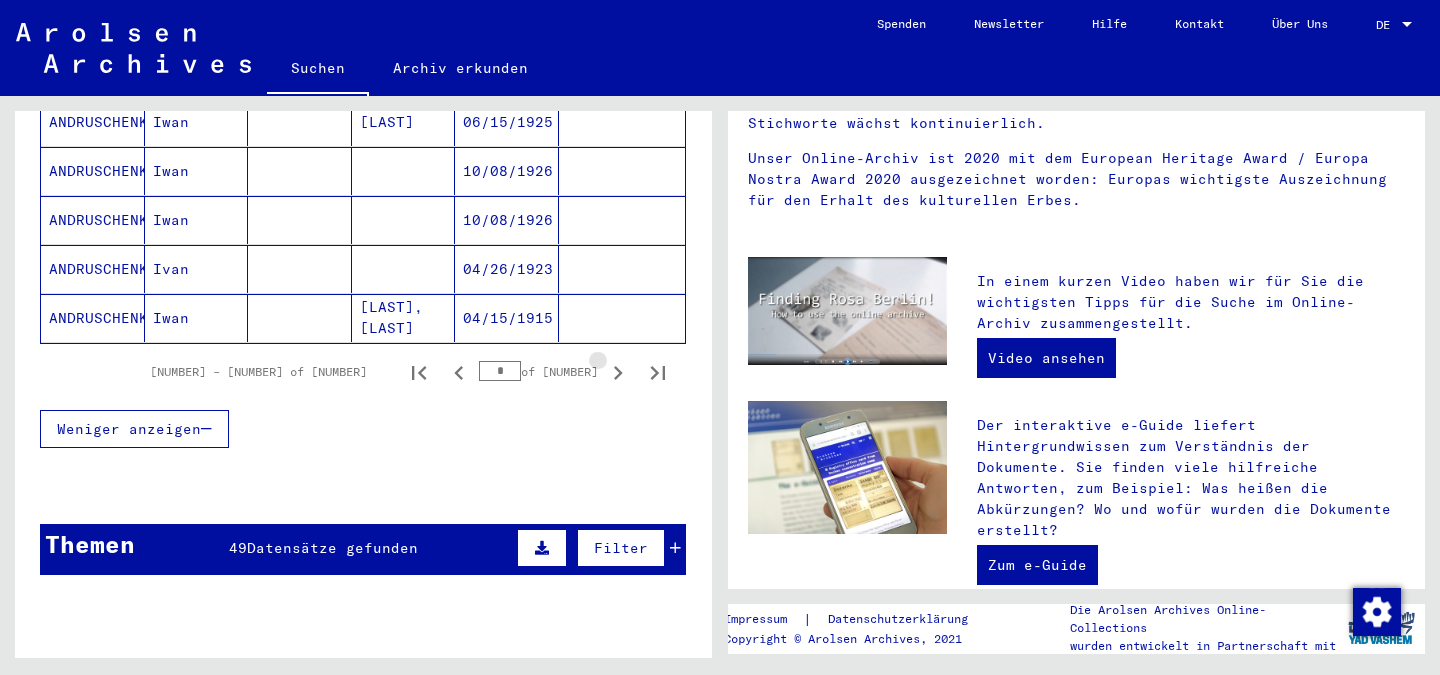 click 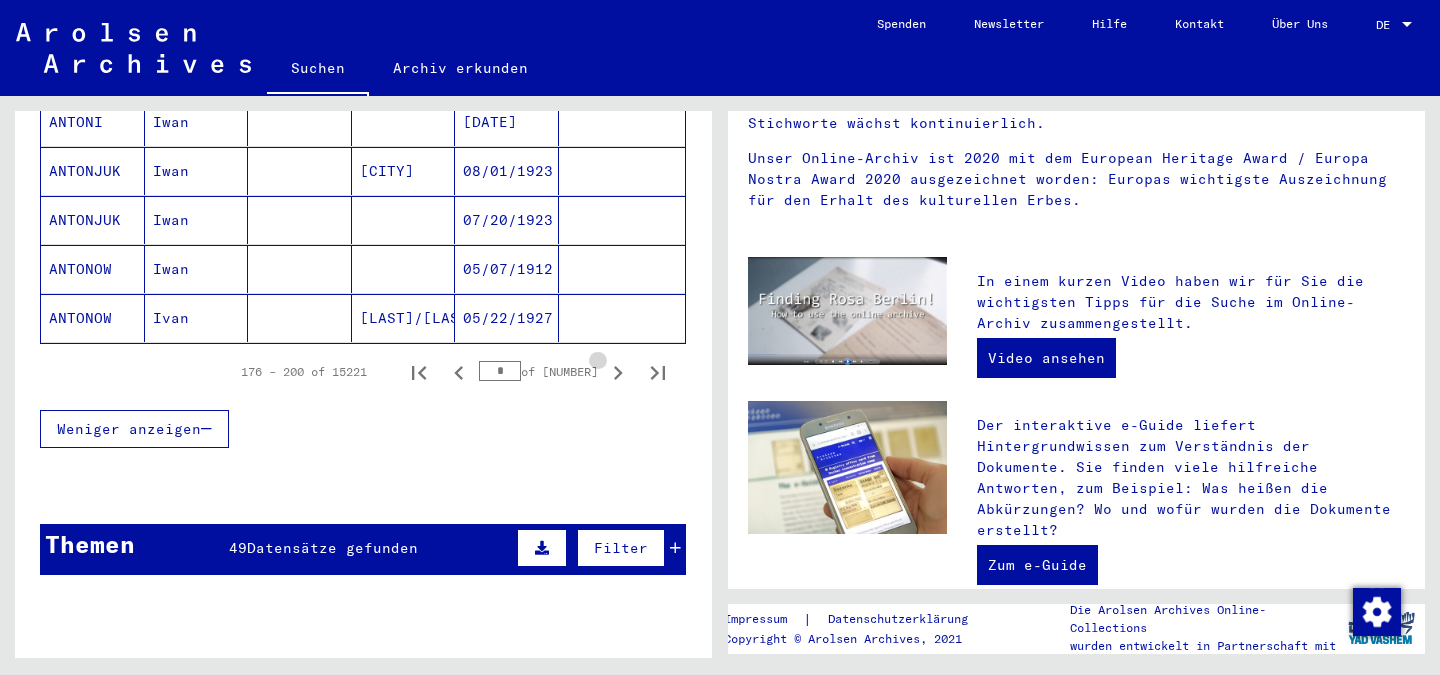click 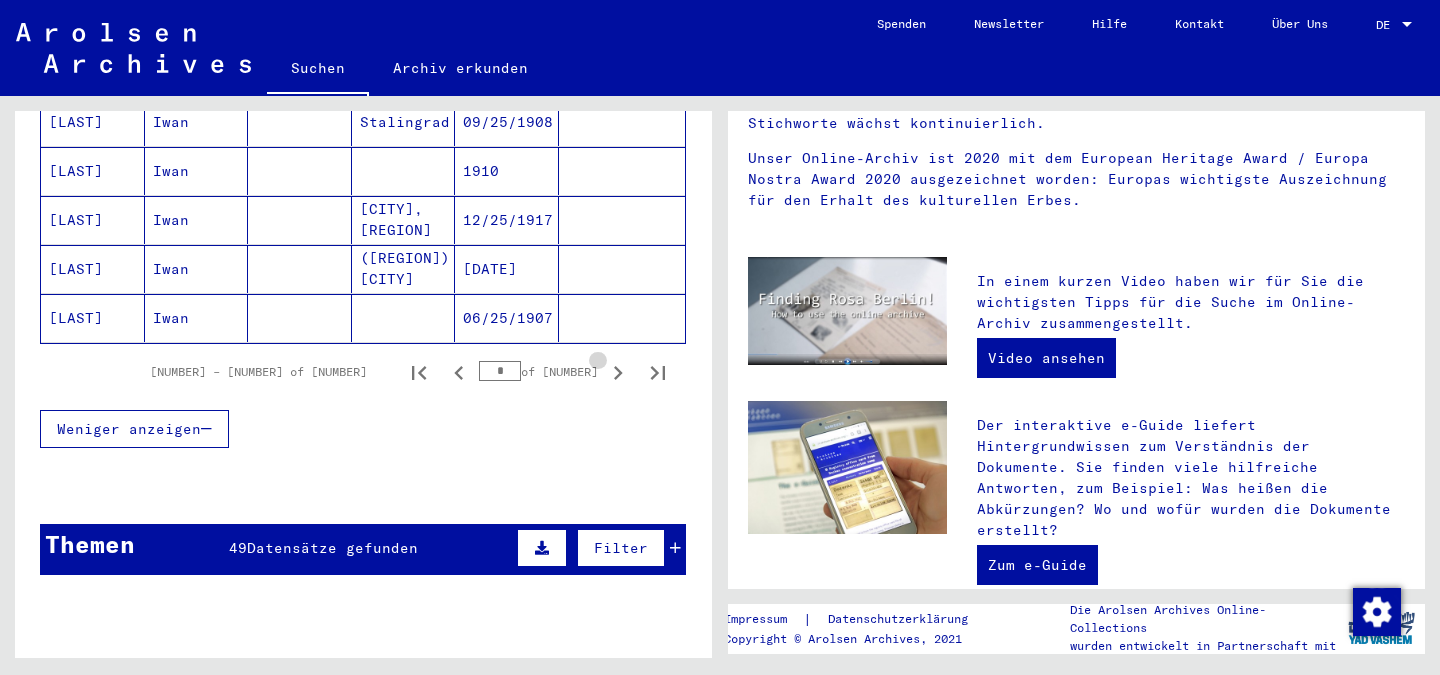 click 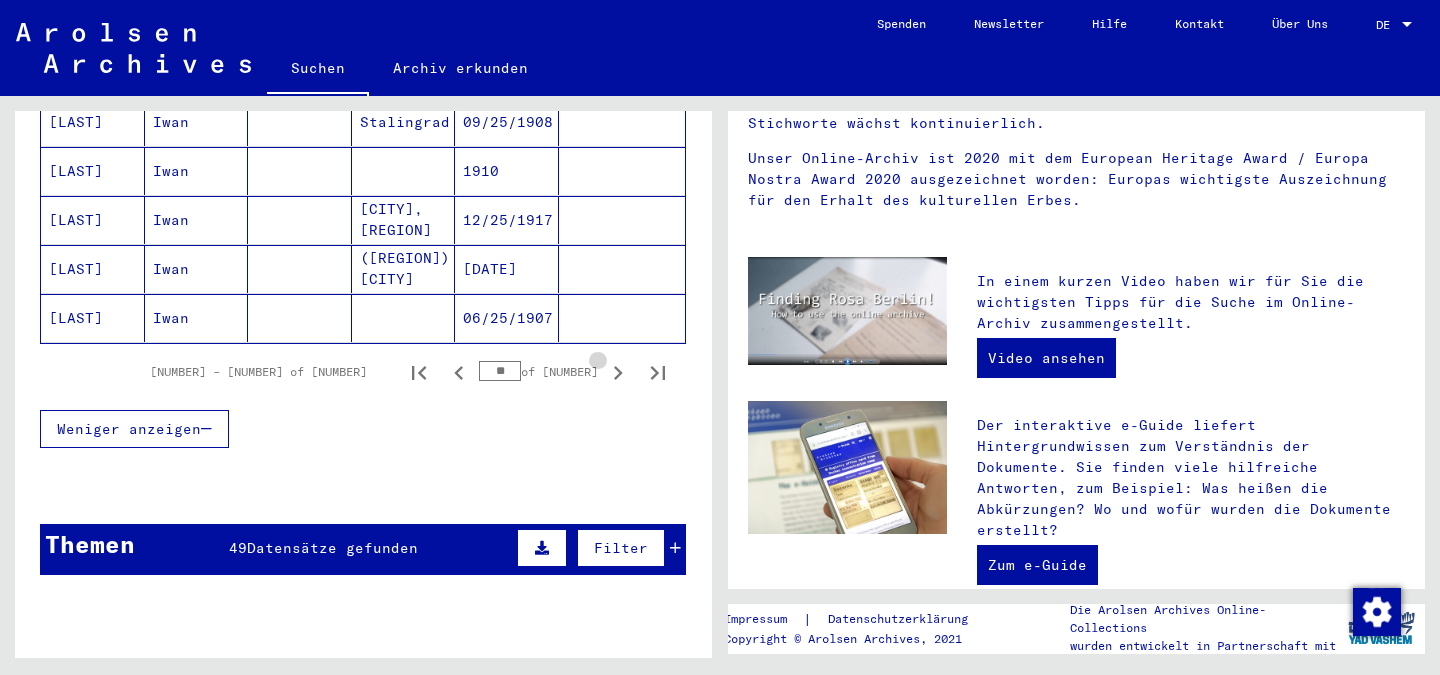 click 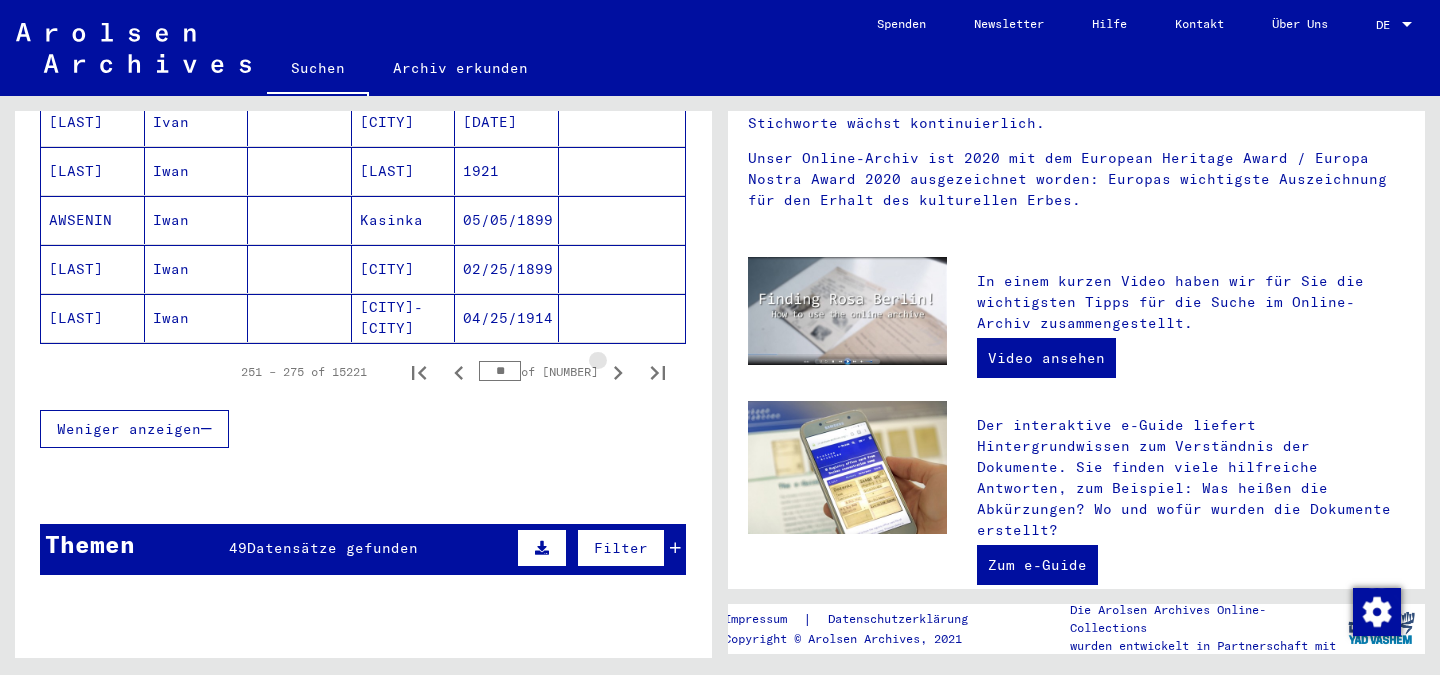 click 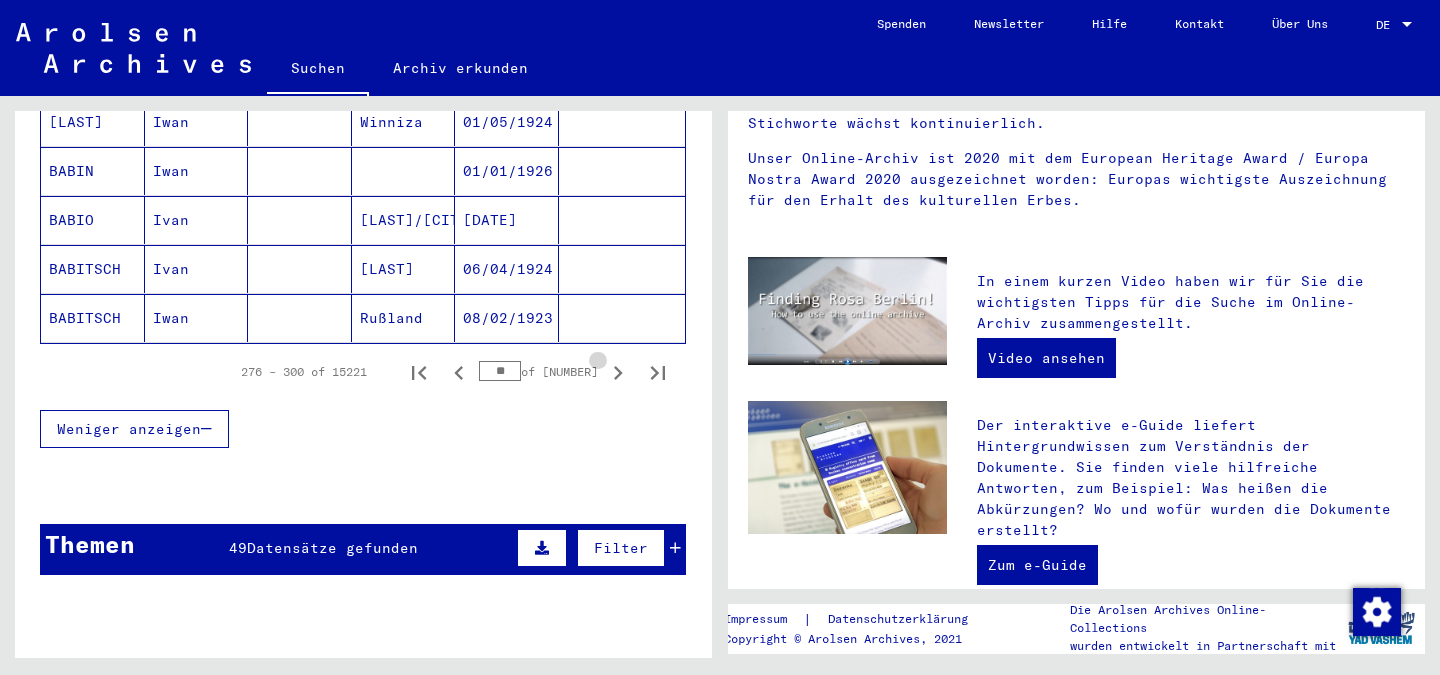 click 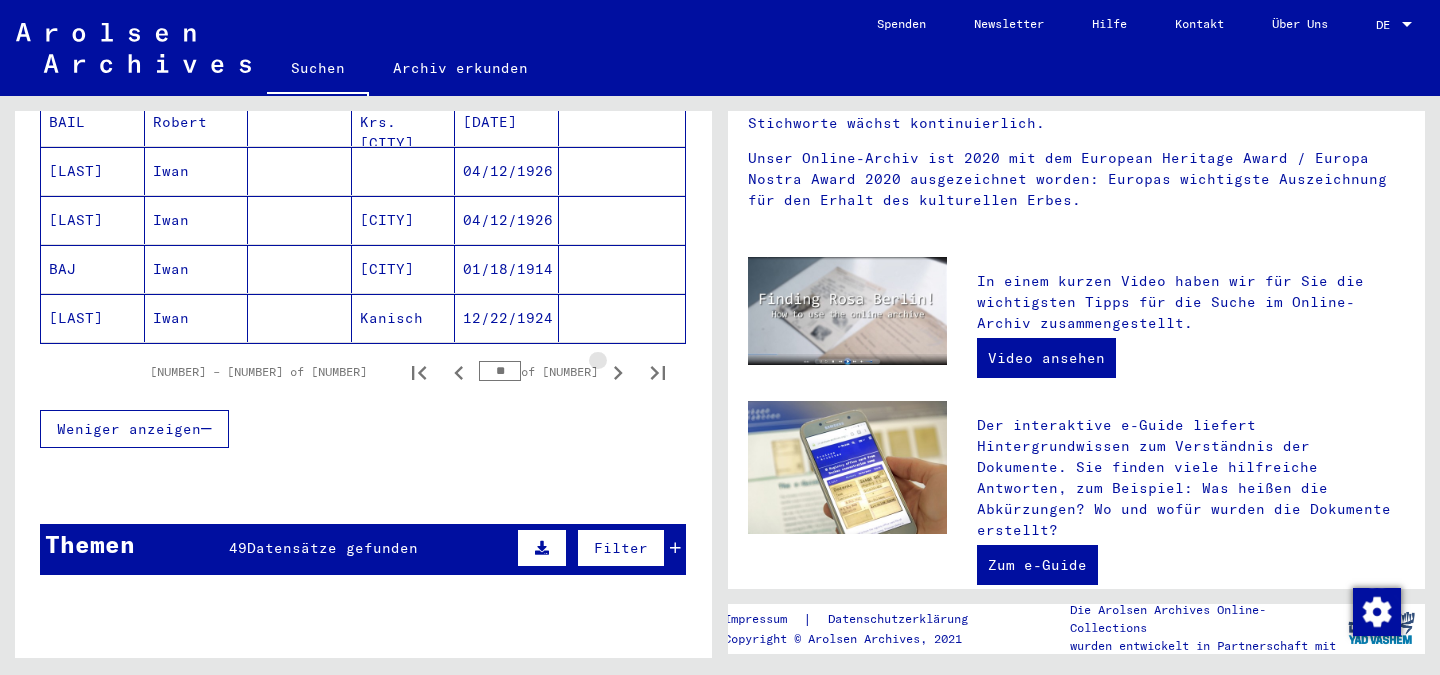 click 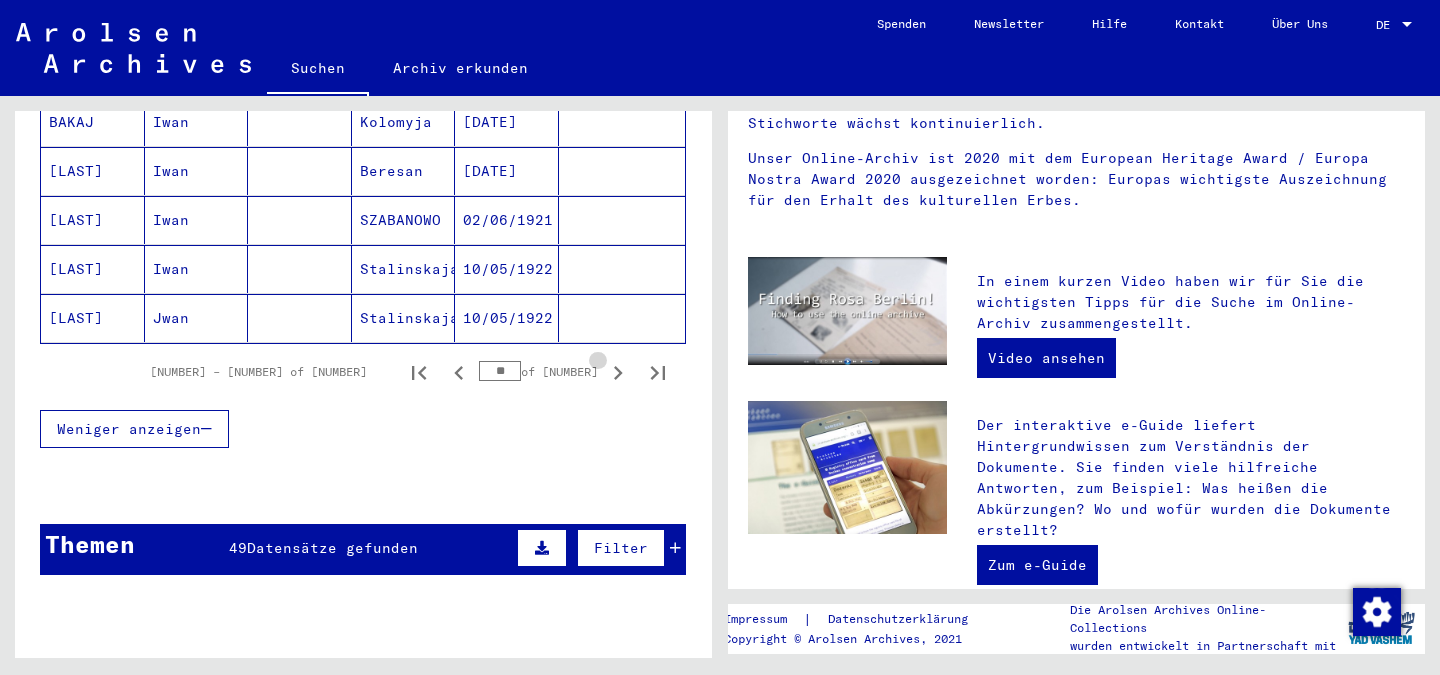 click 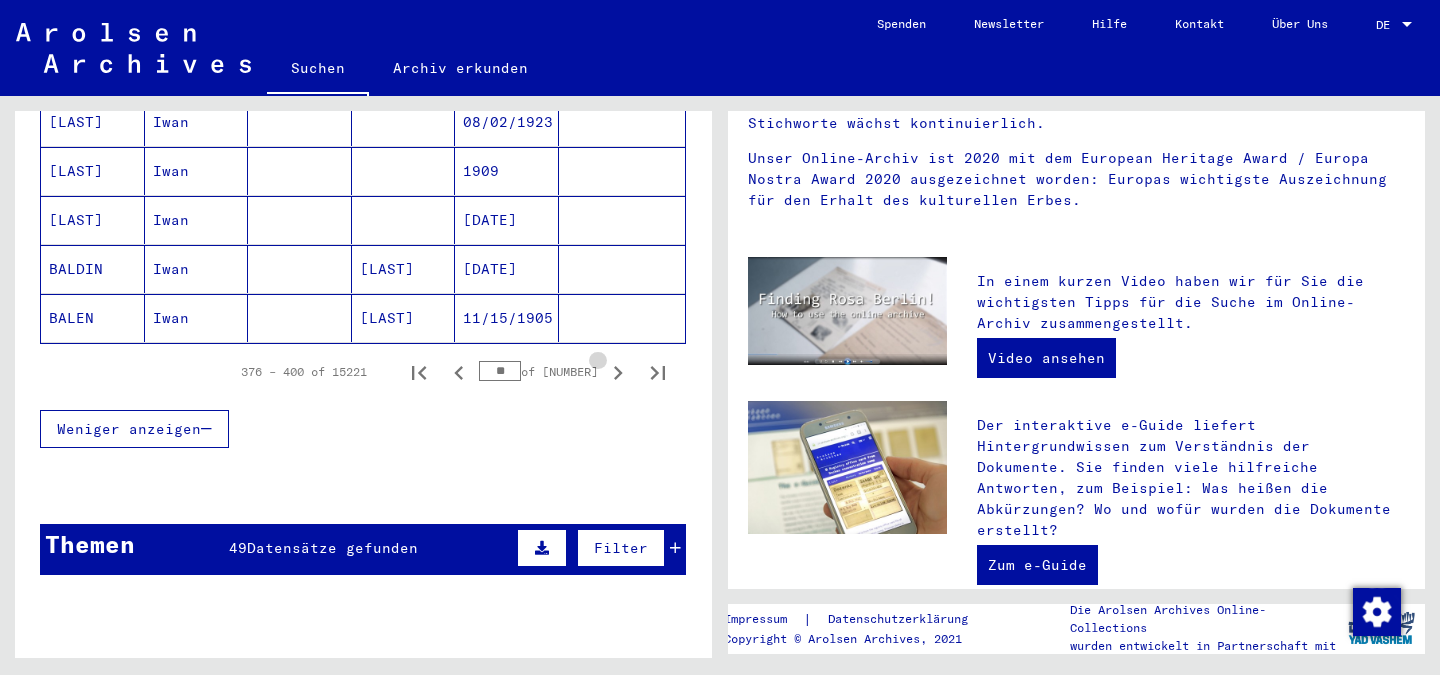 click 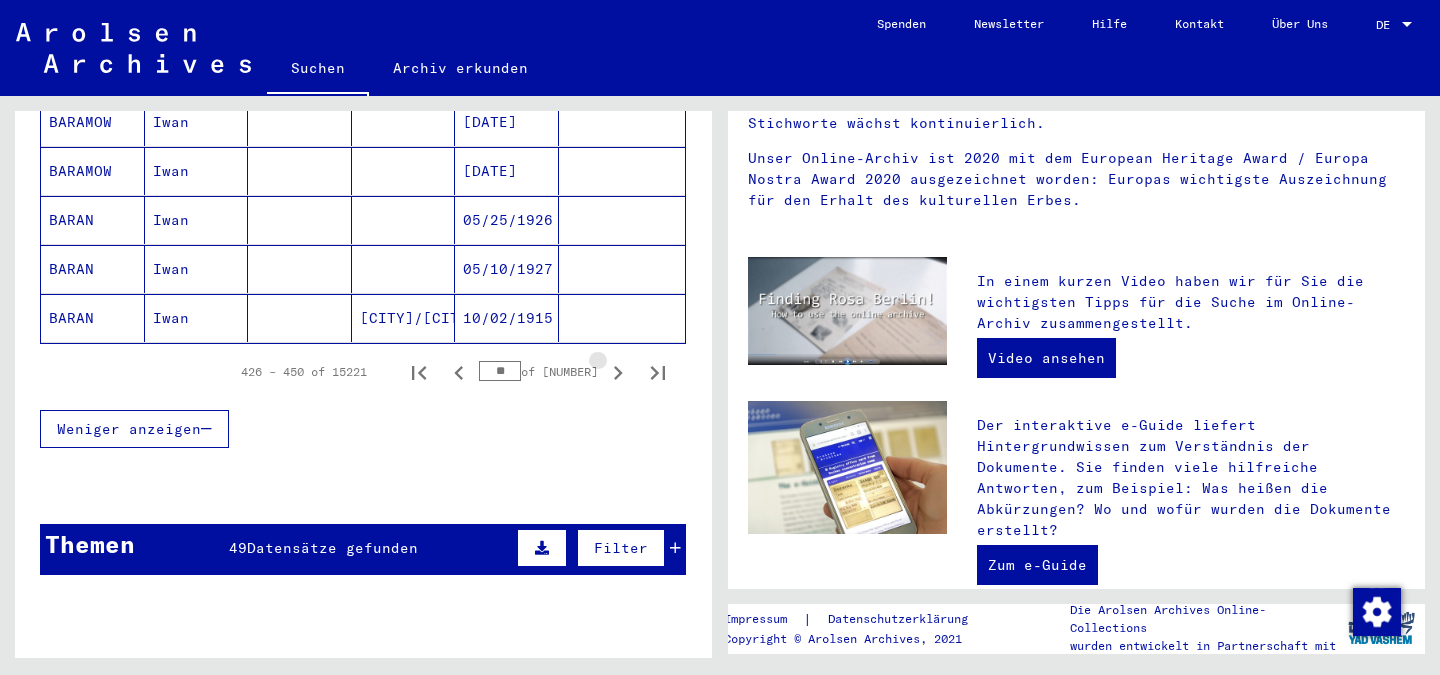 click 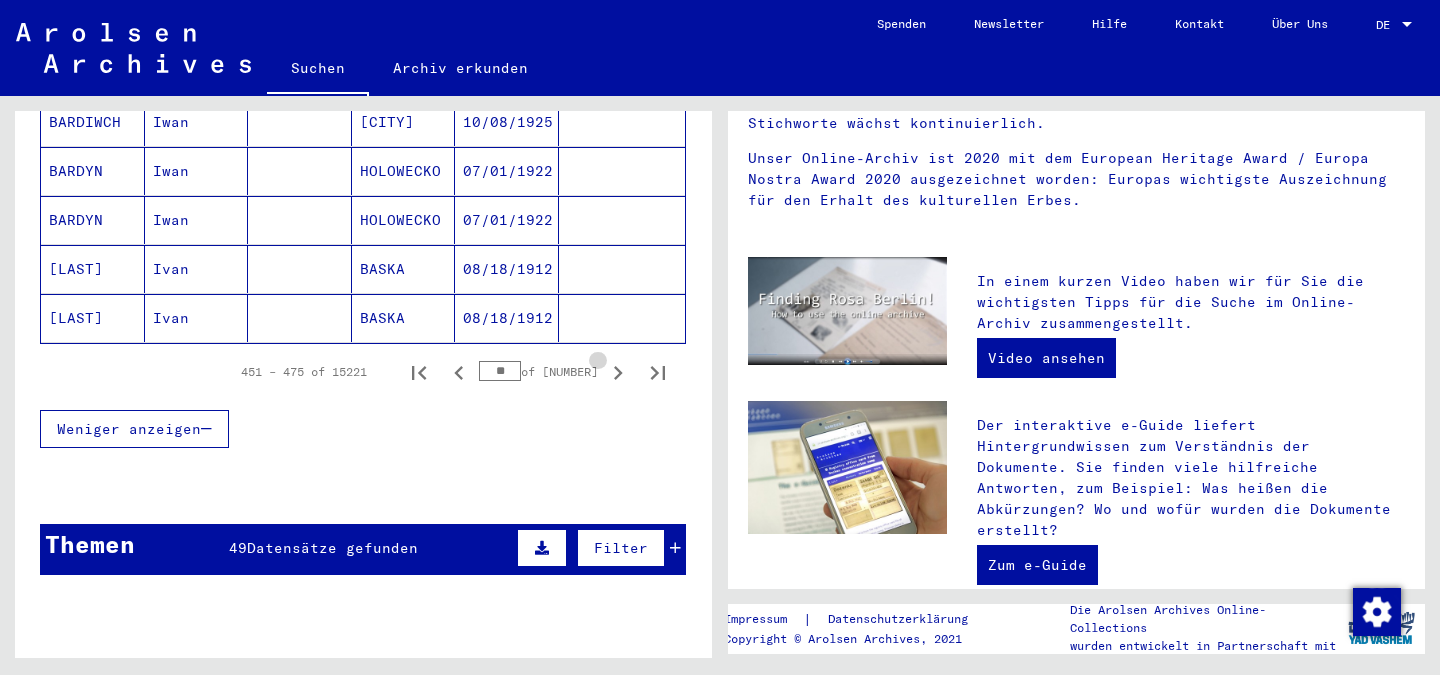 click 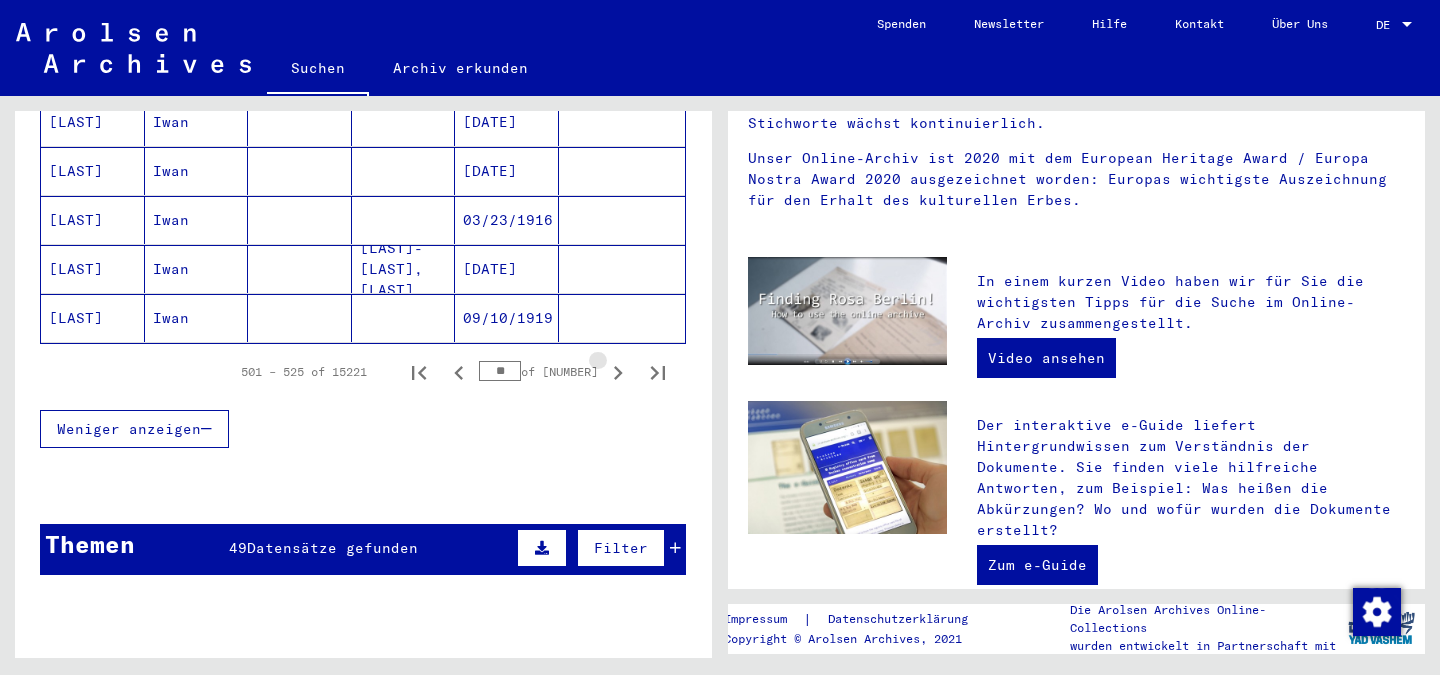 click 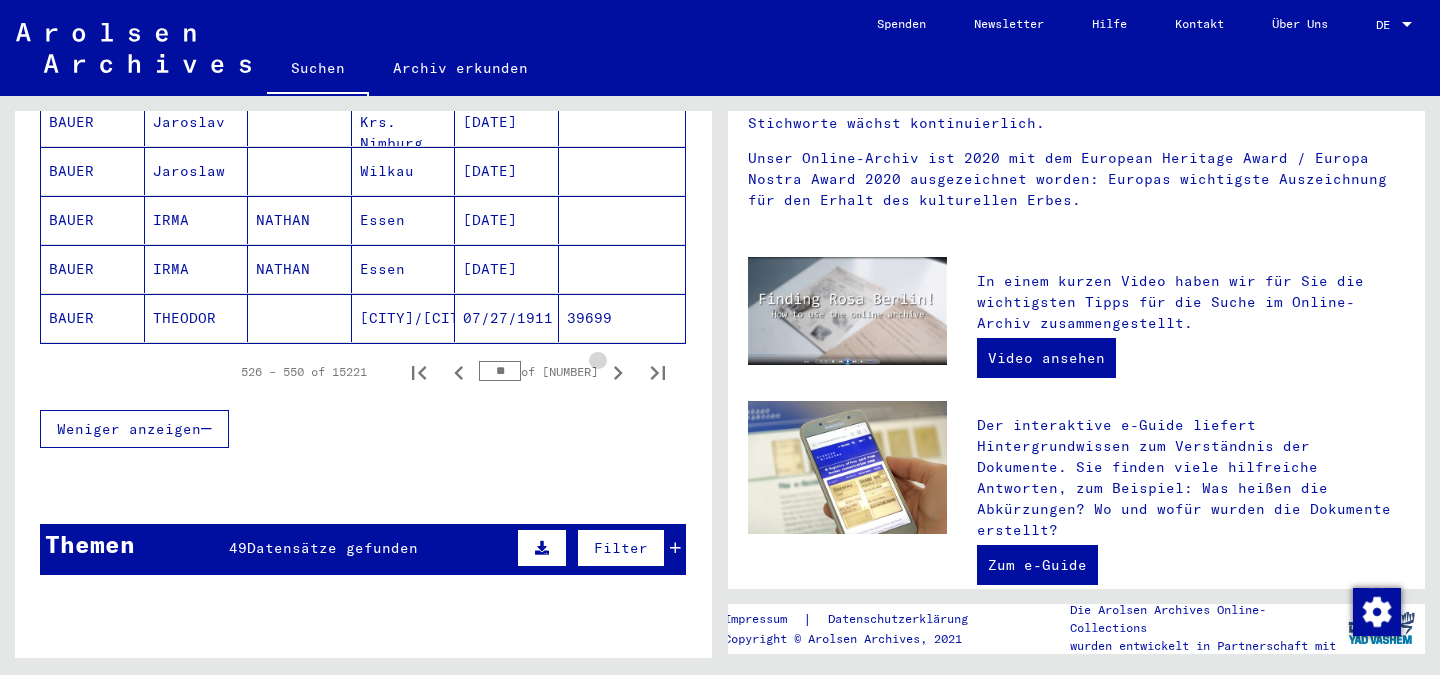 click 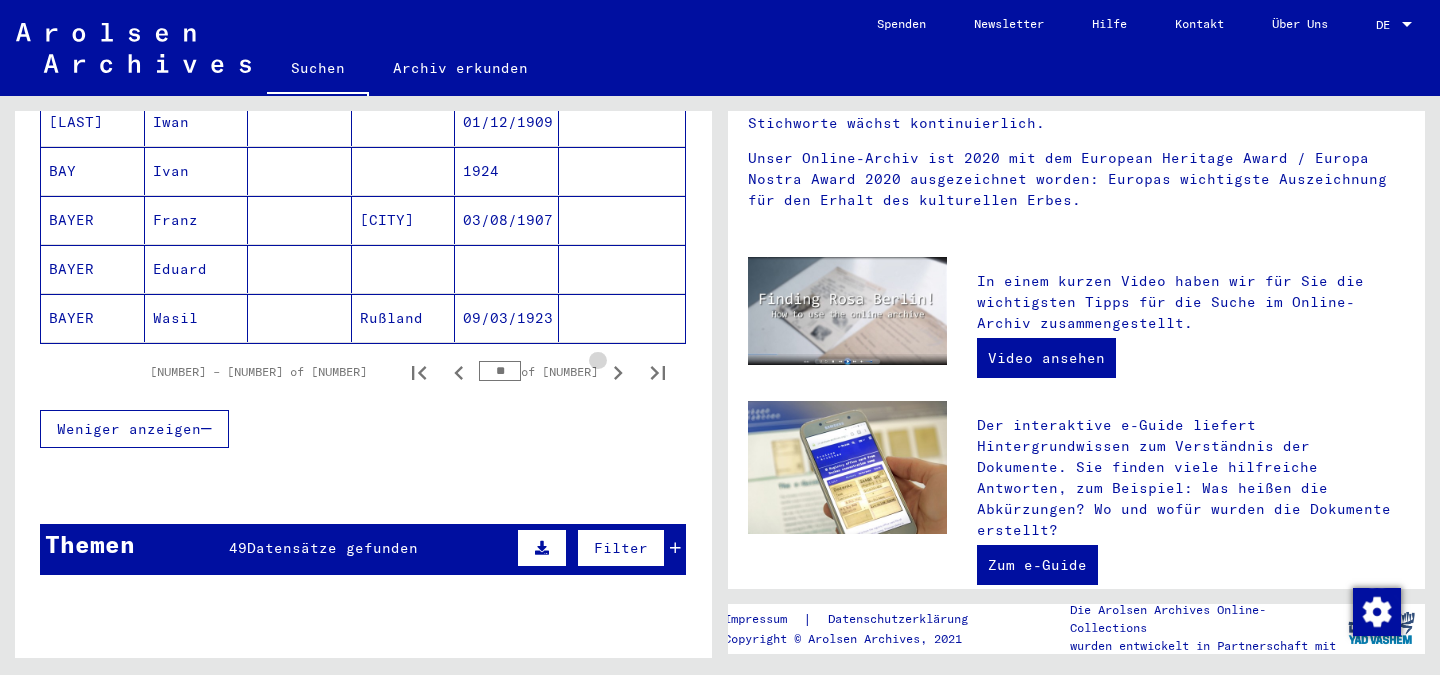 click 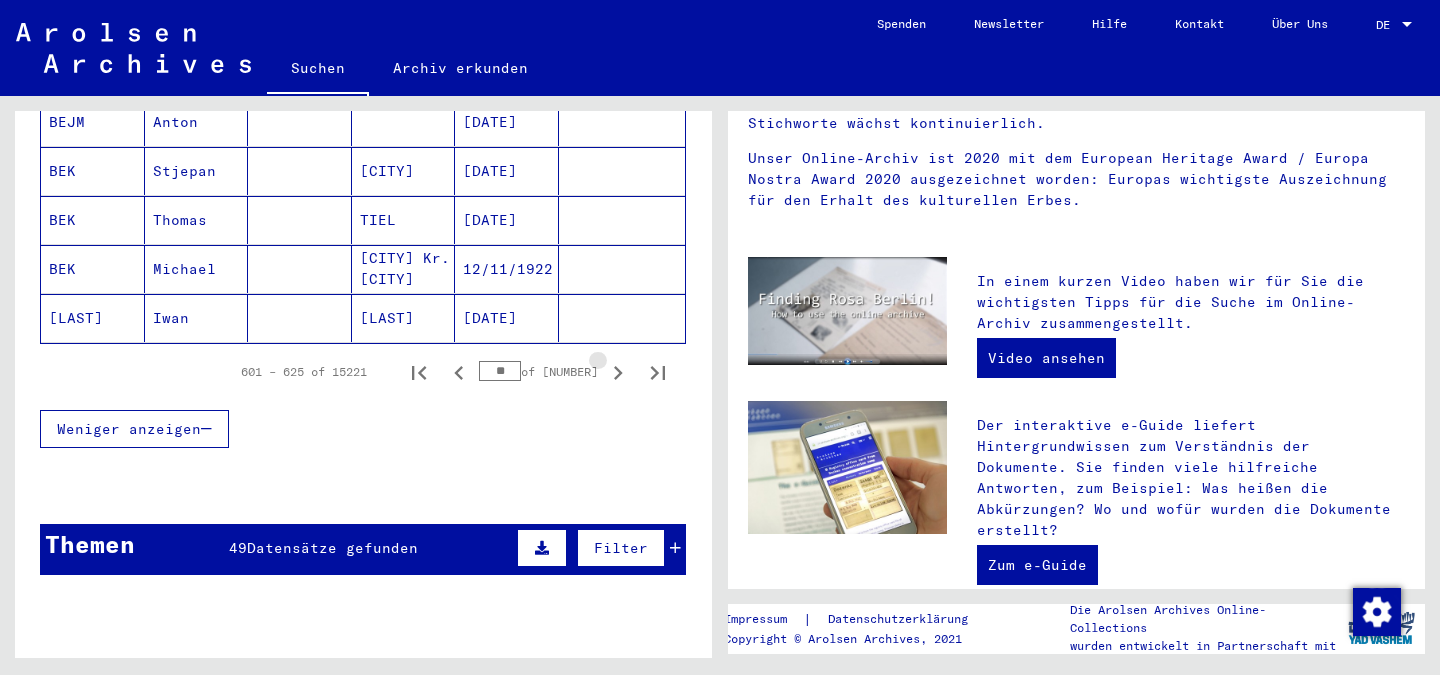 click 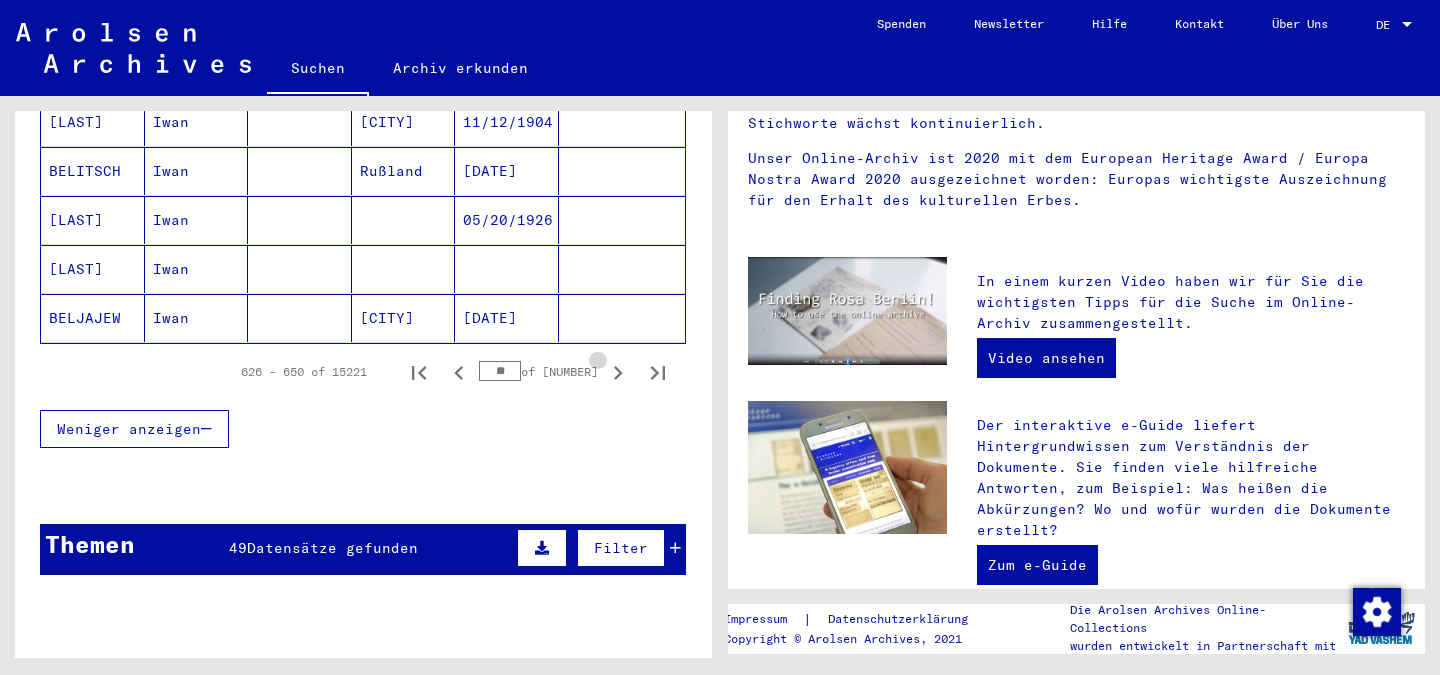 click 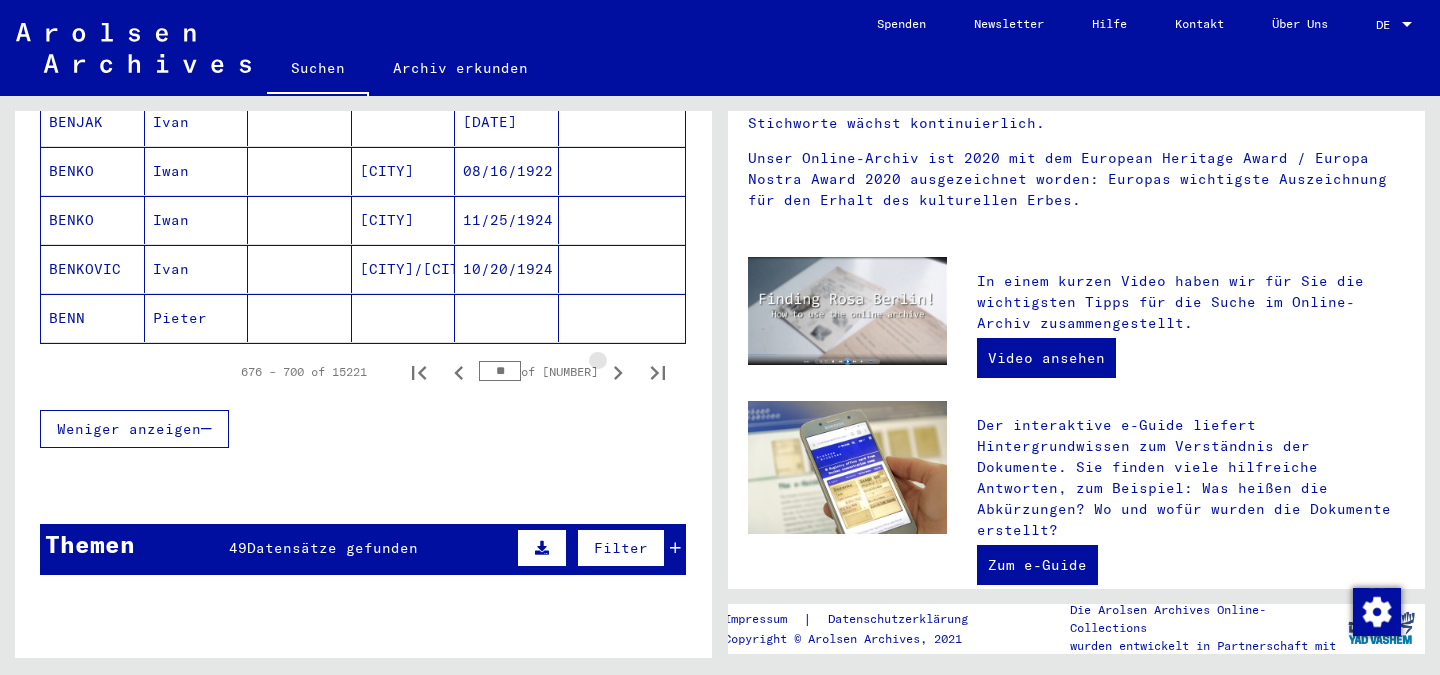 click 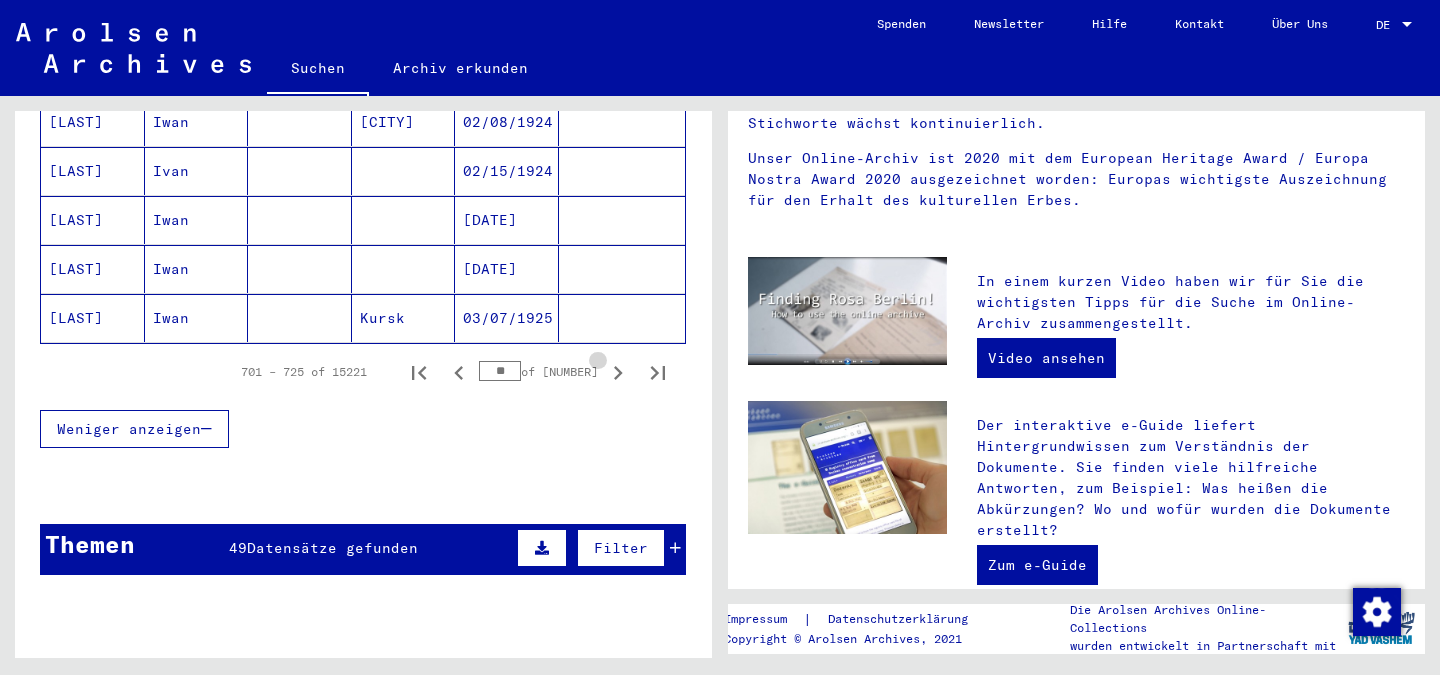 click 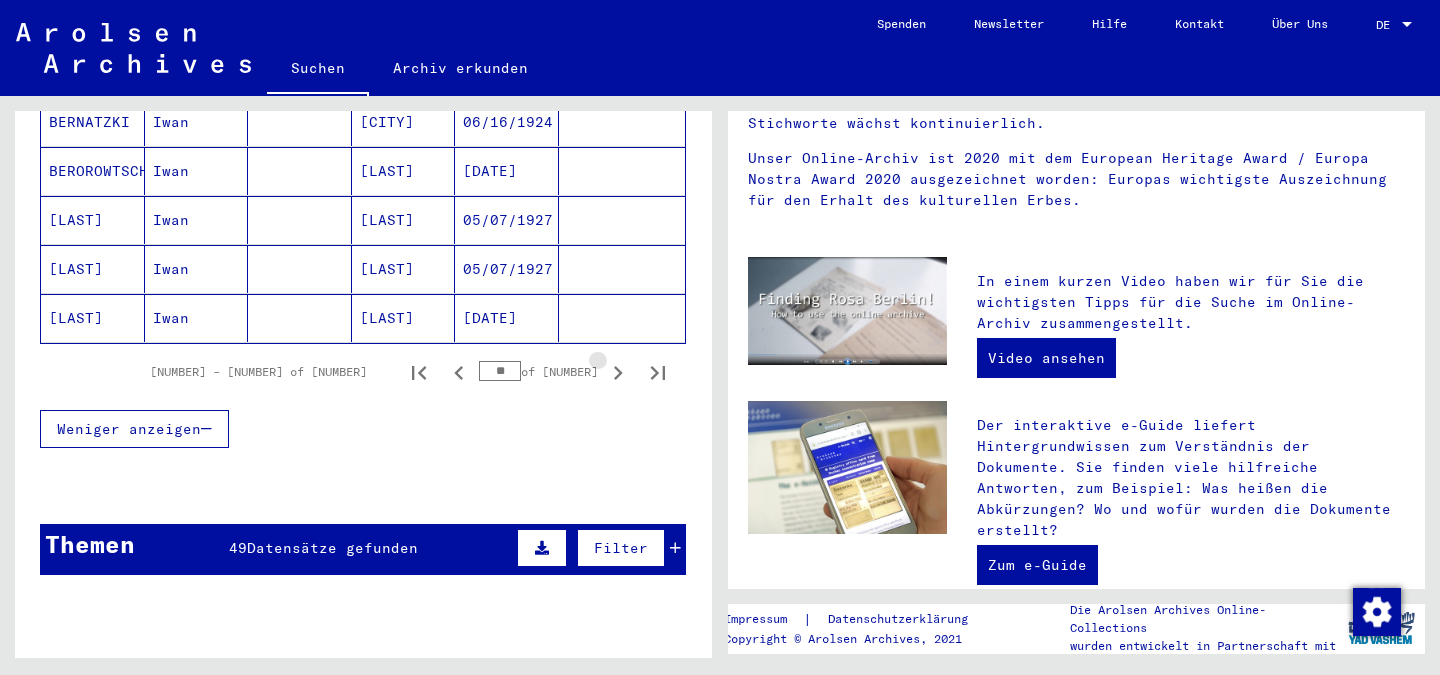 click 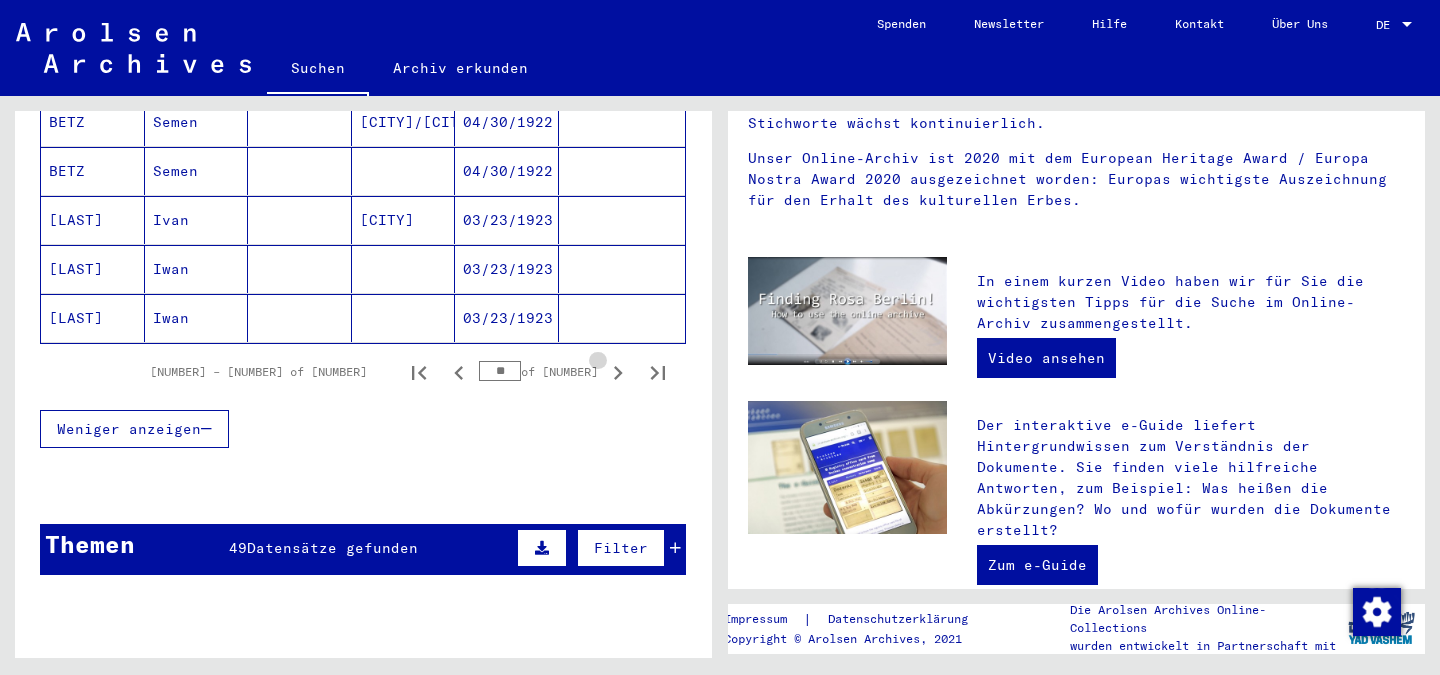 click 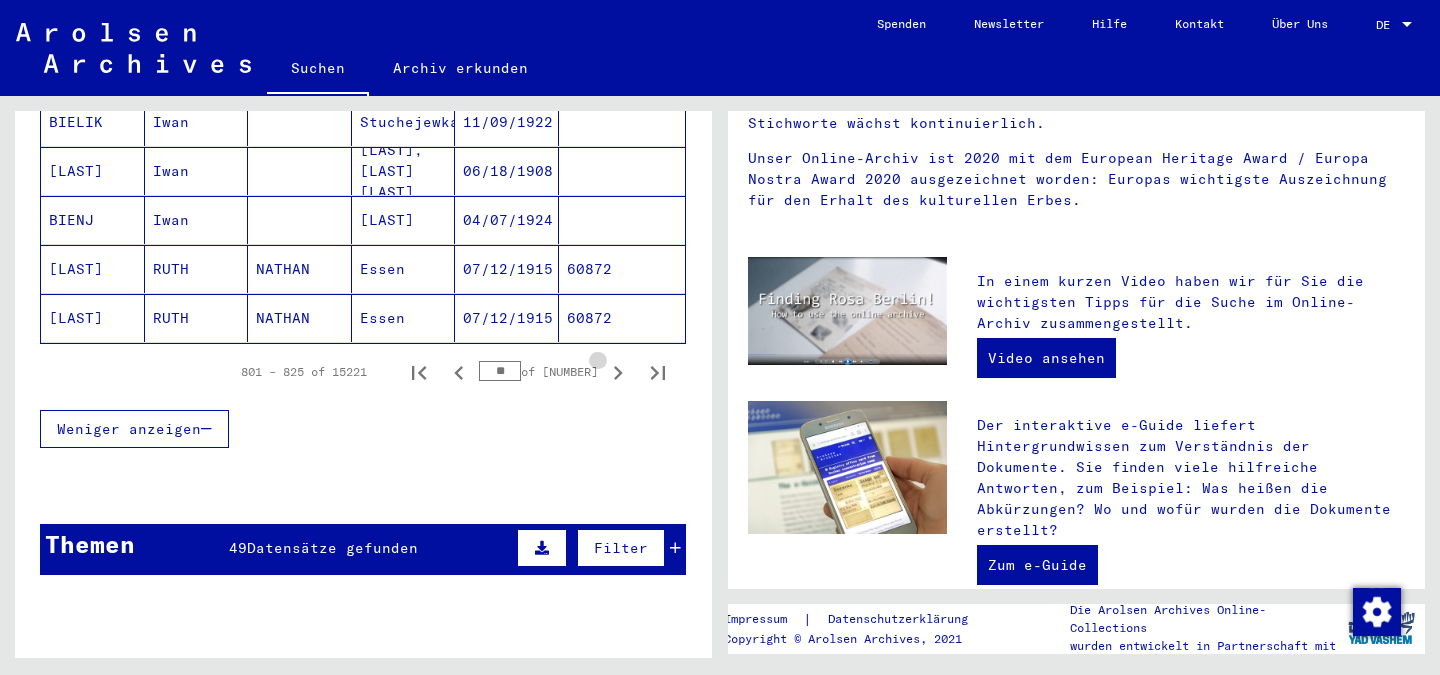 click 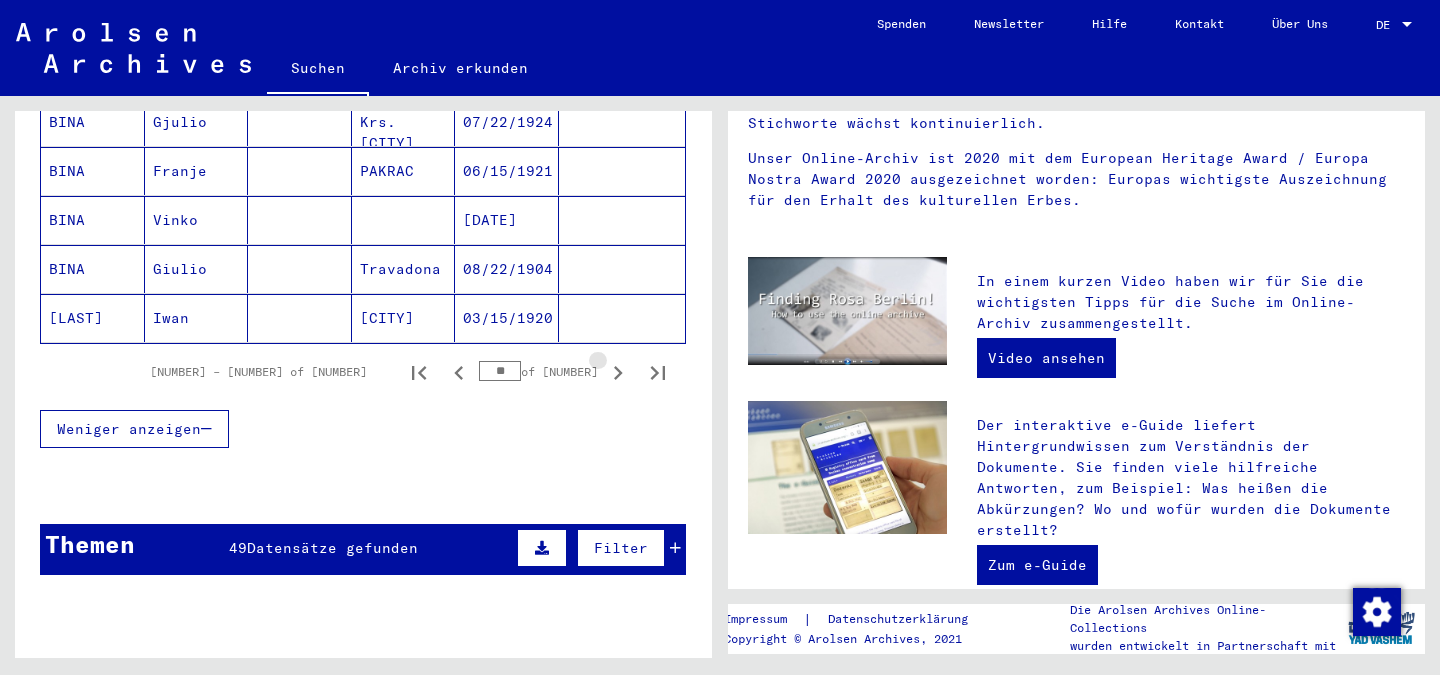click 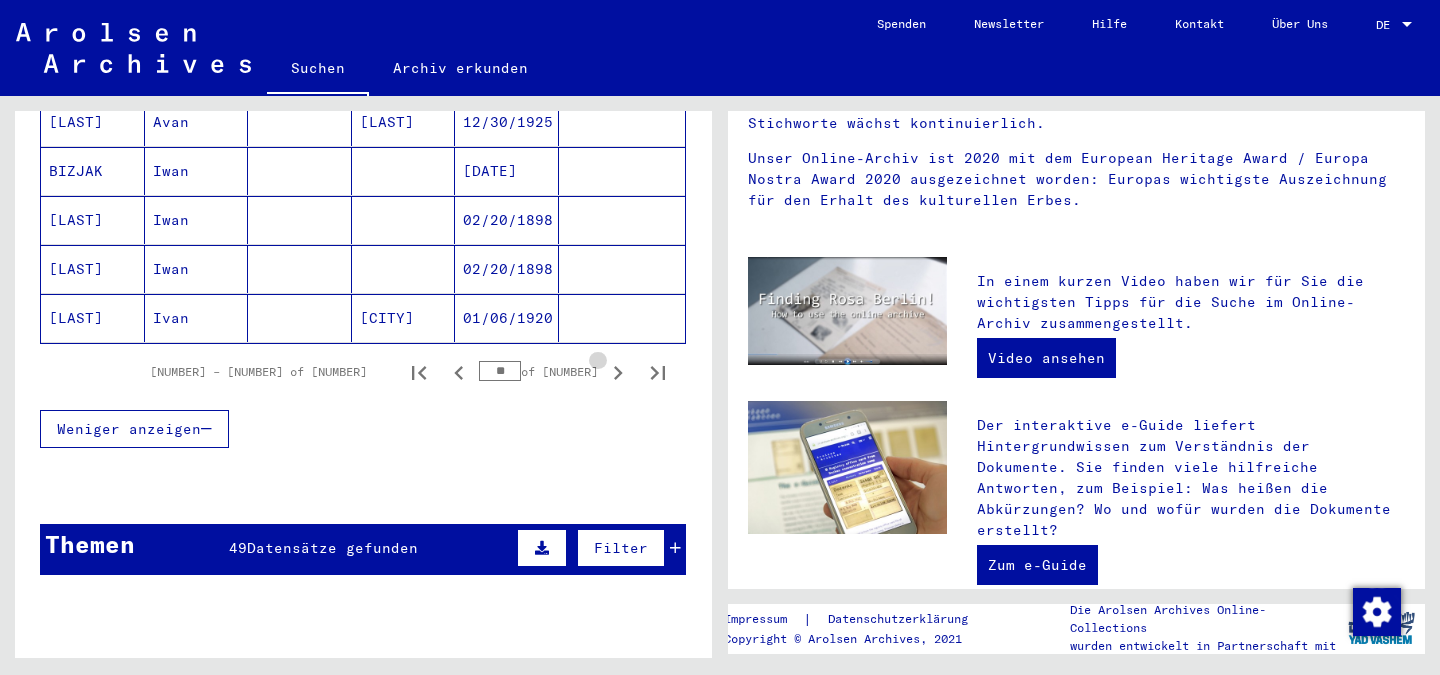 click 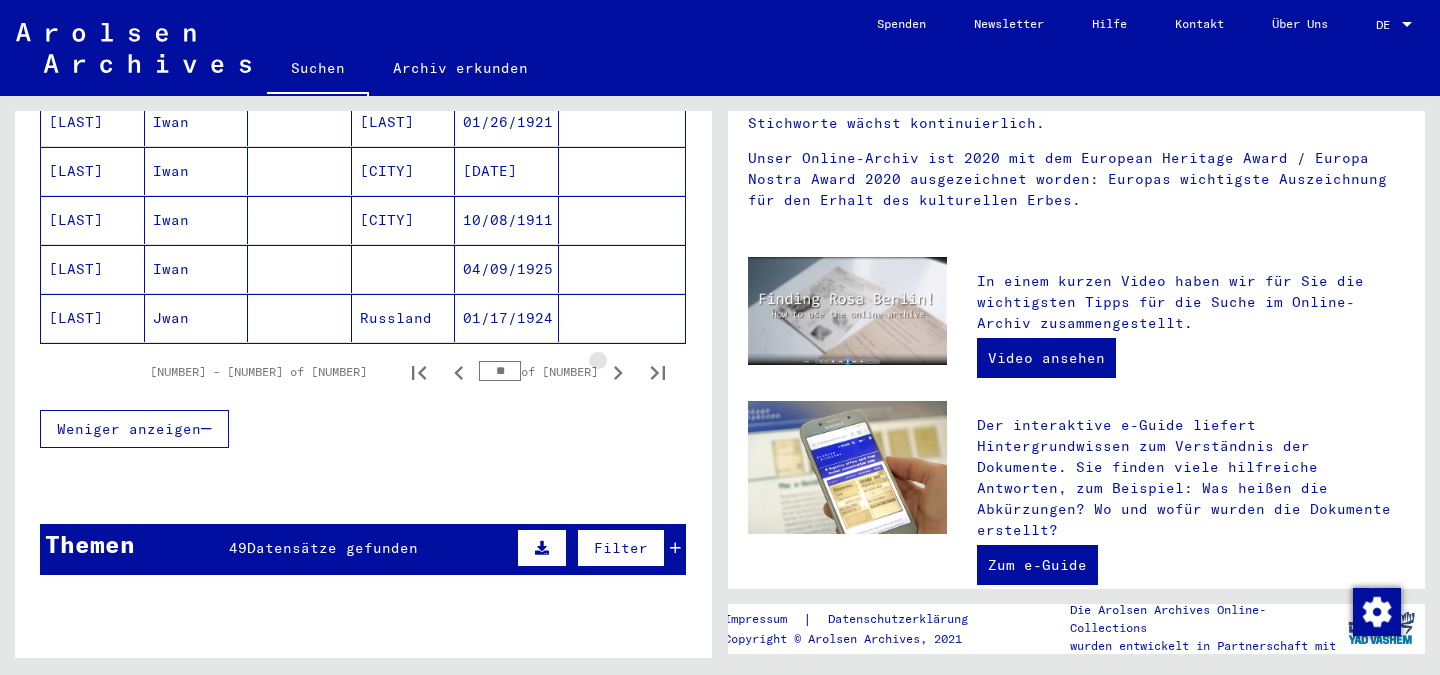 click 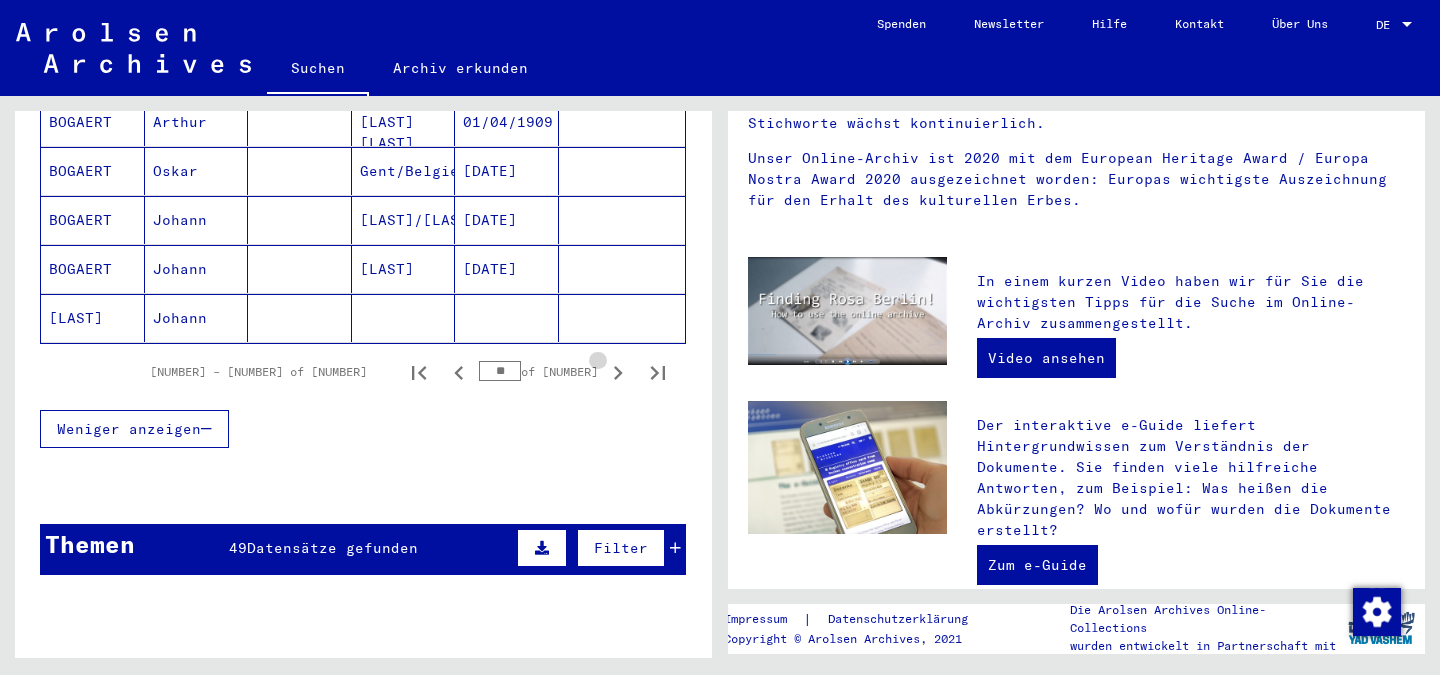 click 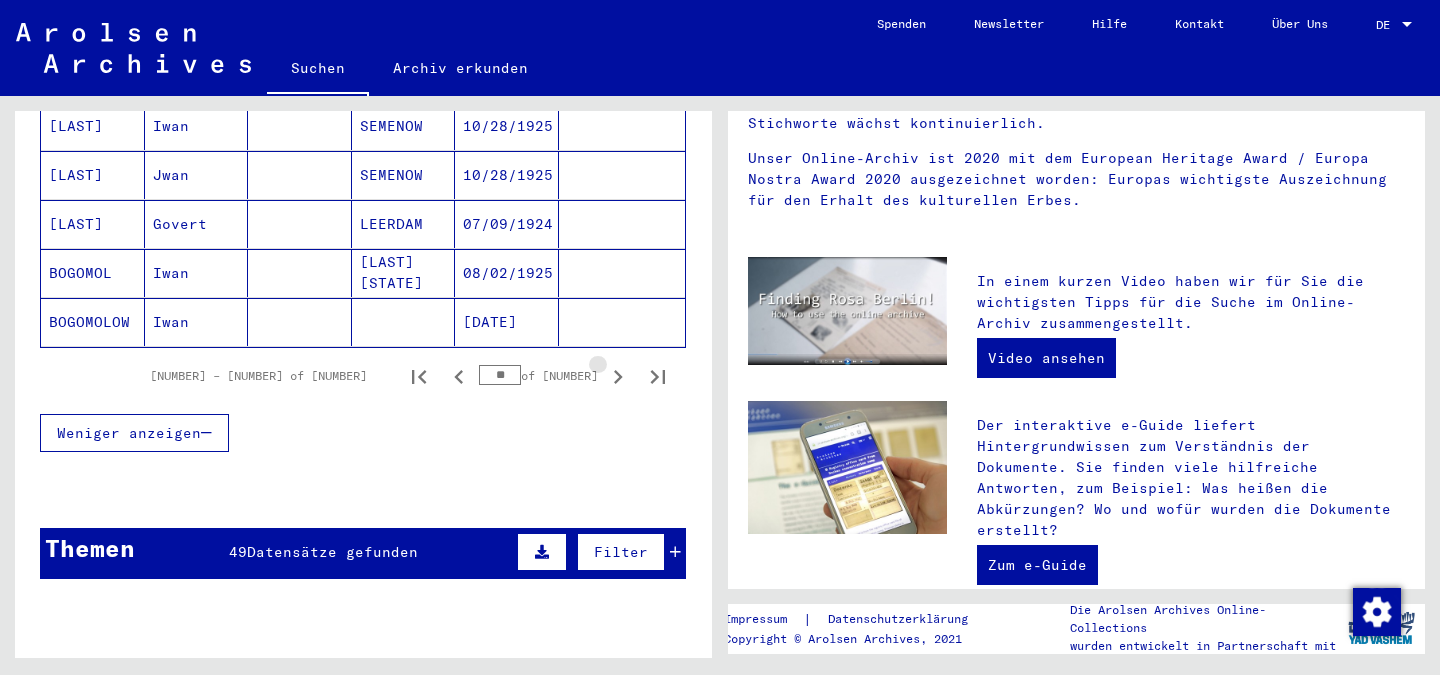 scroll, scrollTop: 1312, scrollLeft: 0, axis: vertical 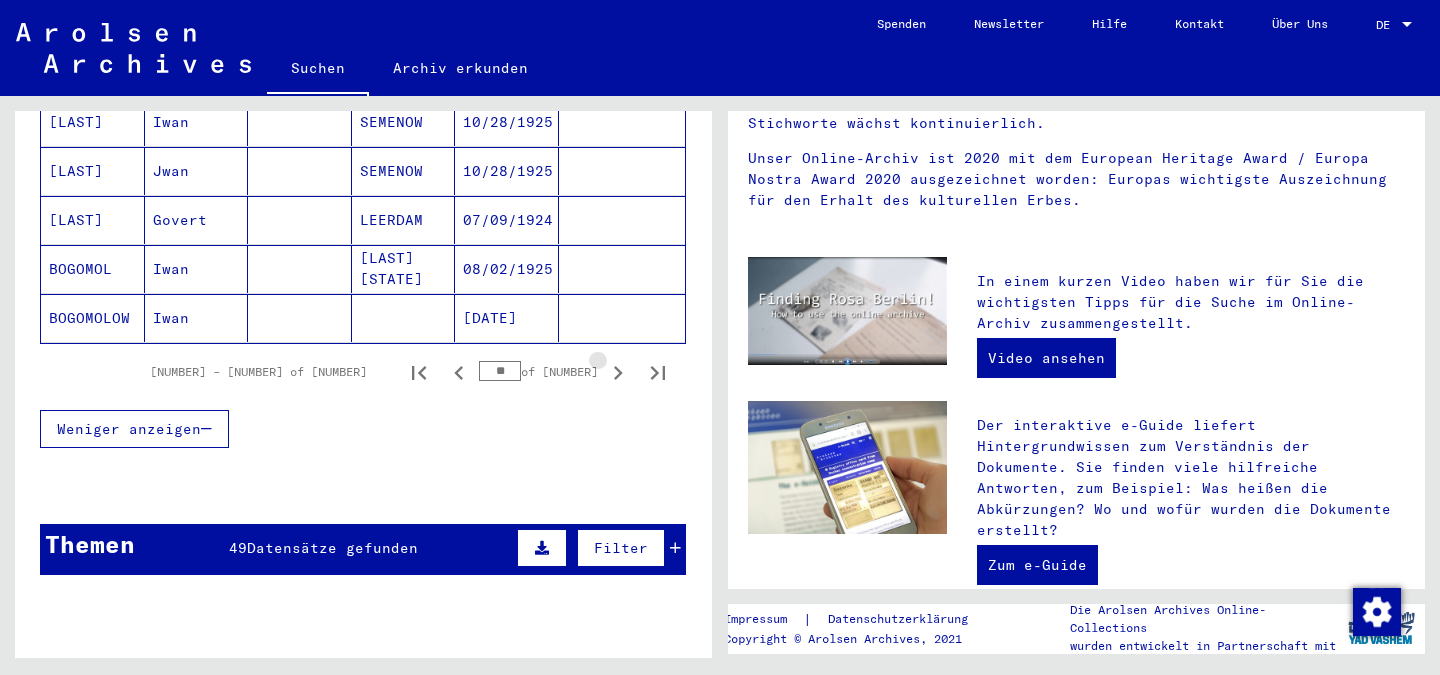 click 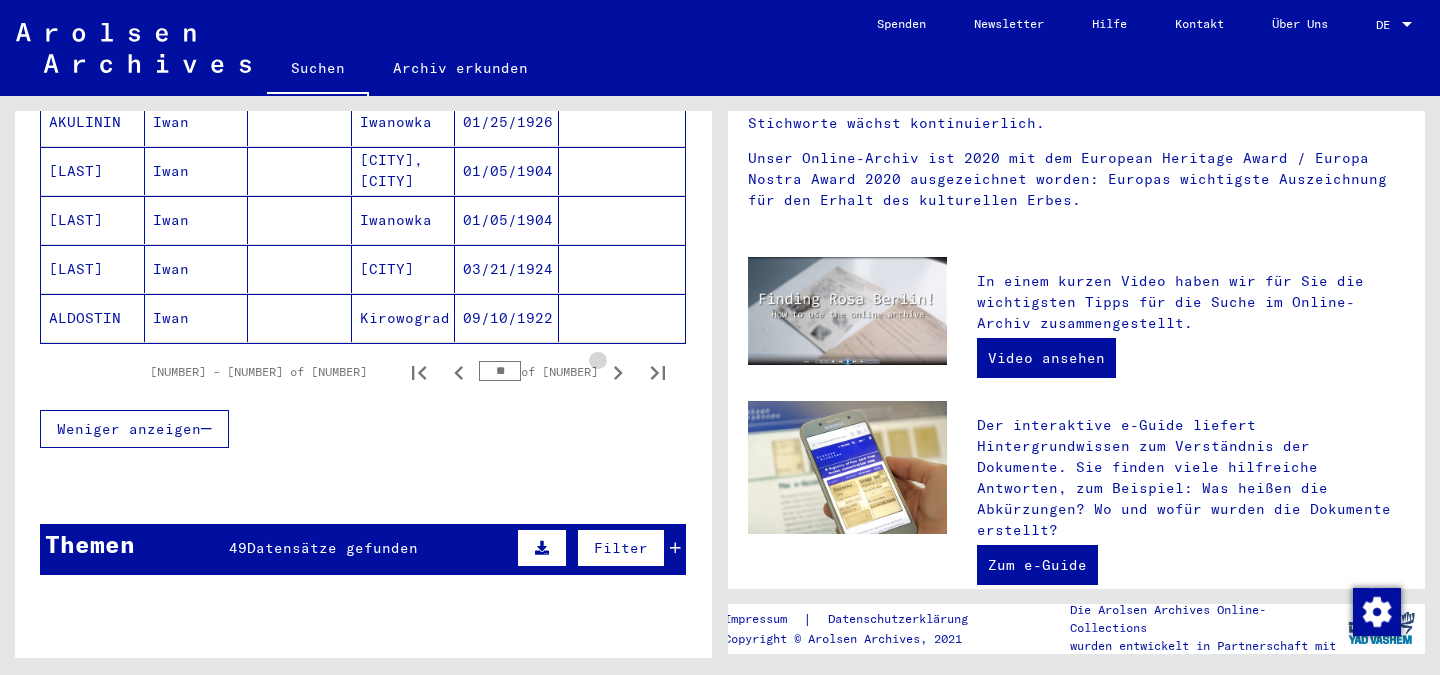 click 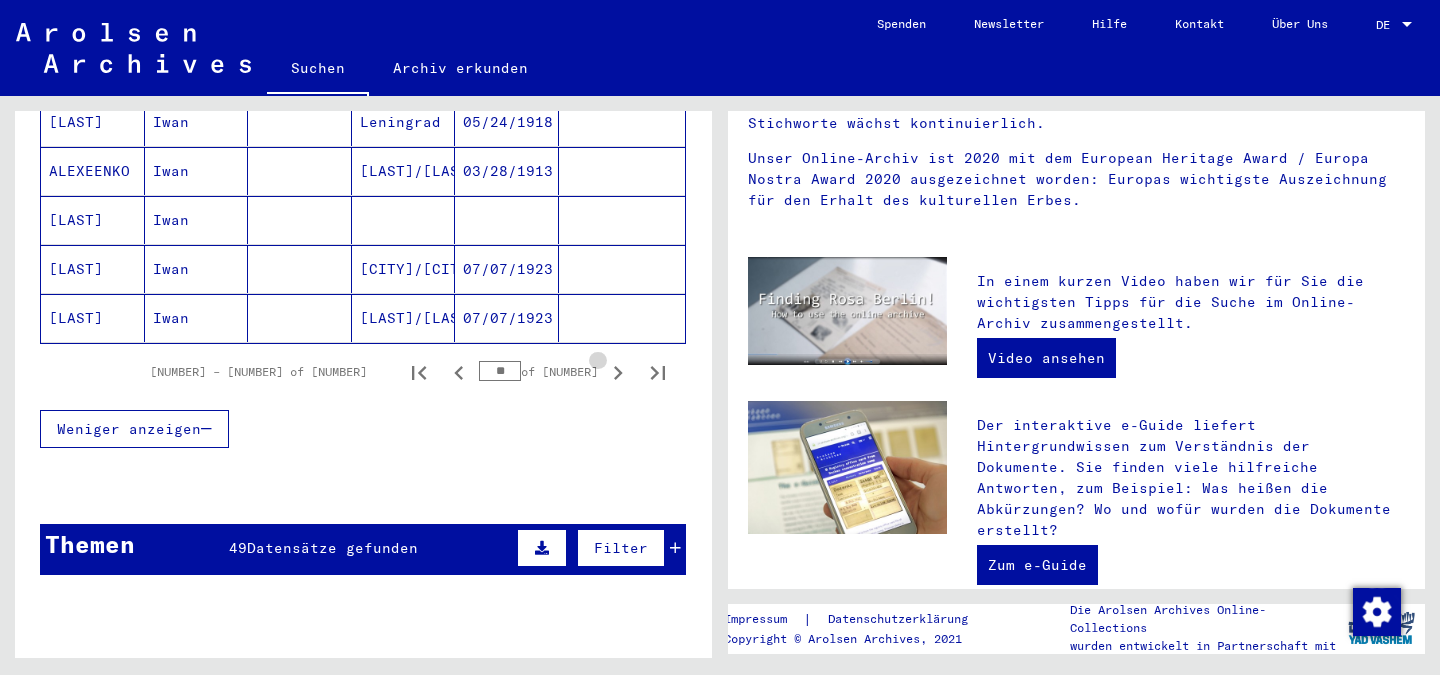 click 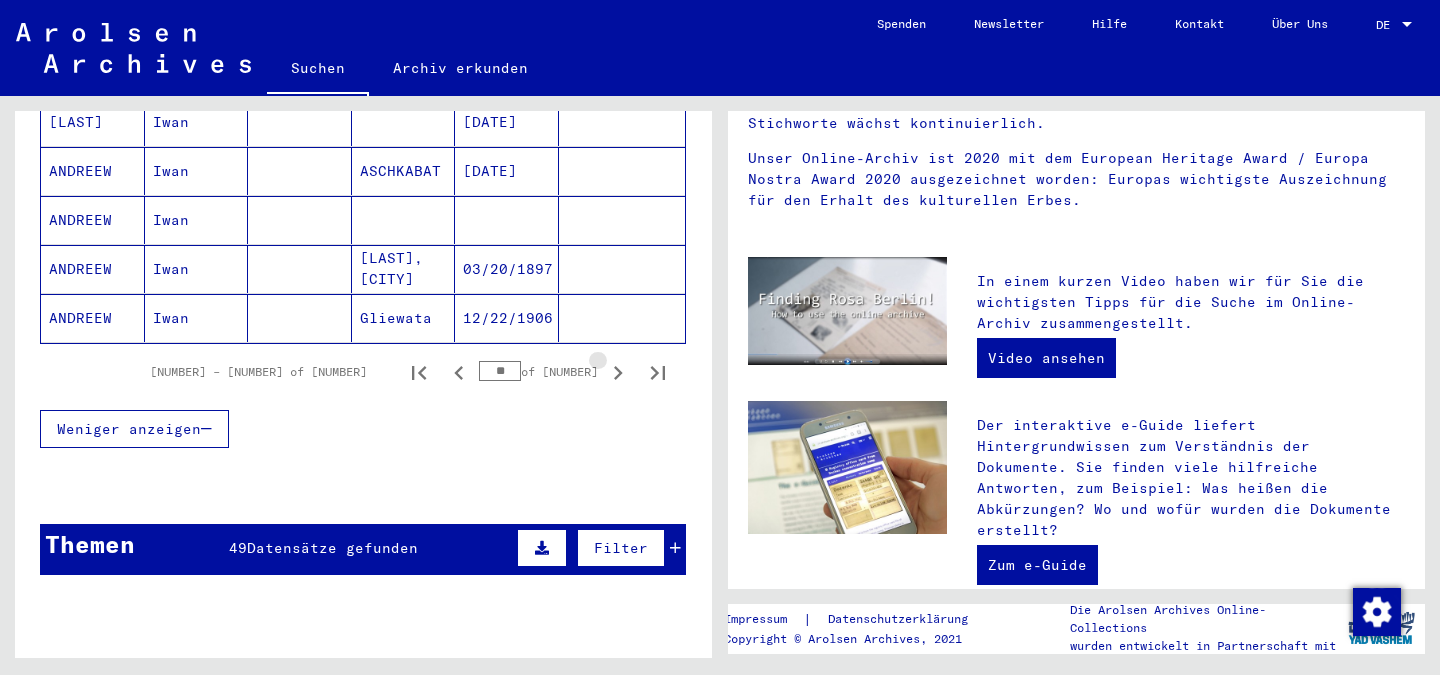 click 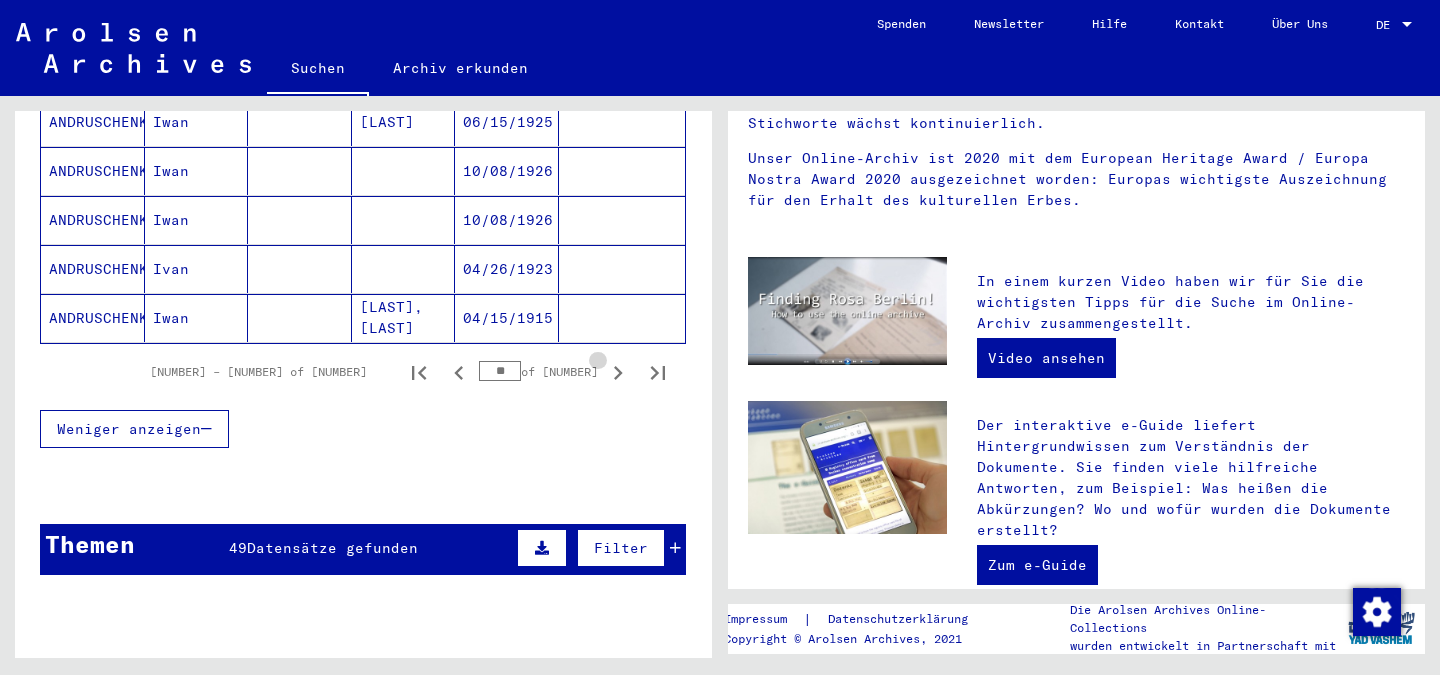 click 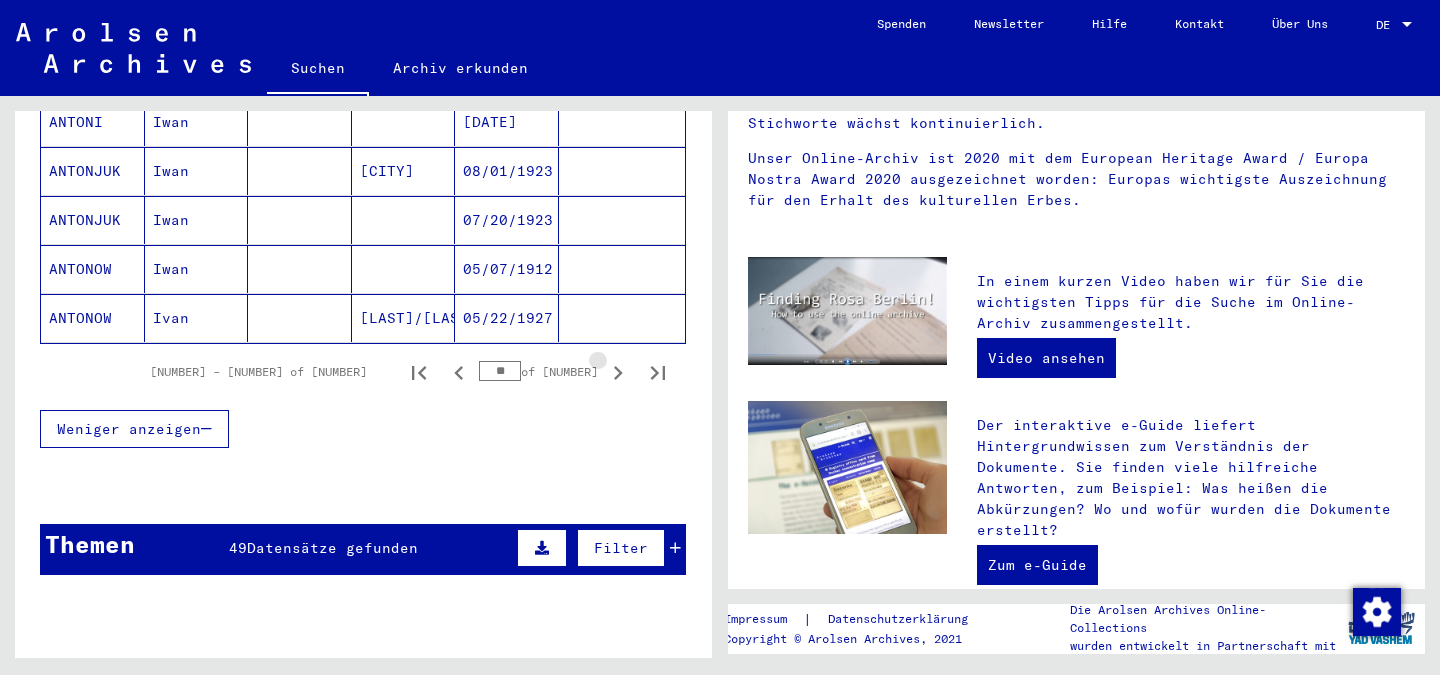click 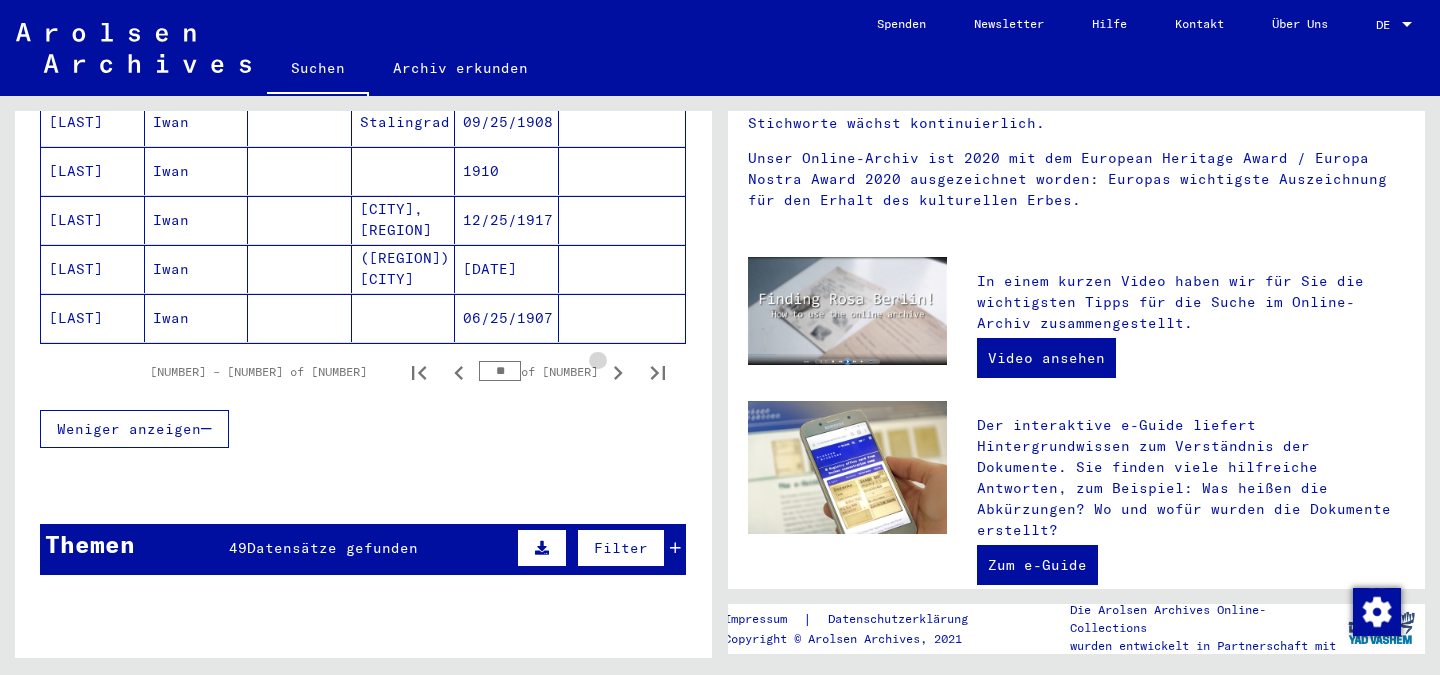 click 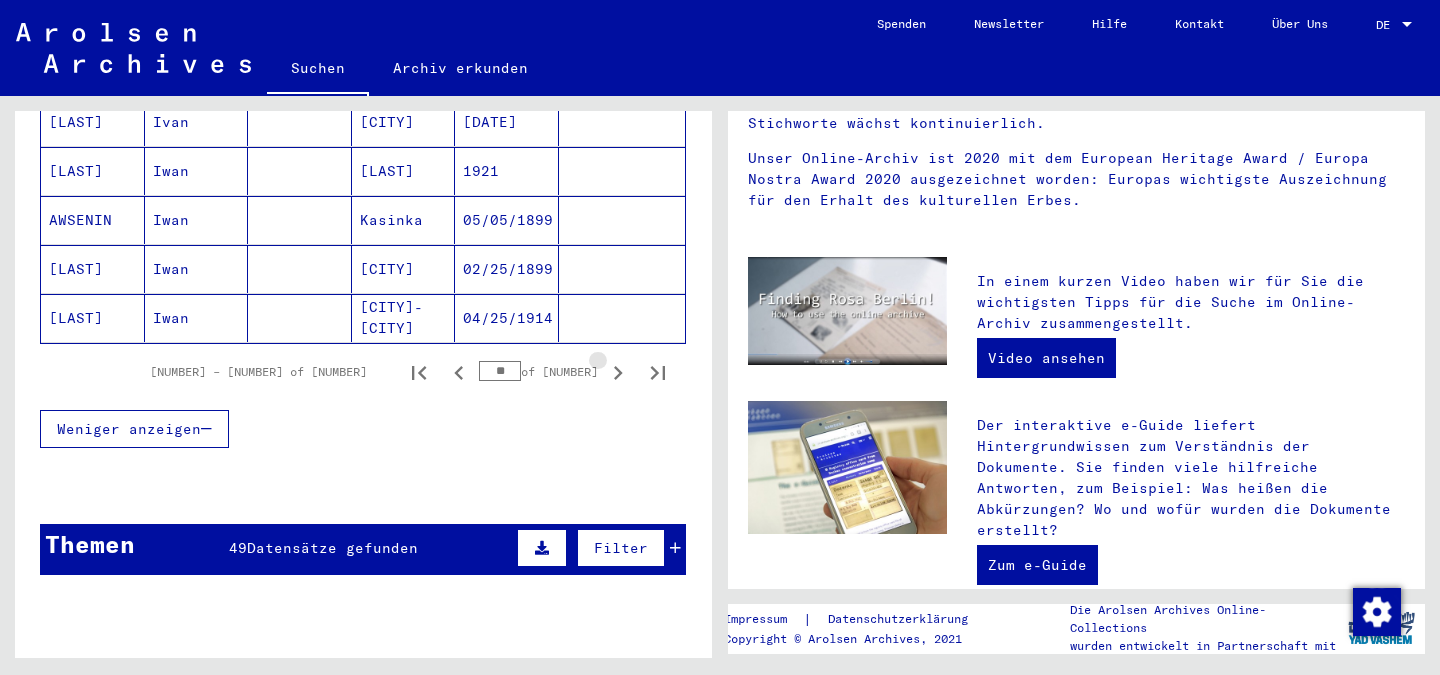 click 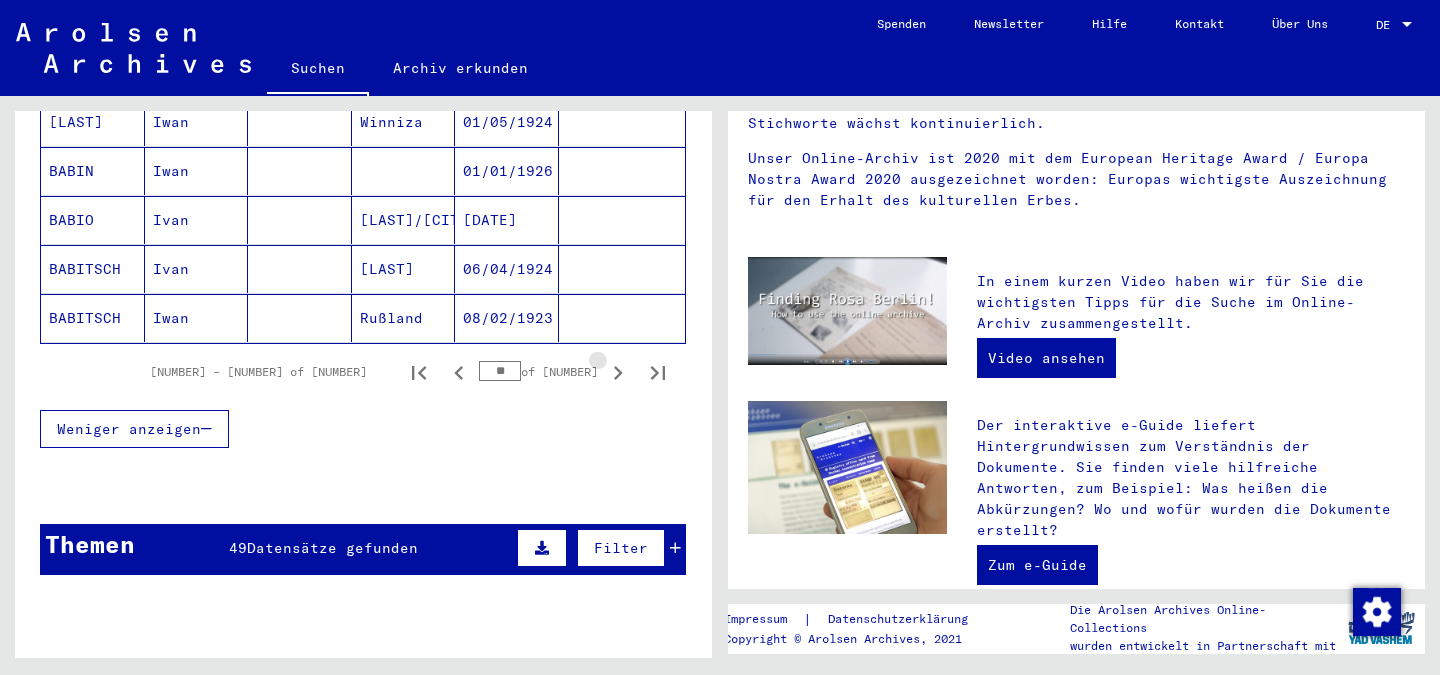 click 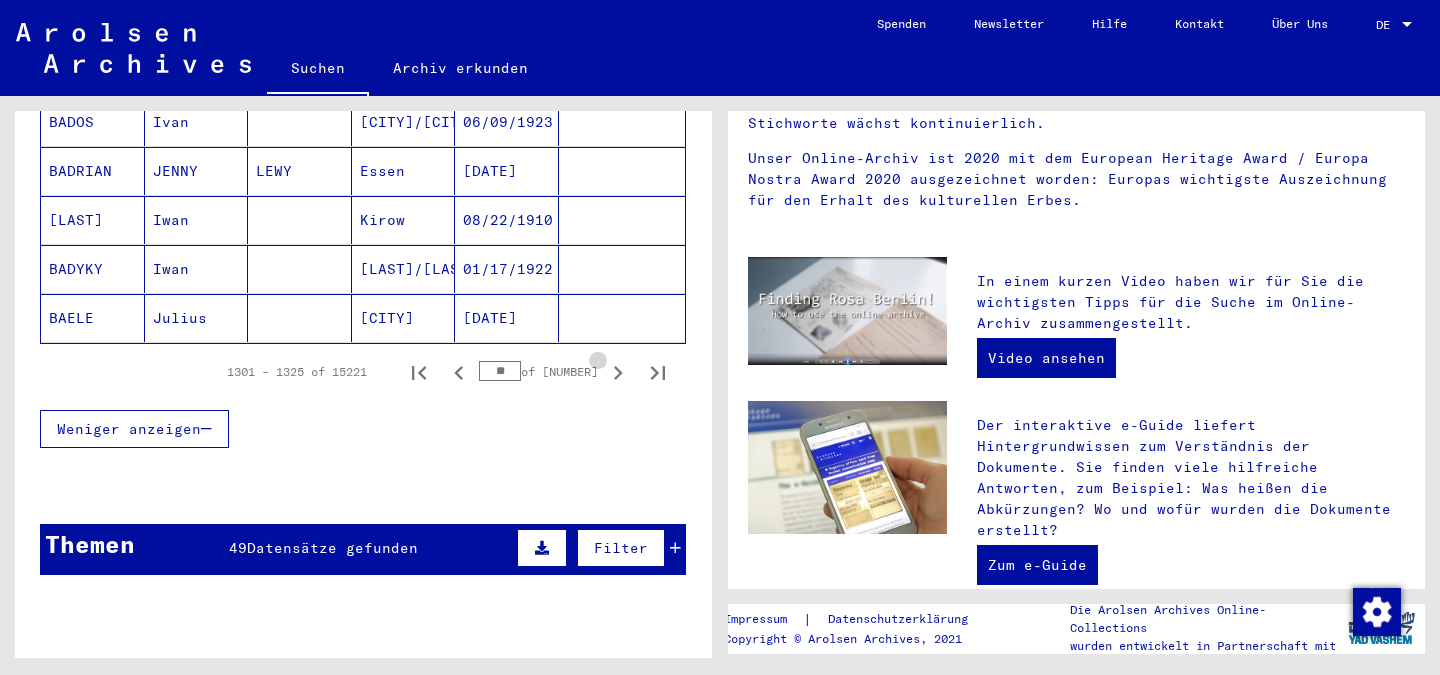 click 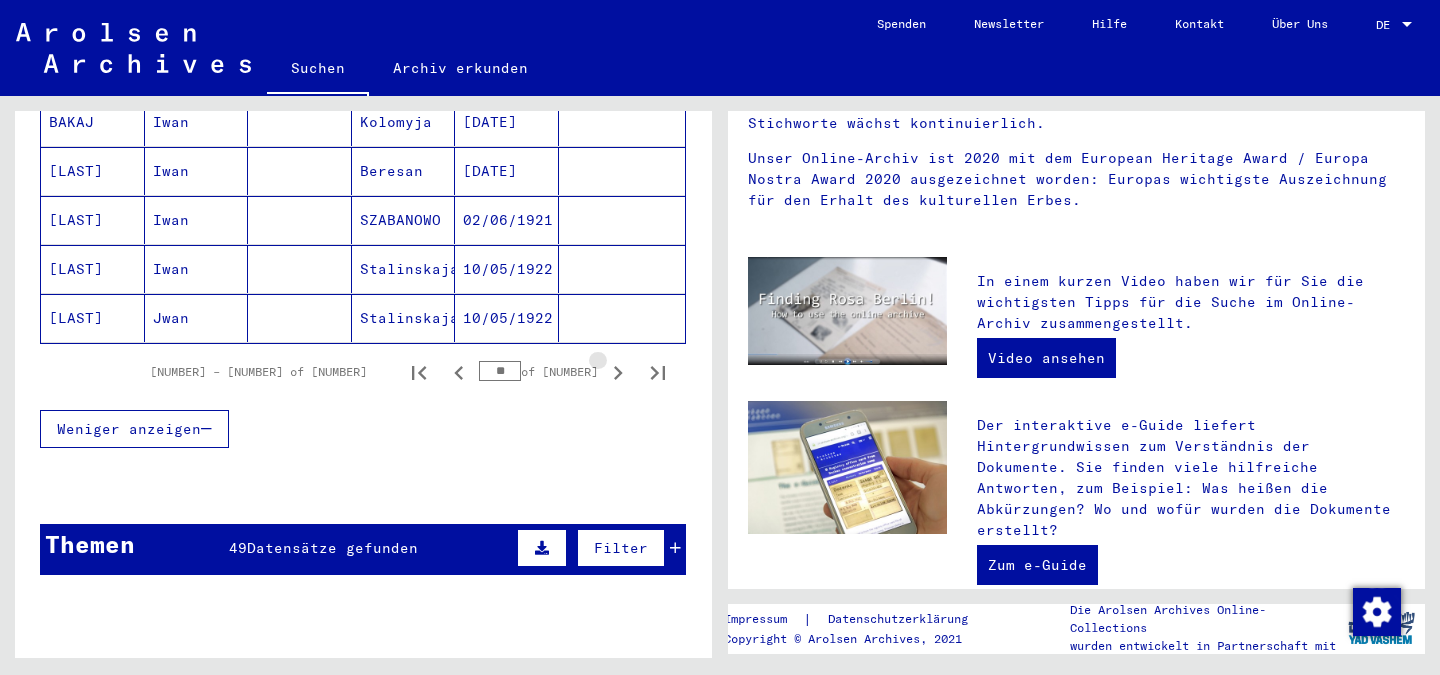 click 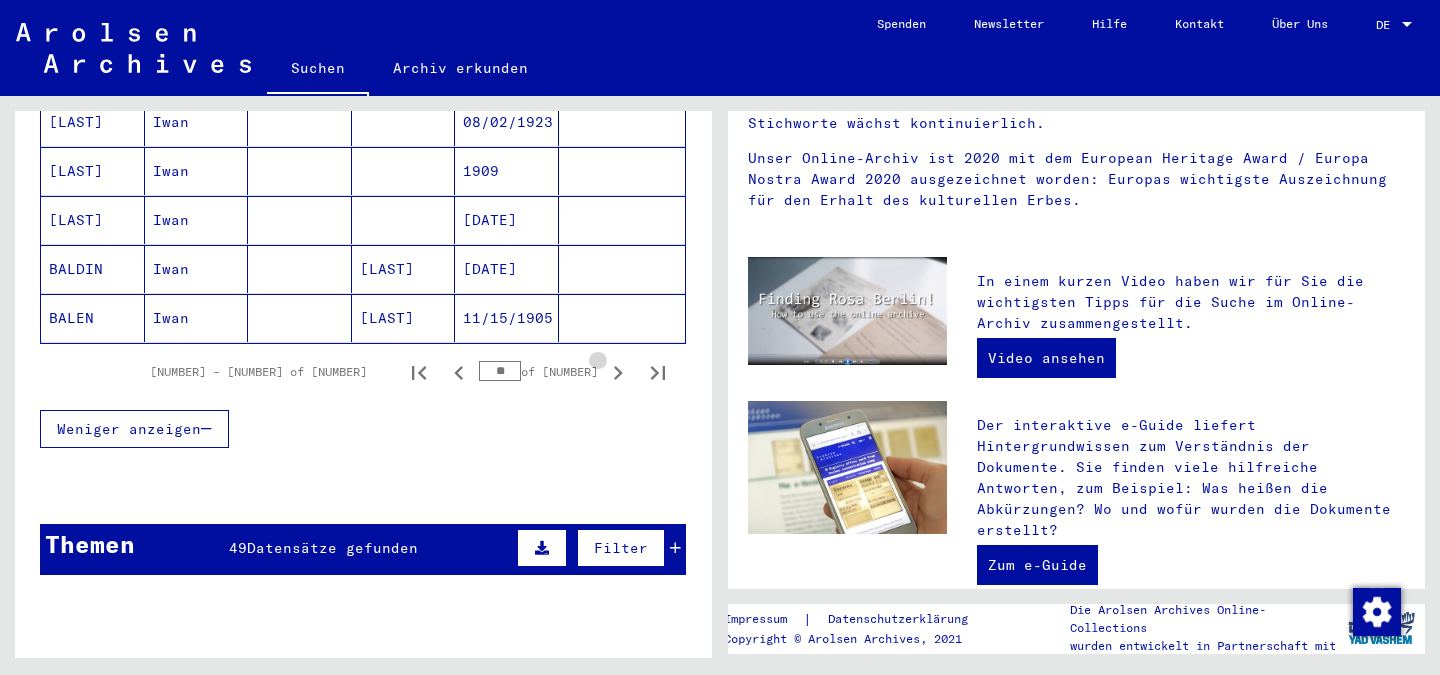 click 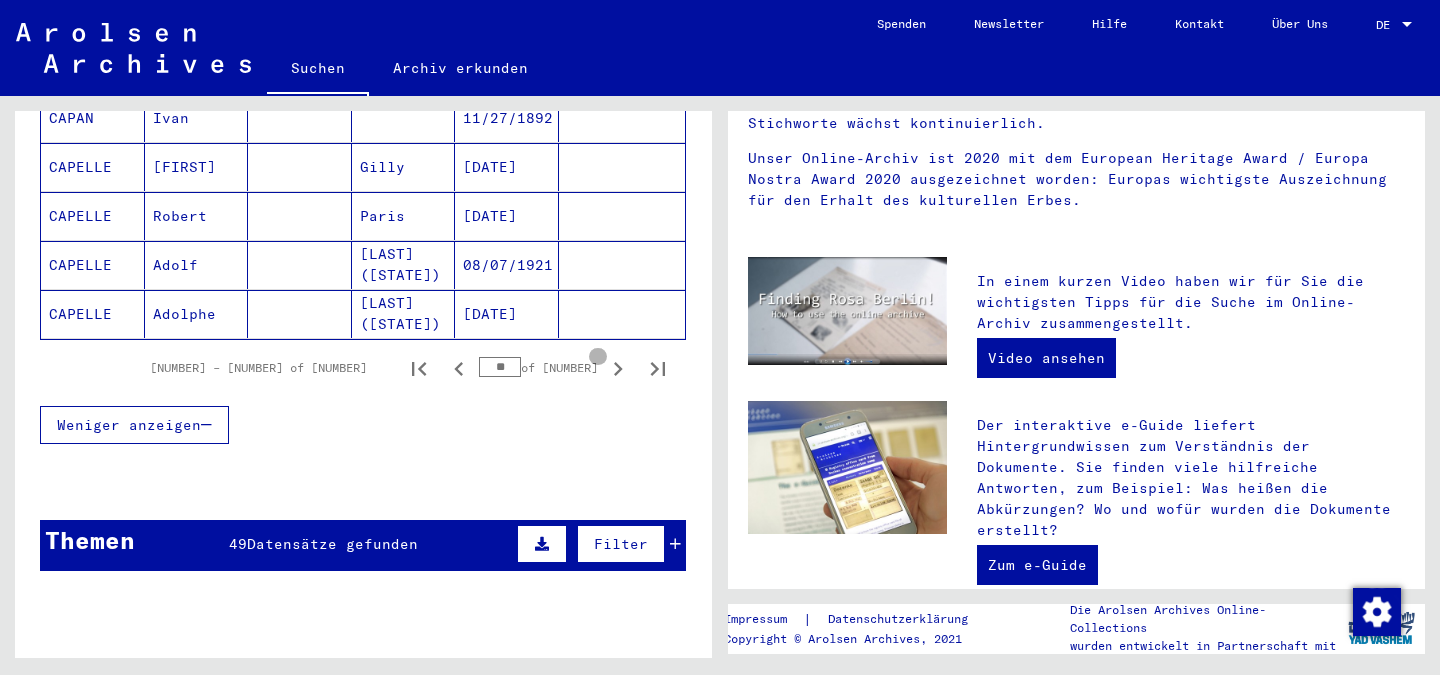 scroll, scrollTop: 1308, scrollLeft: 0, axis: vertical 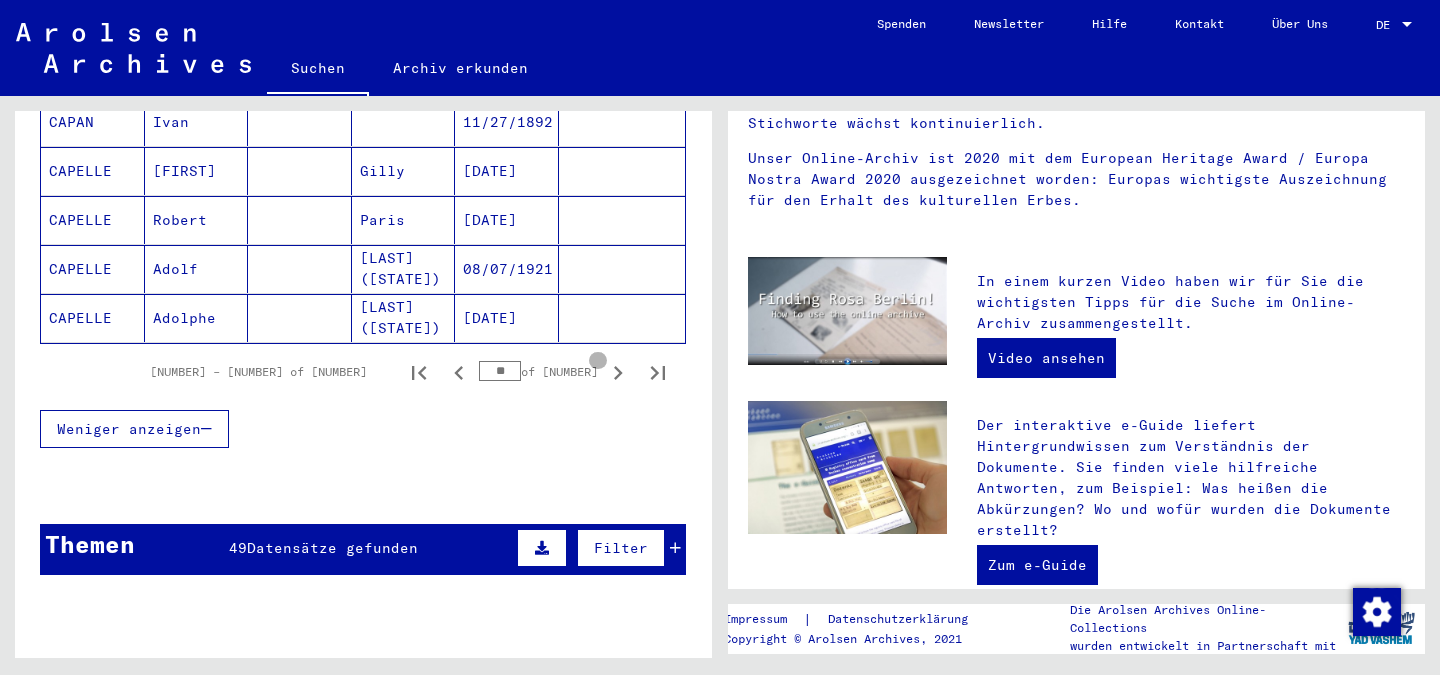 click 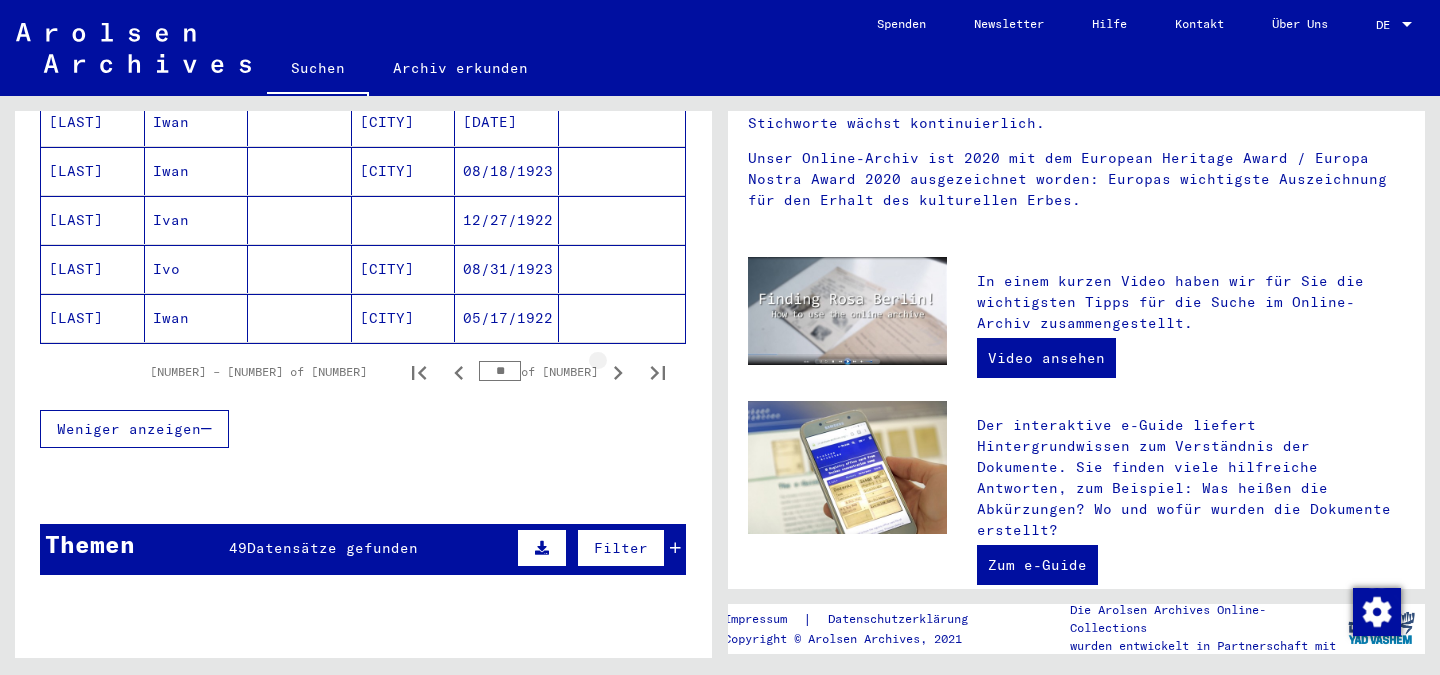click 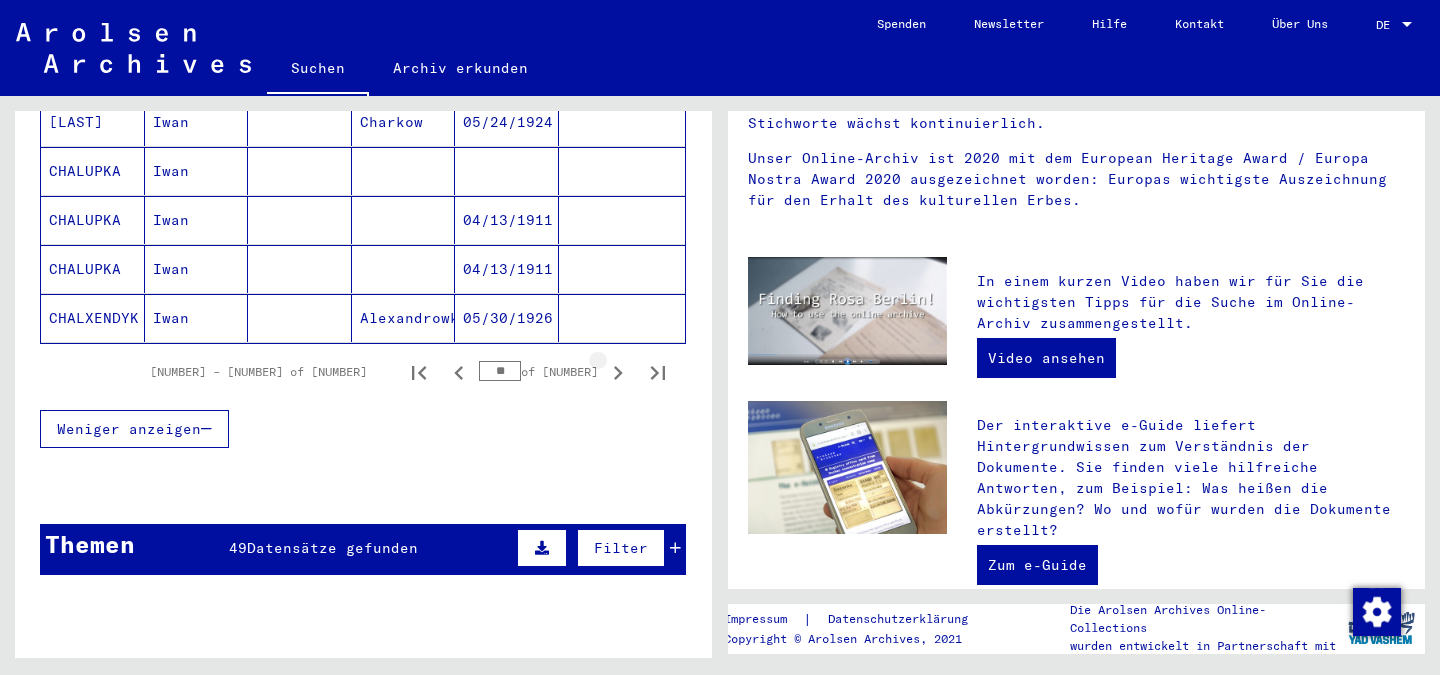 click 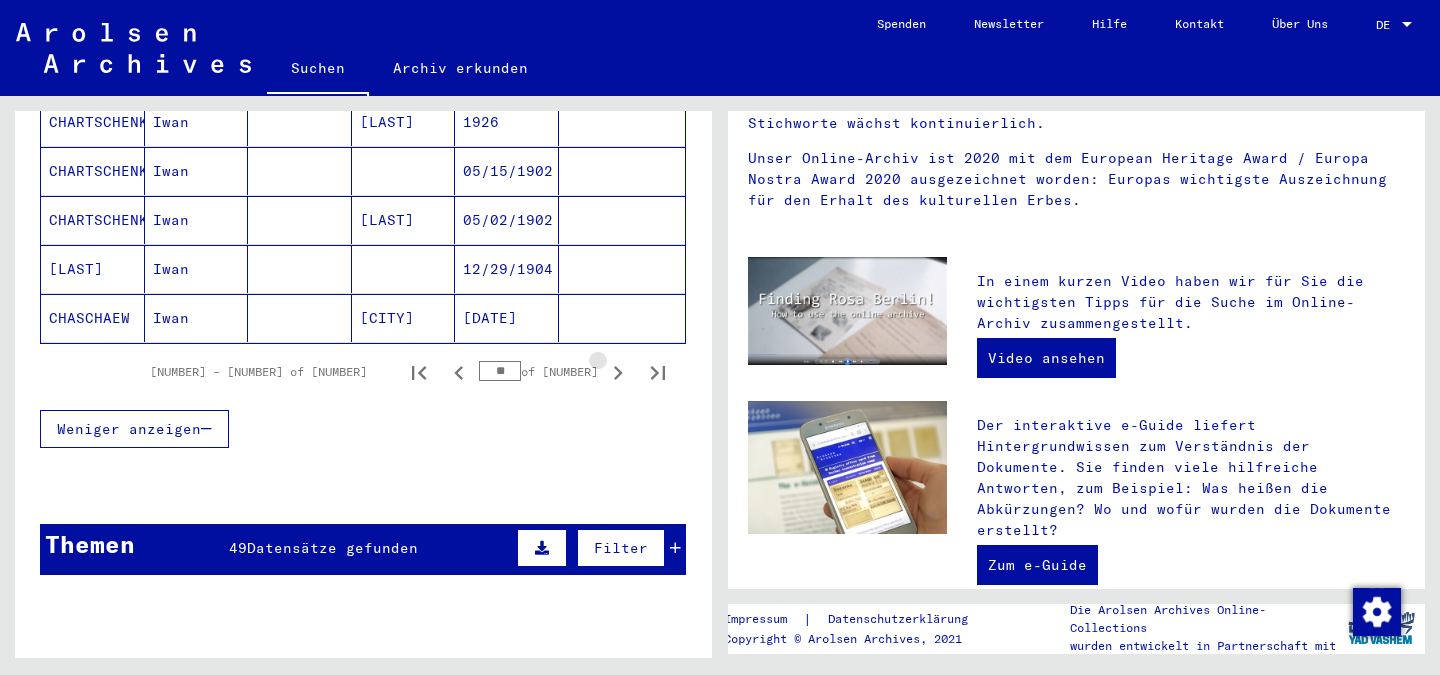 click 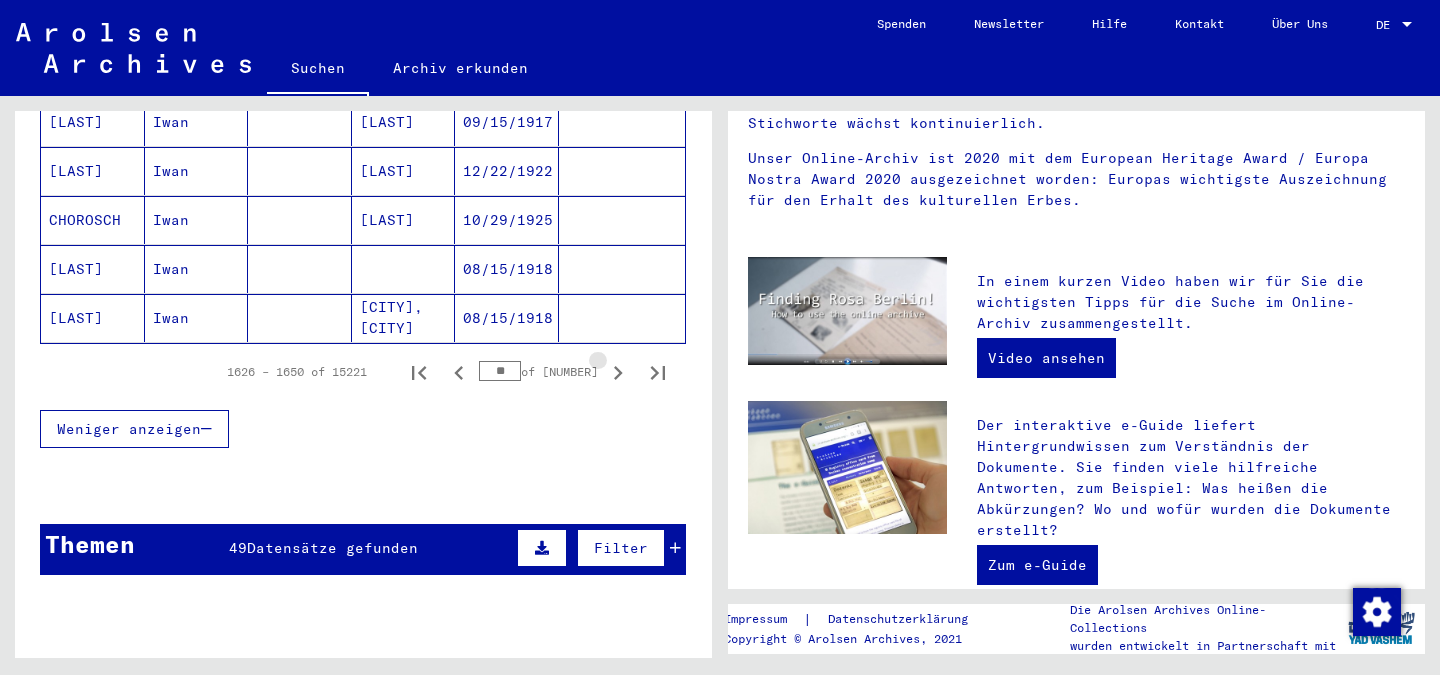 click 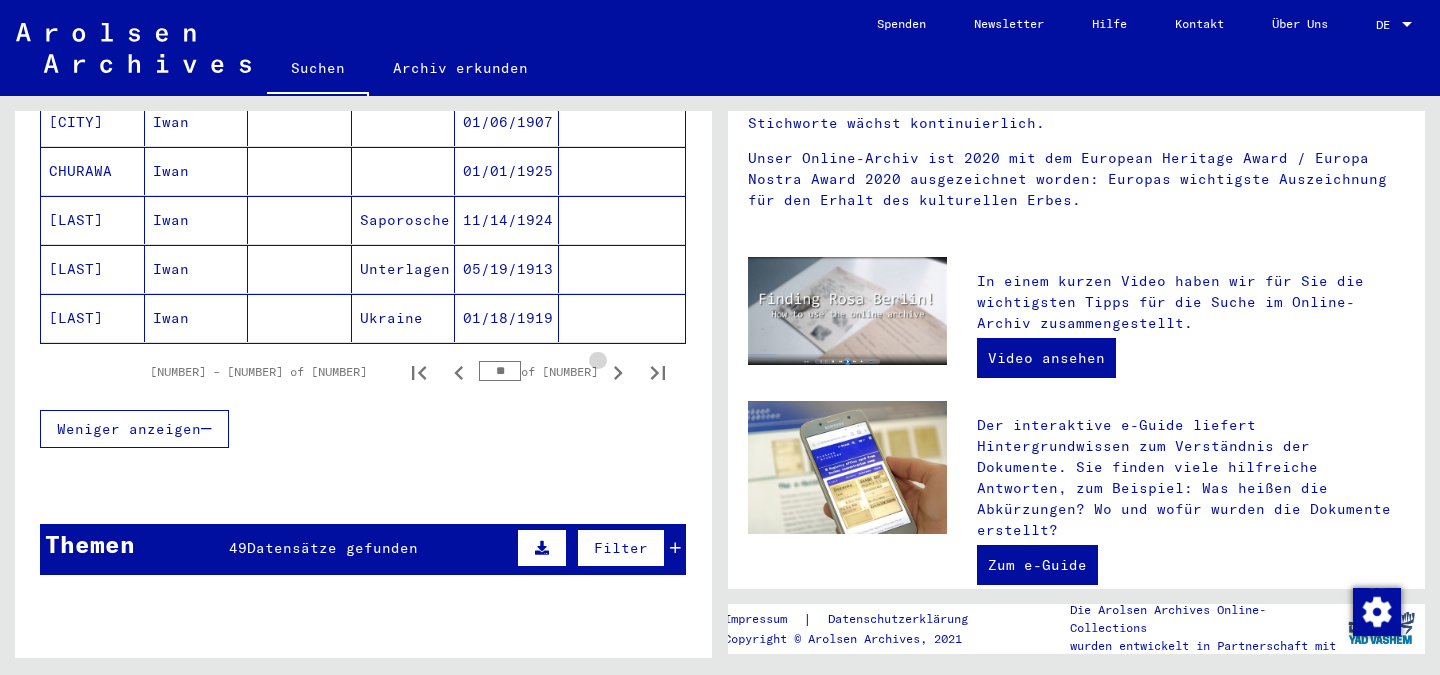 click 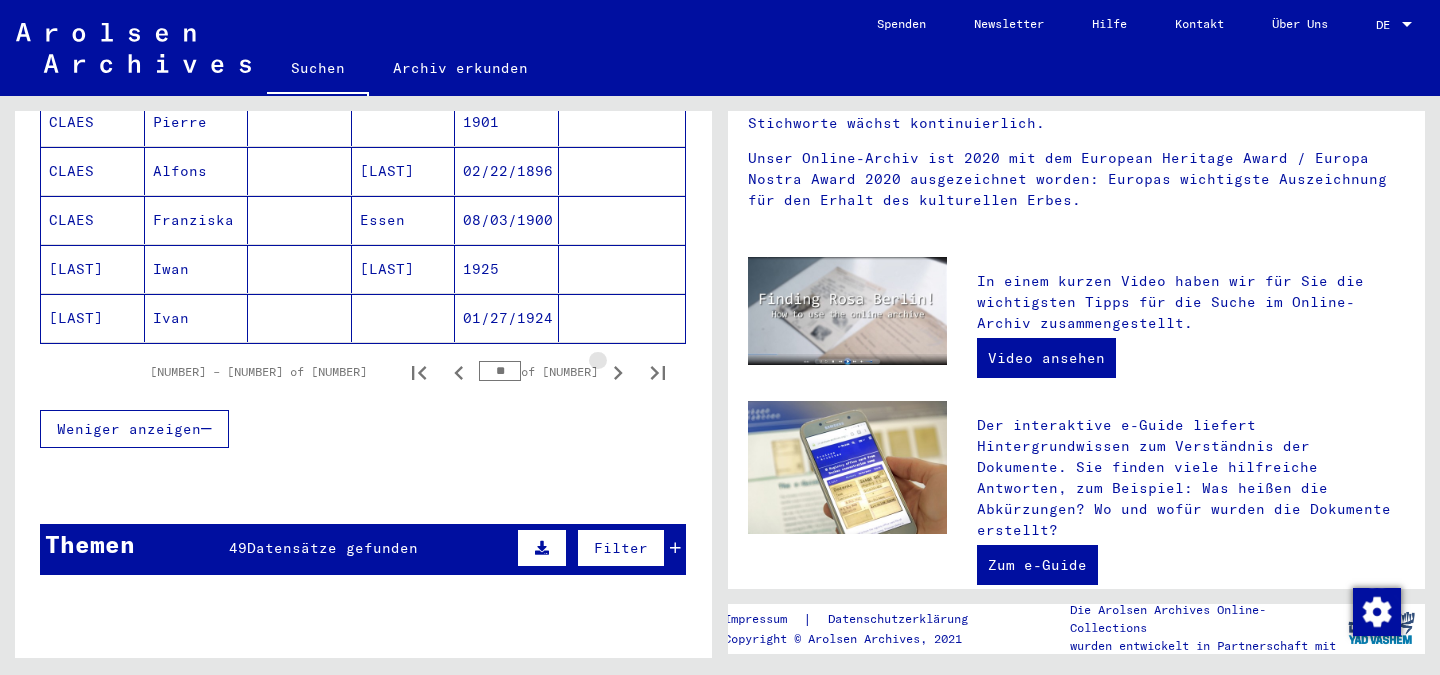 click 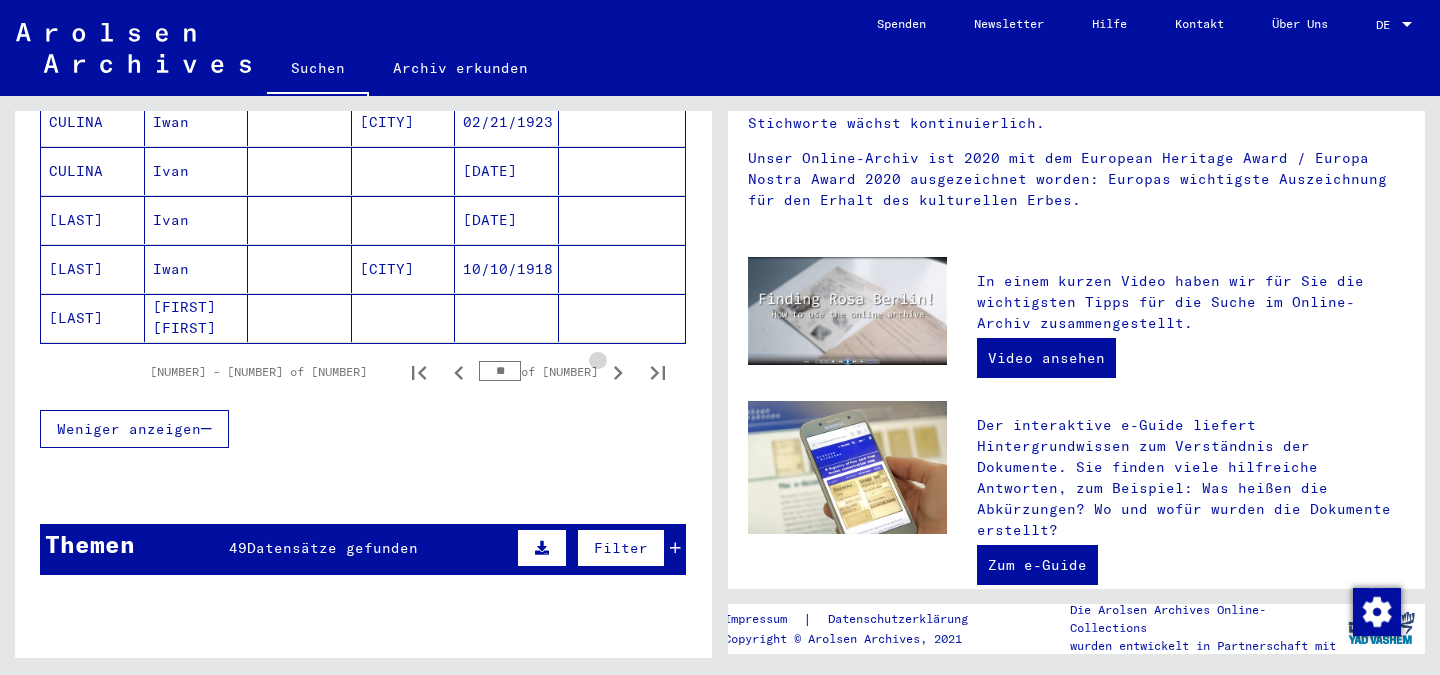 click 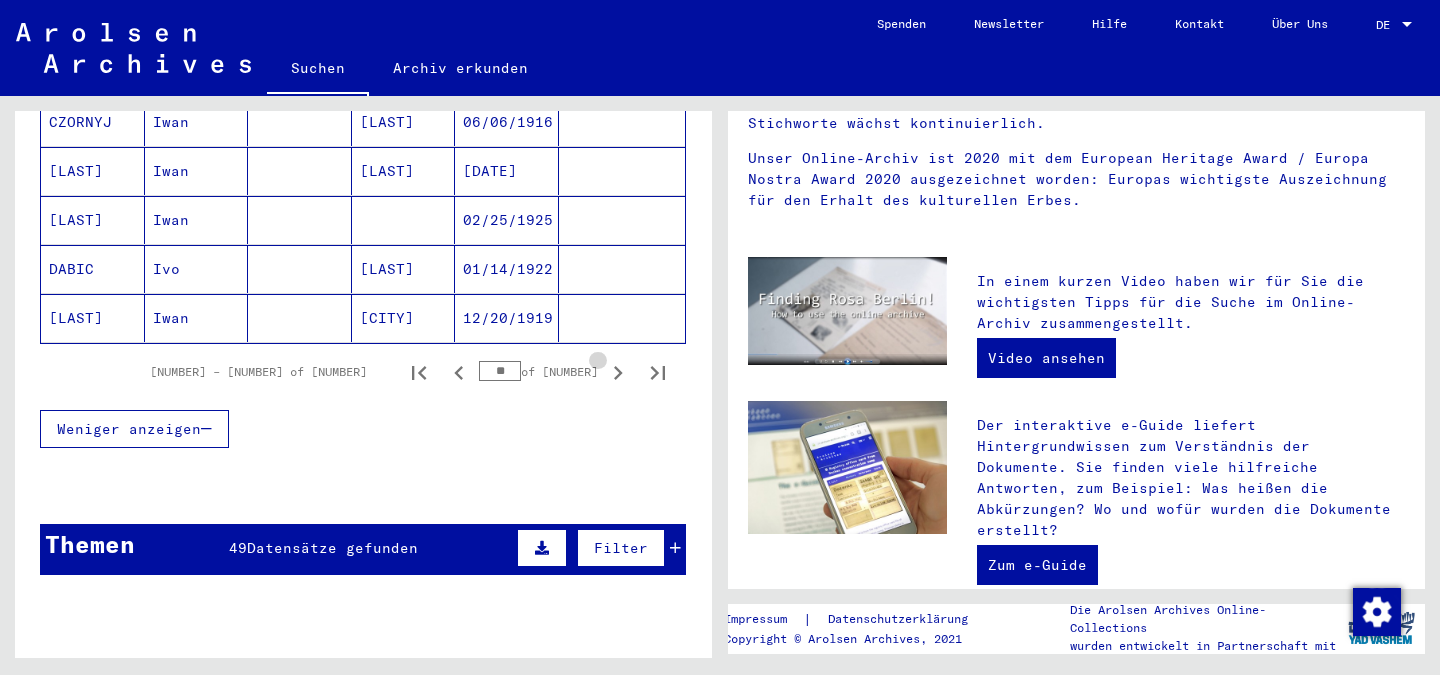 click 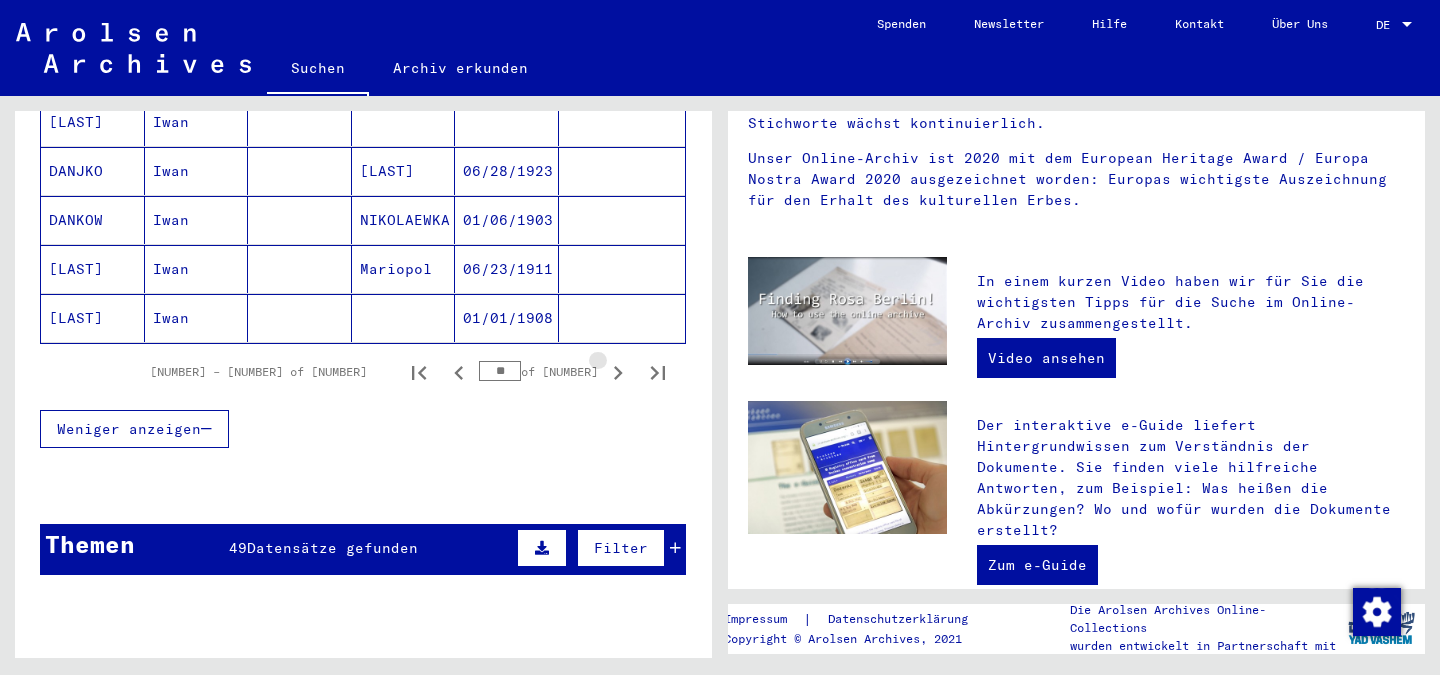 click 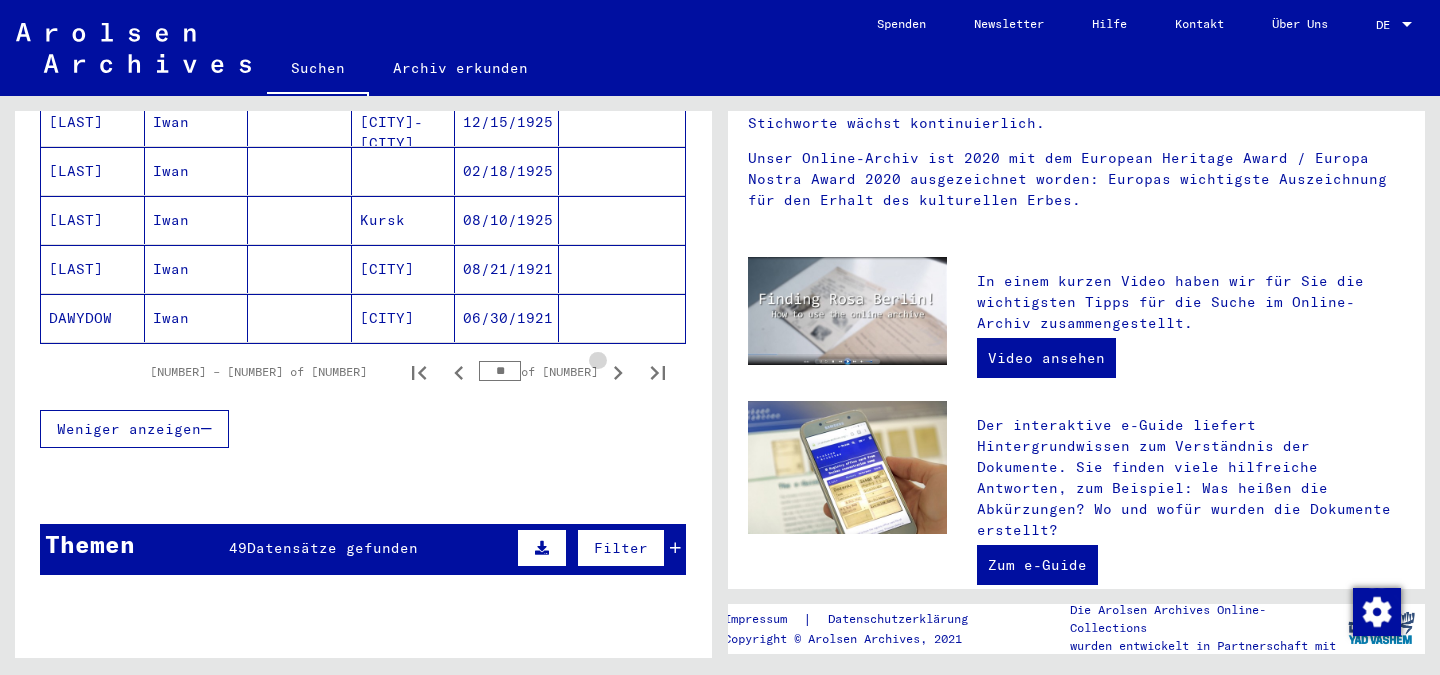 click 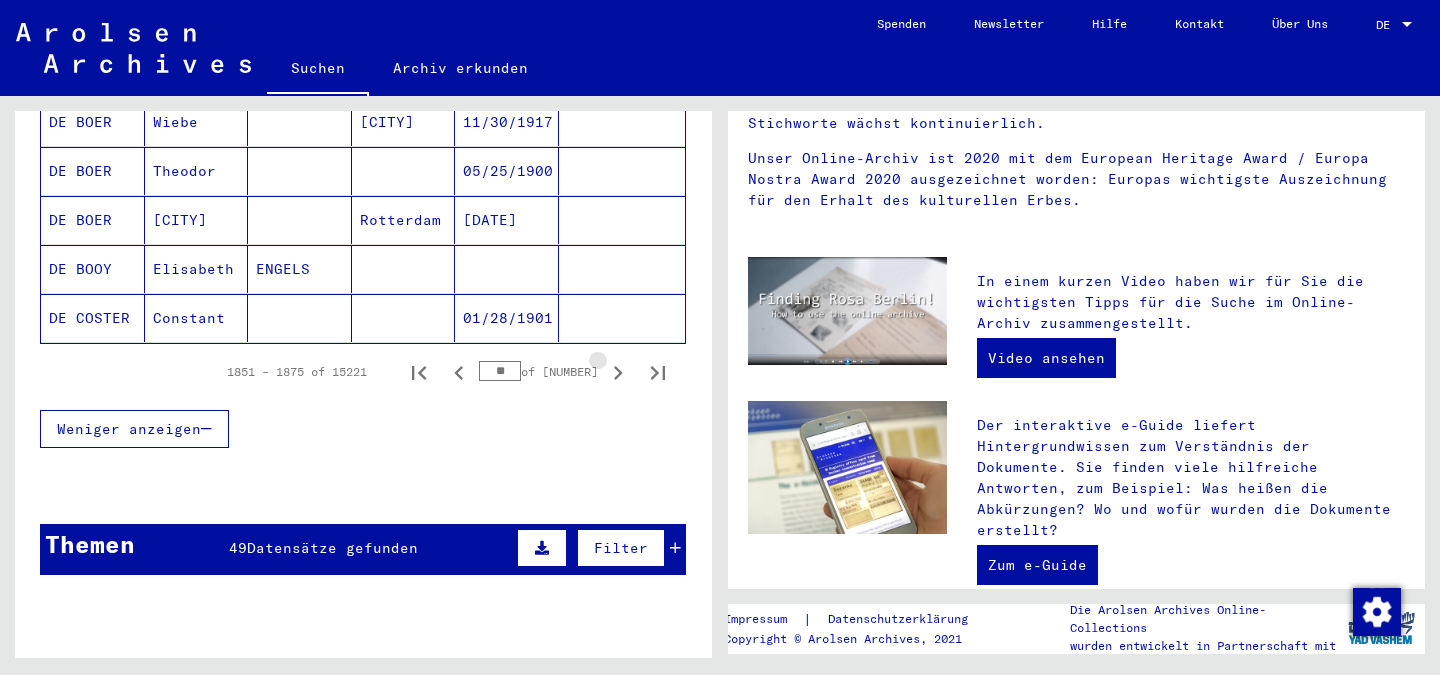click 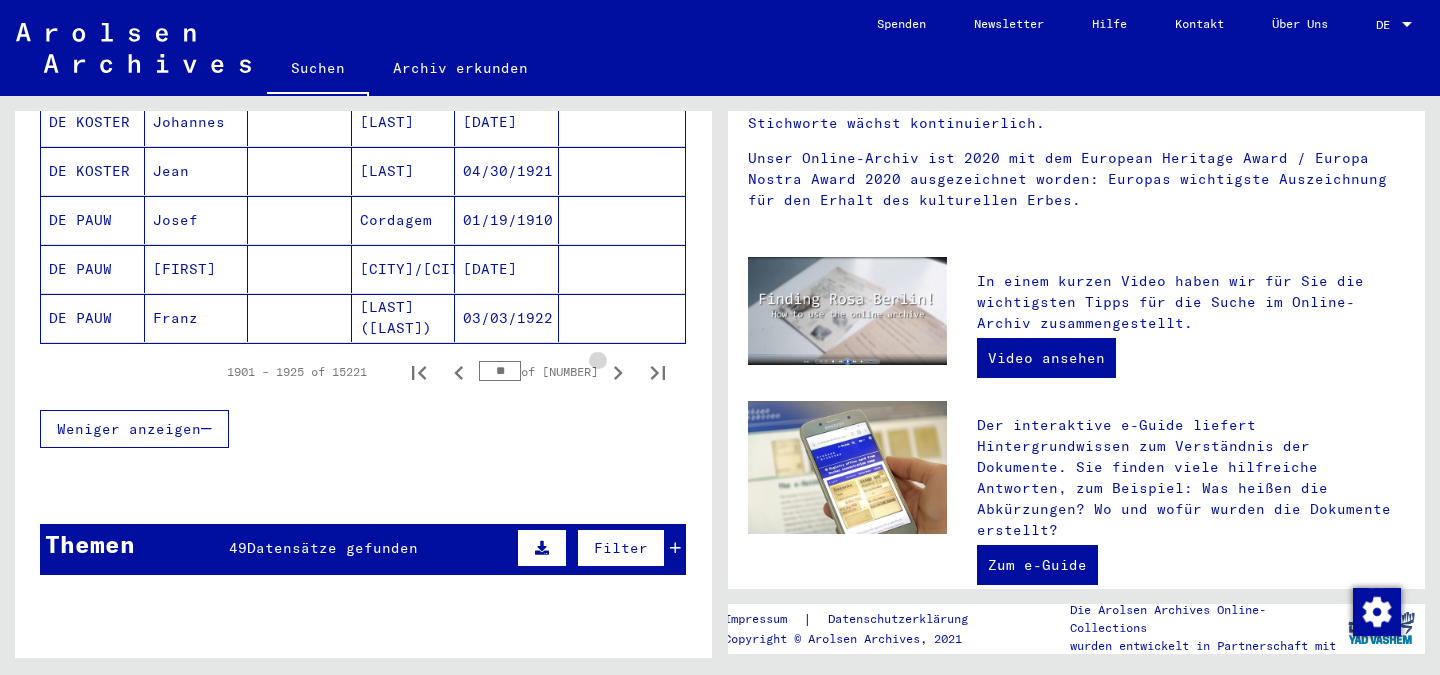 click 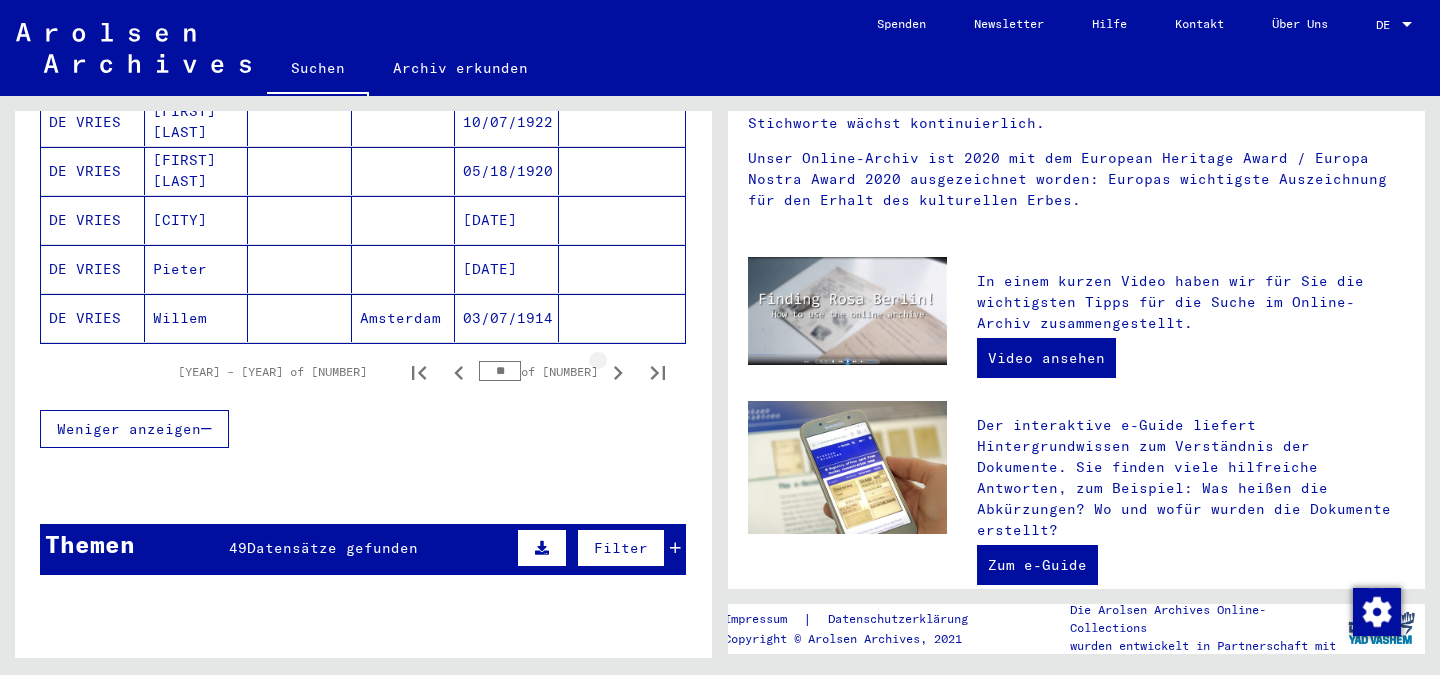 click 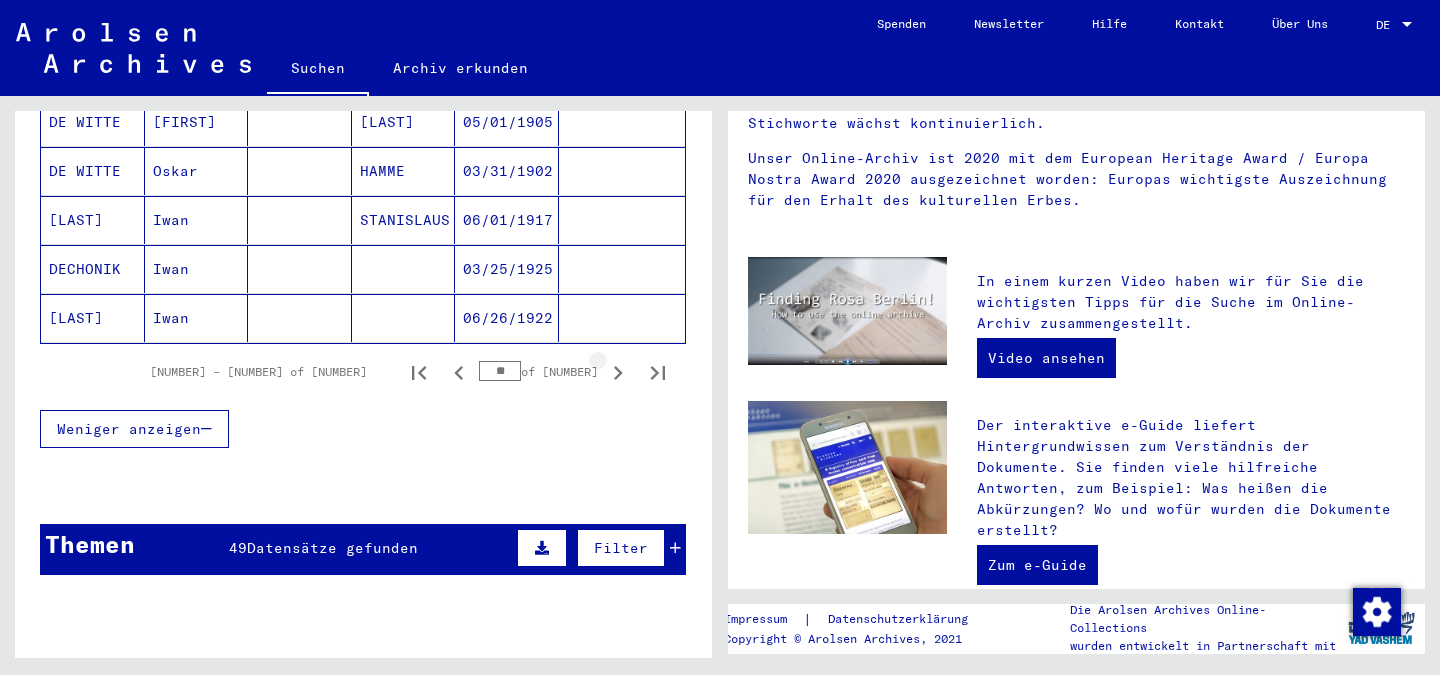 click 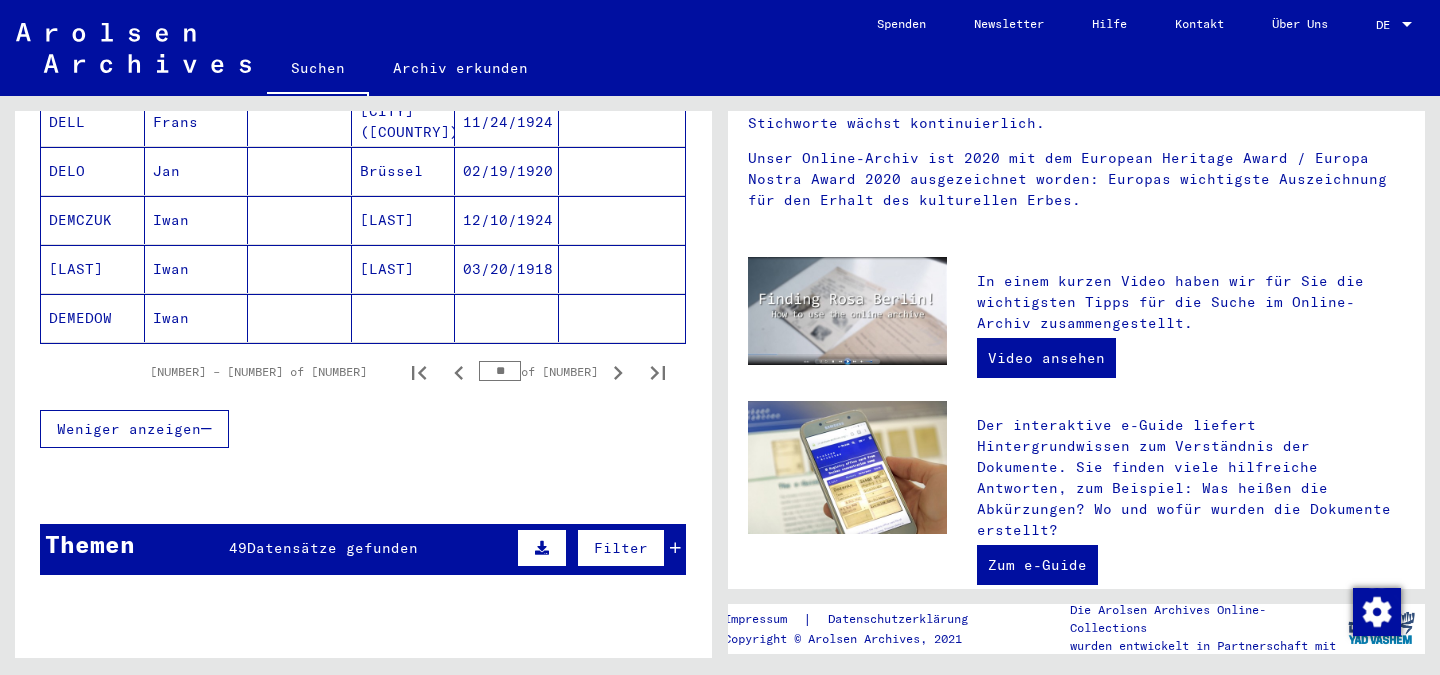 click 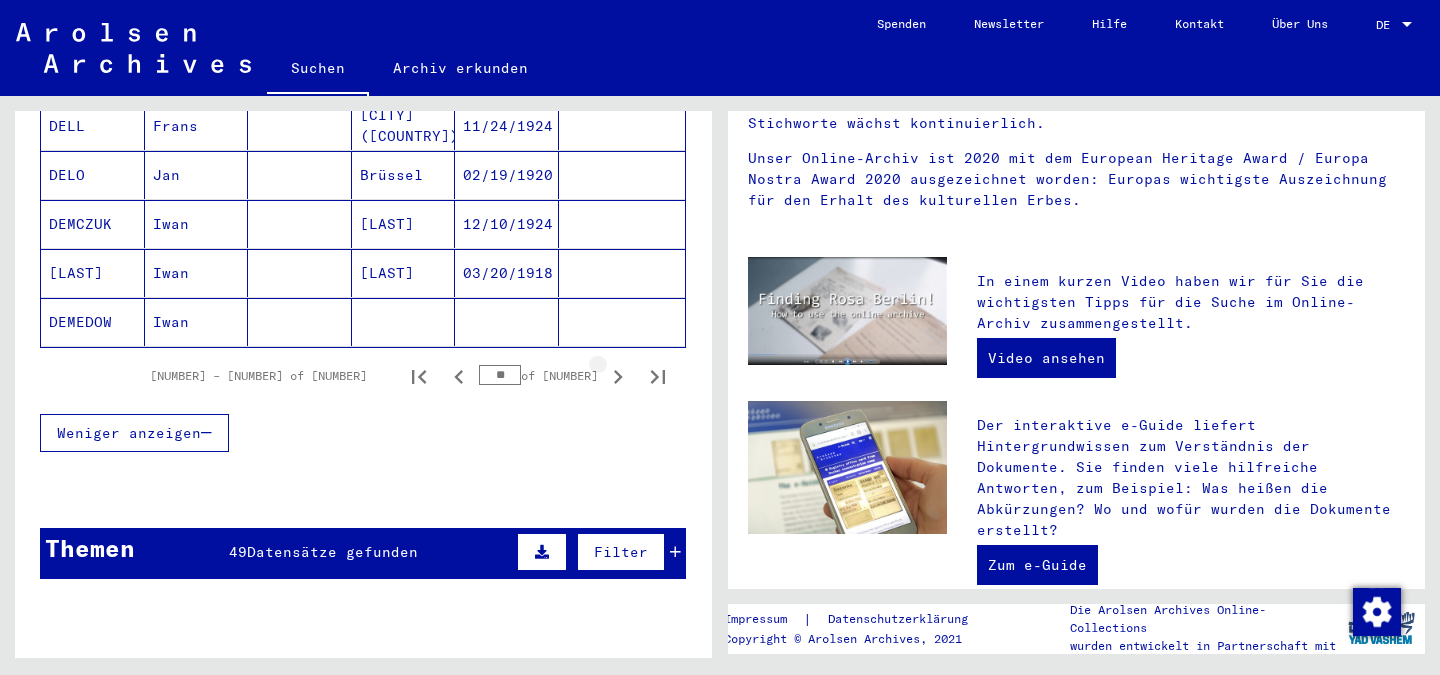 scroll, scrollTop: 1312, scrollLeft: 0, axis: vertical 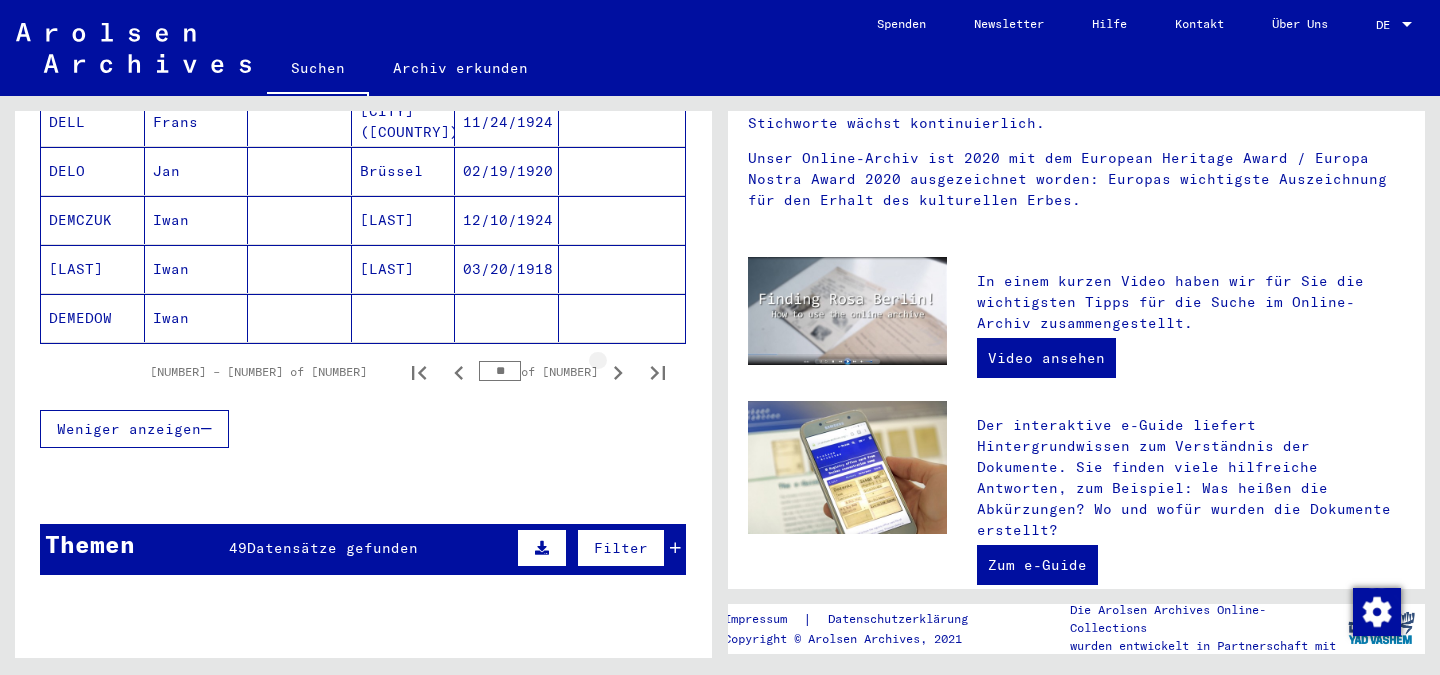 click 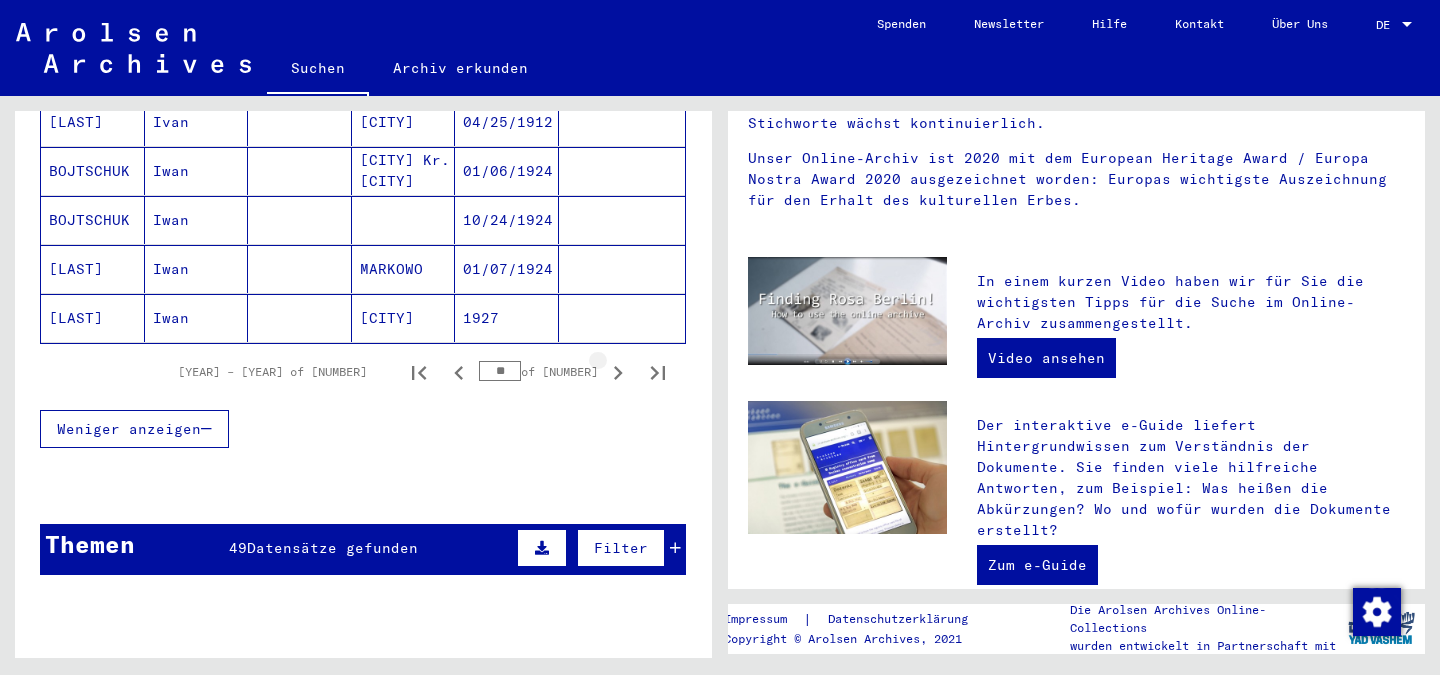 click 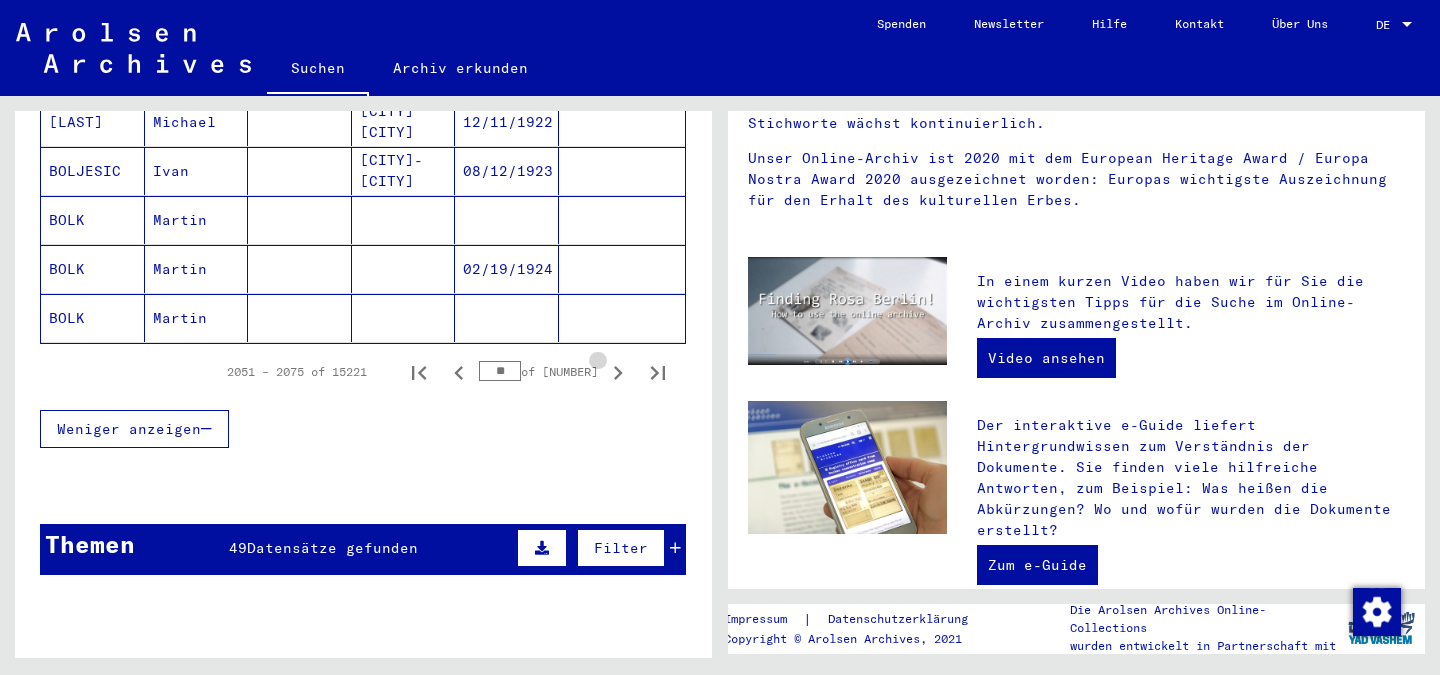 click 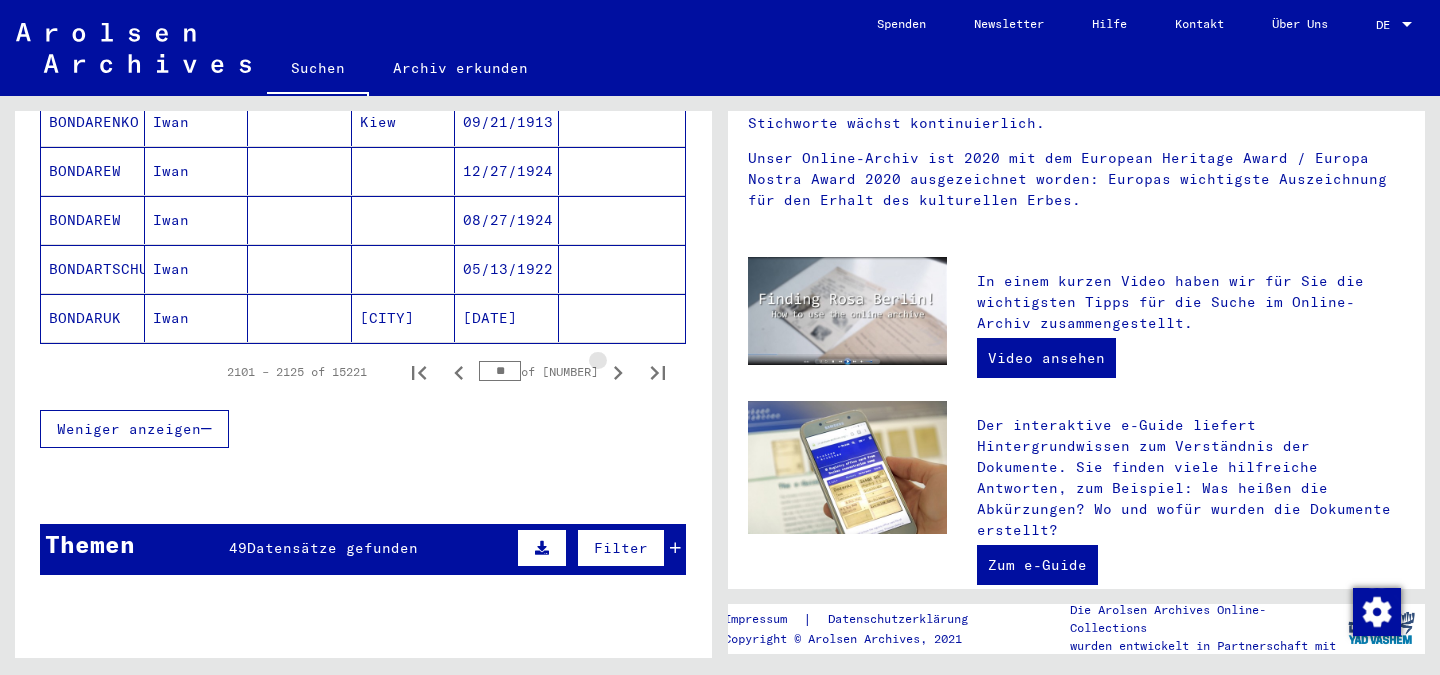 click 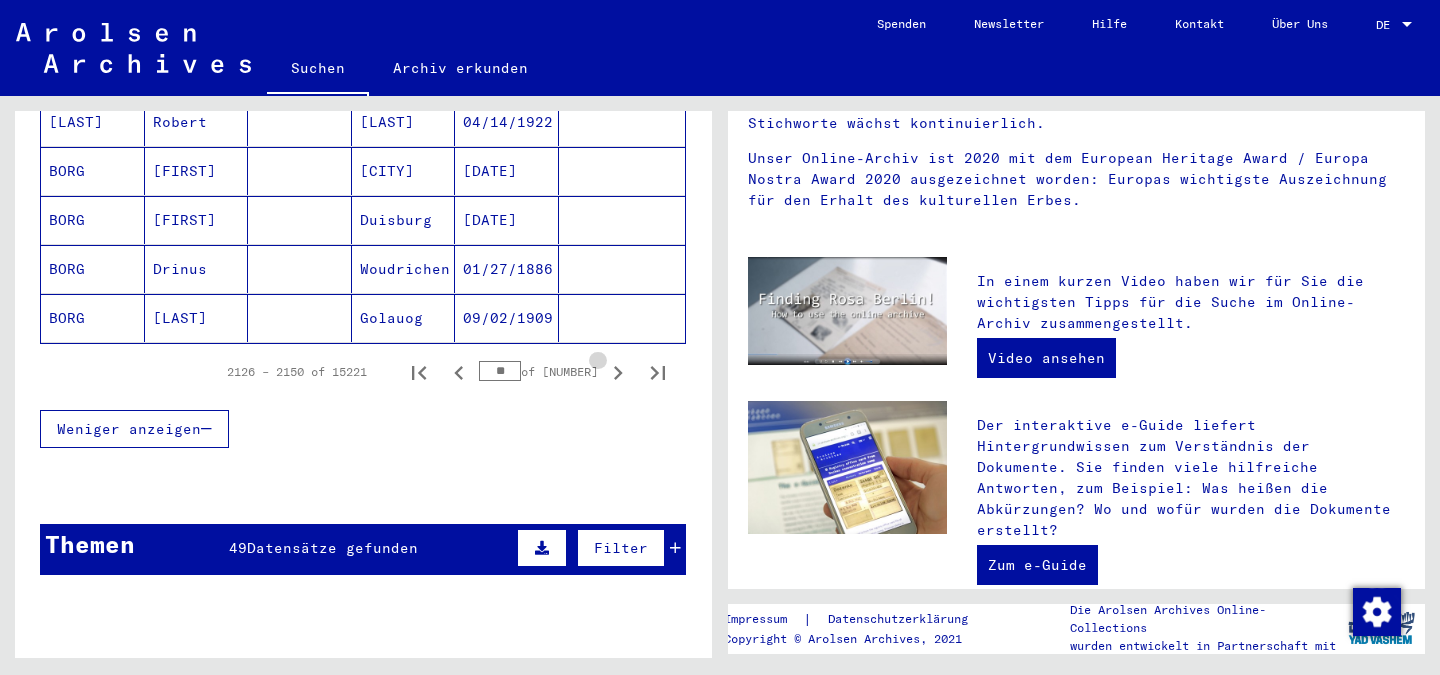 click 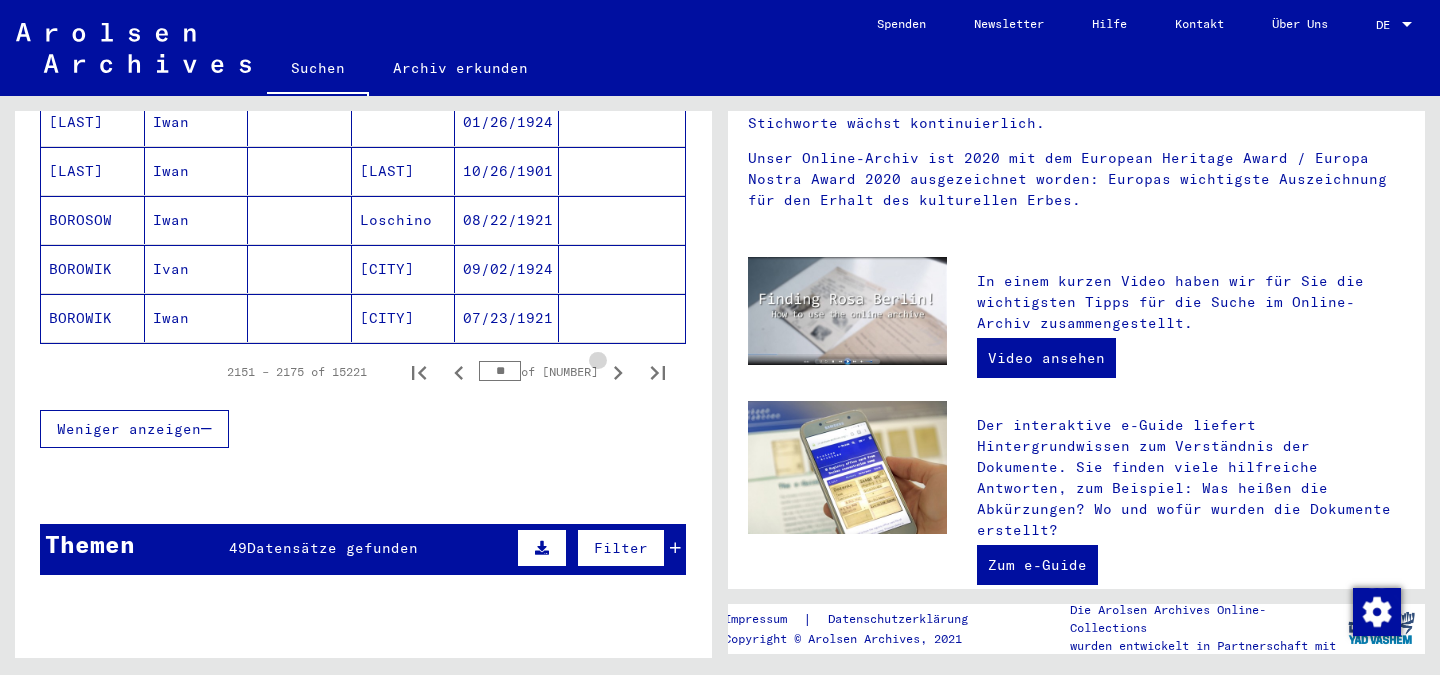 click 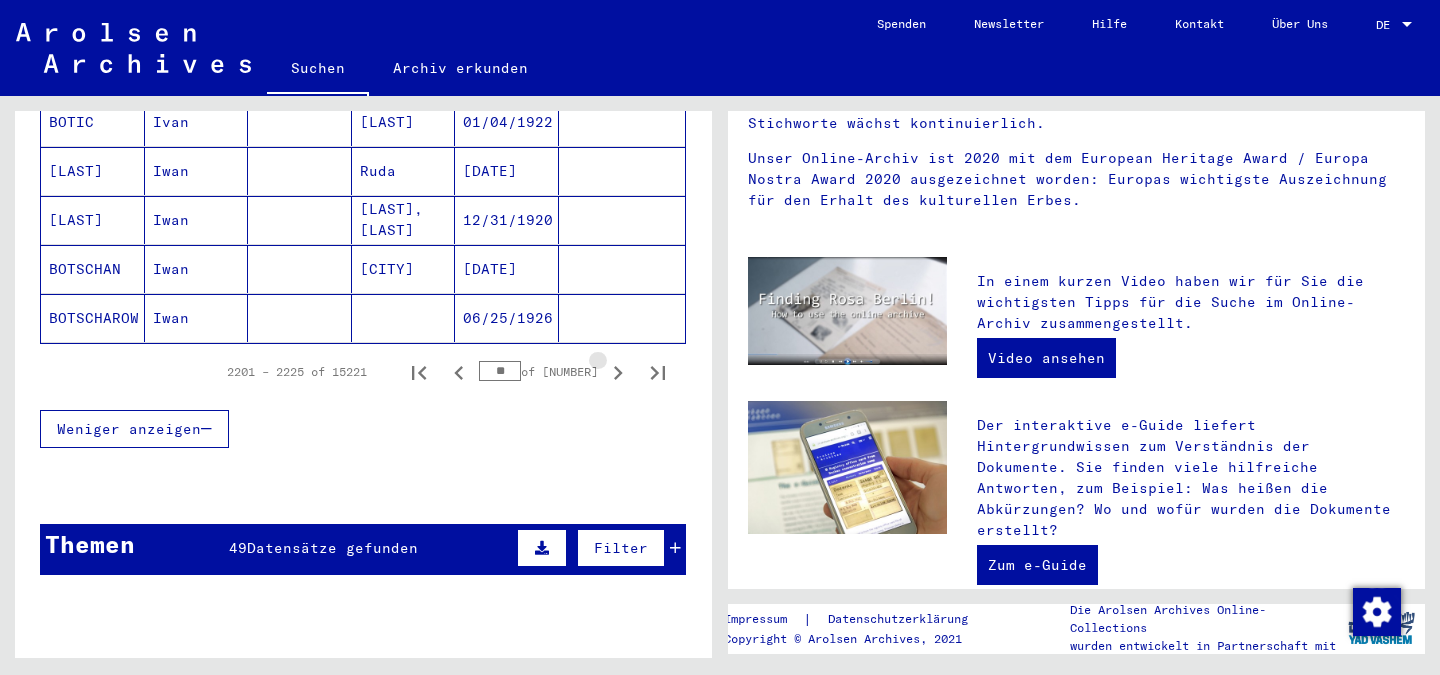 click 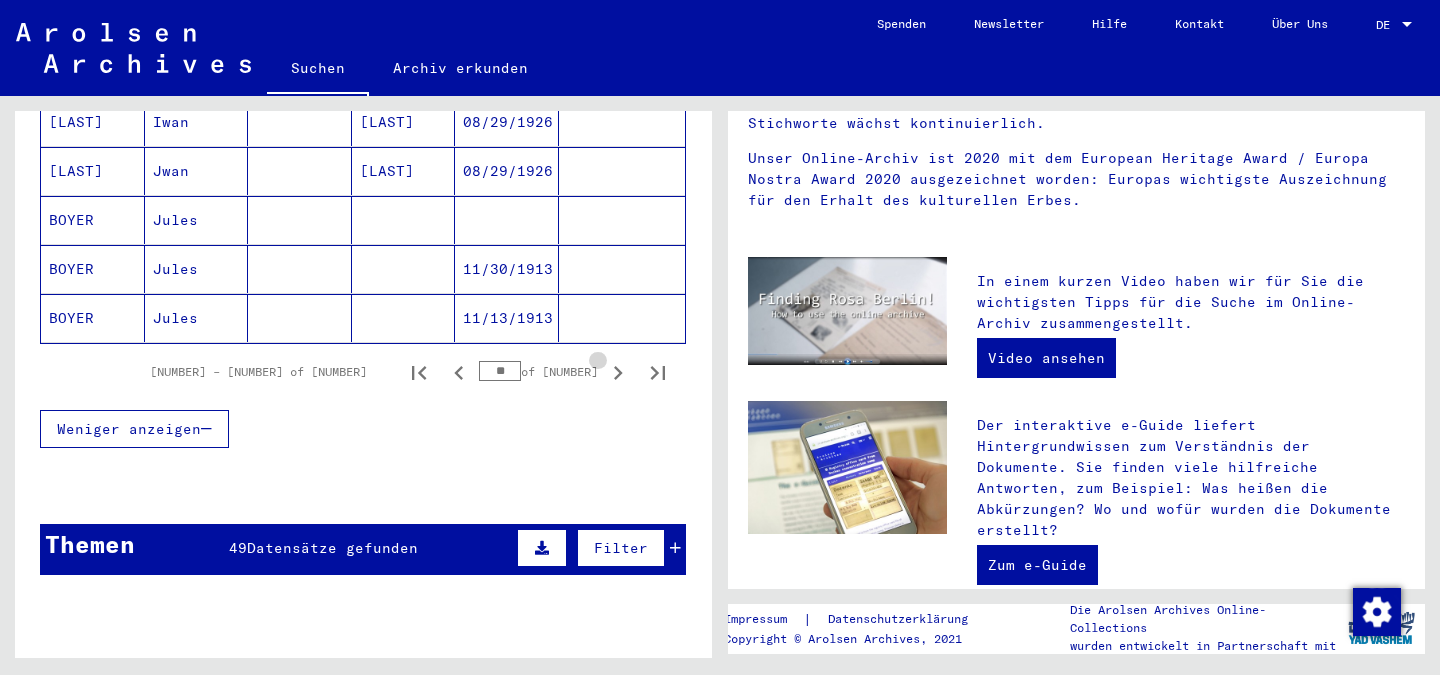 click 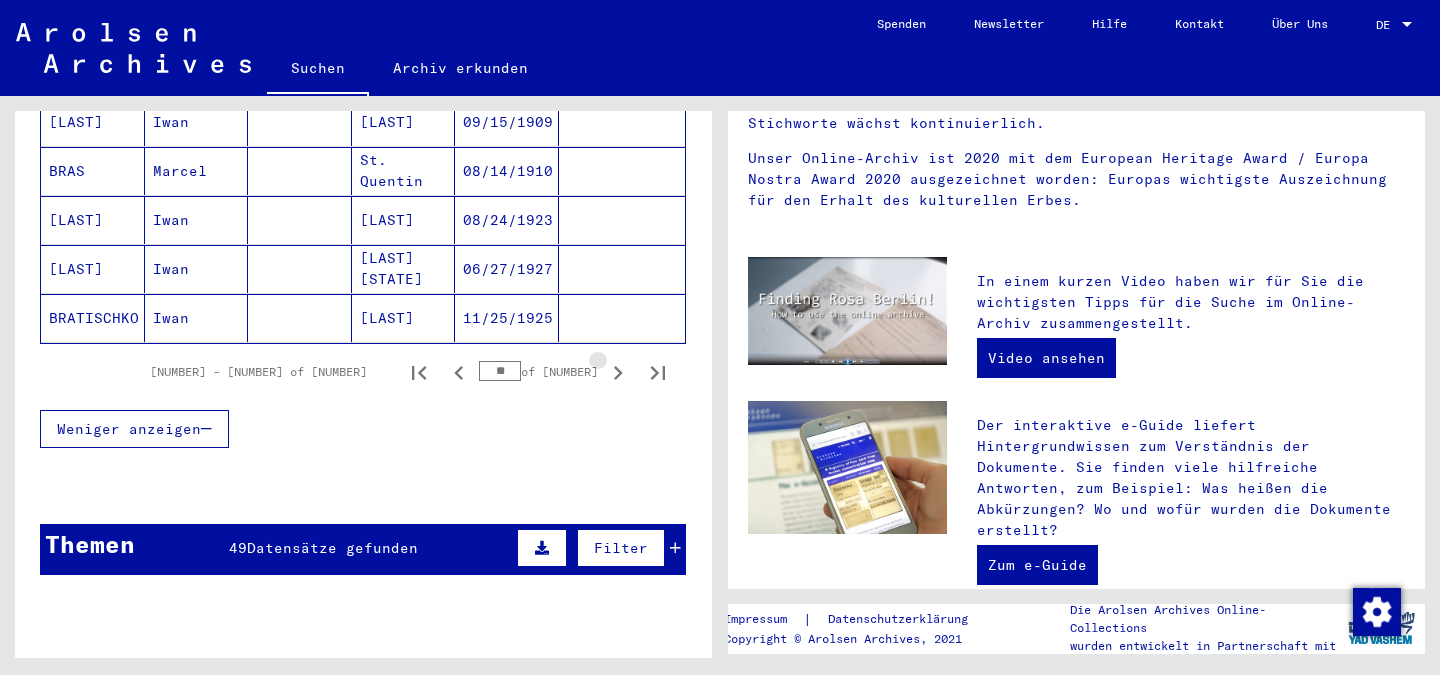 click 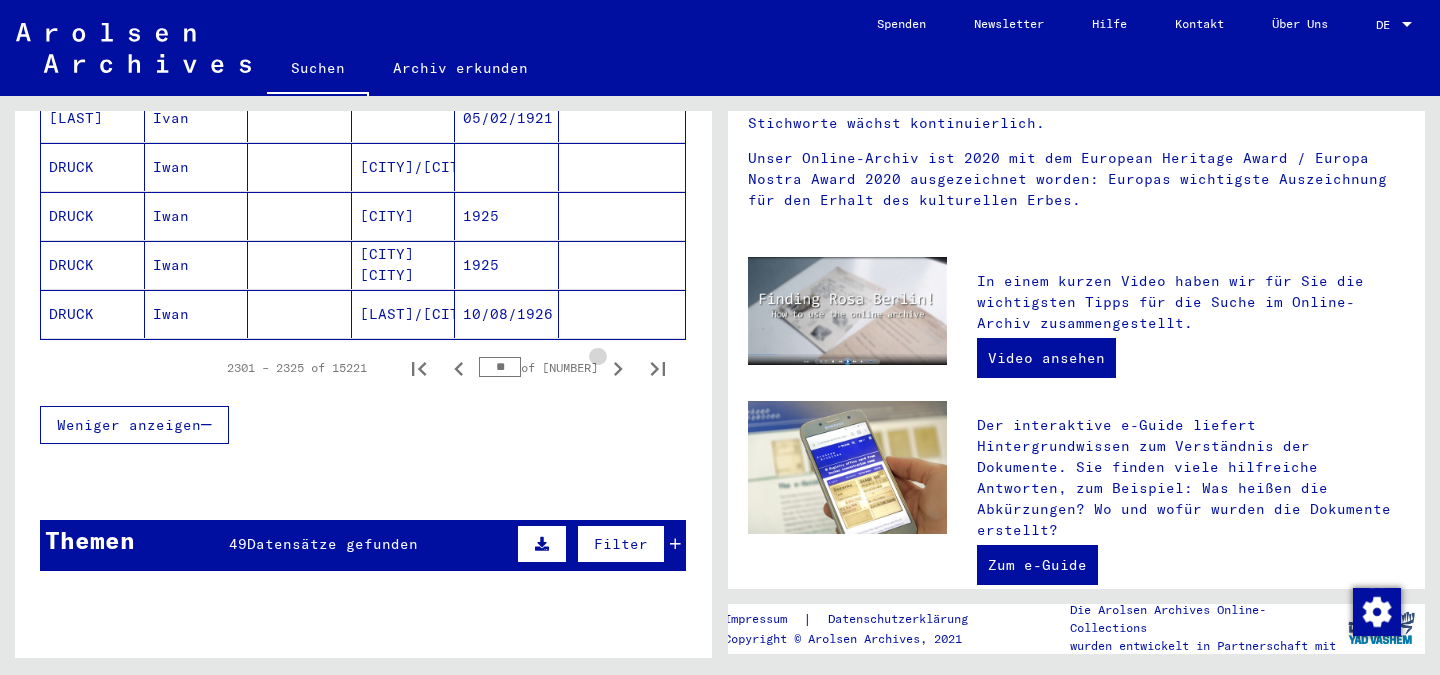 click 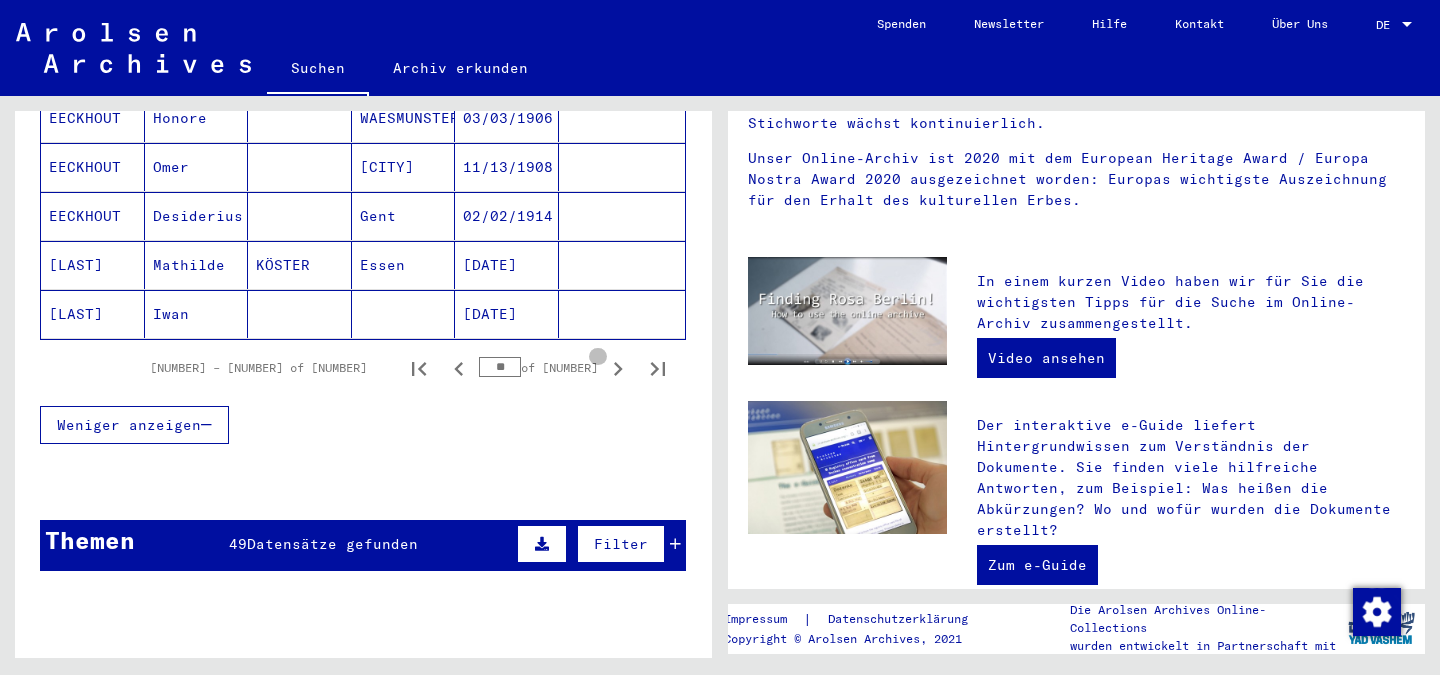 scroll, scrollTop: 1308, scrollLeft: 0, axis: vertical 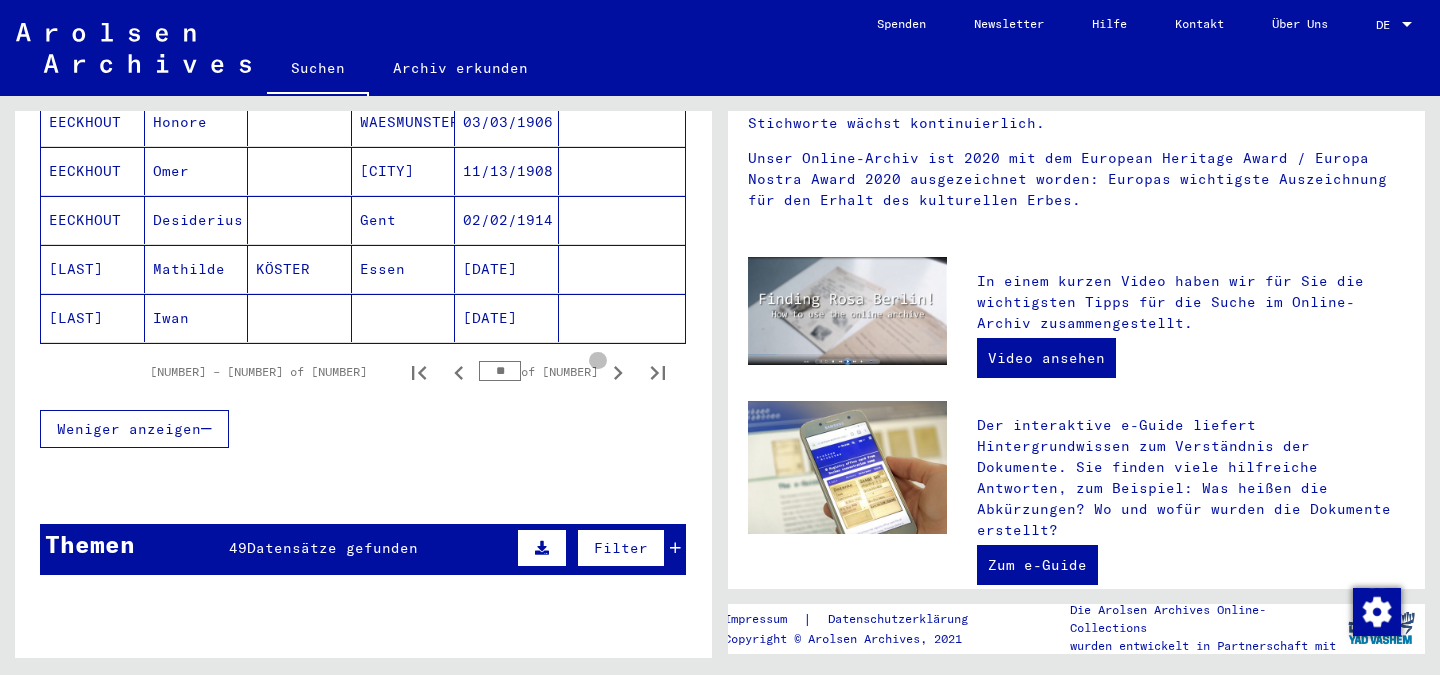 click 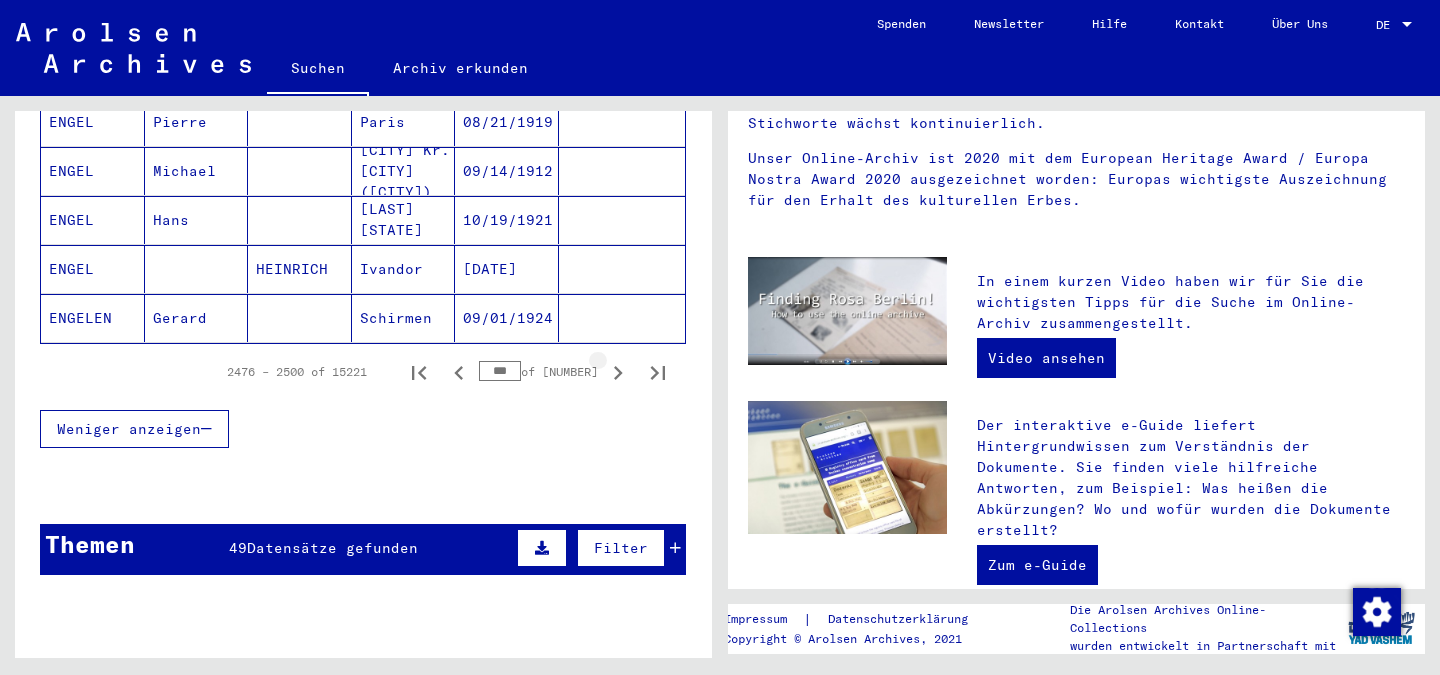 click 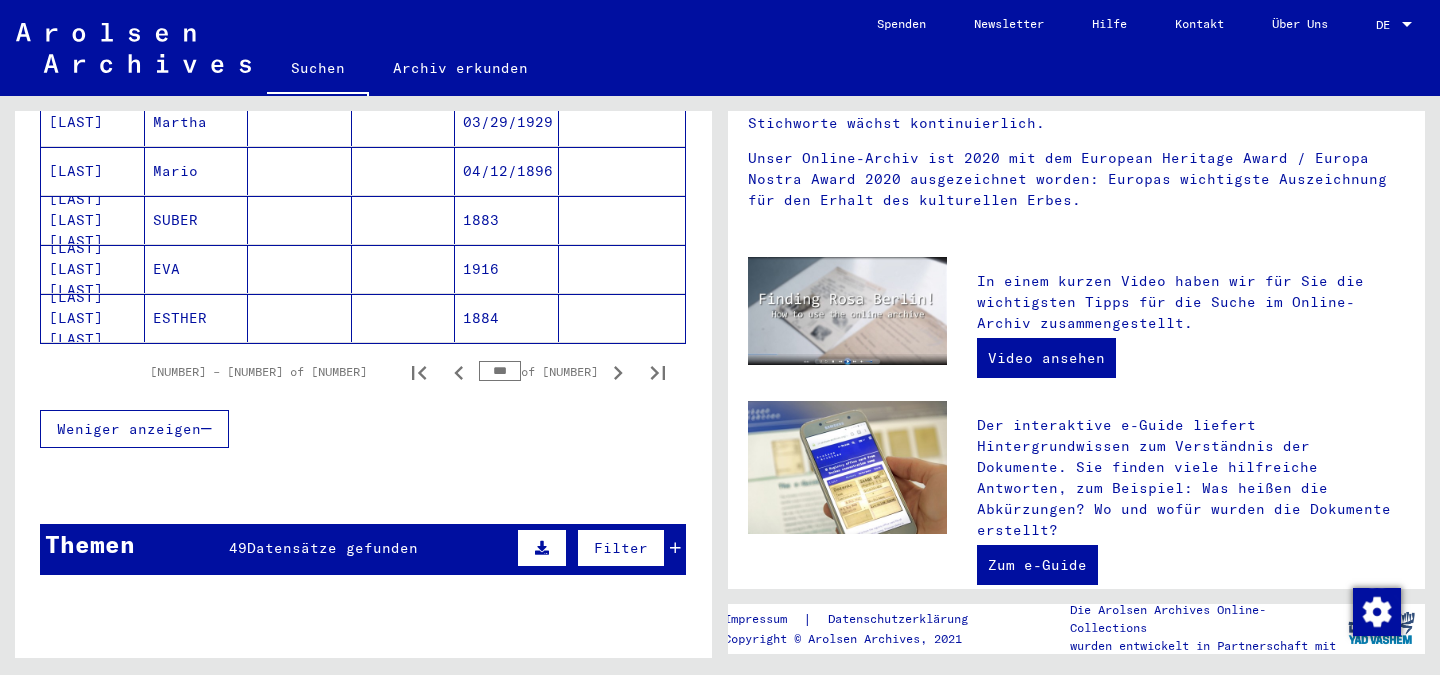 click 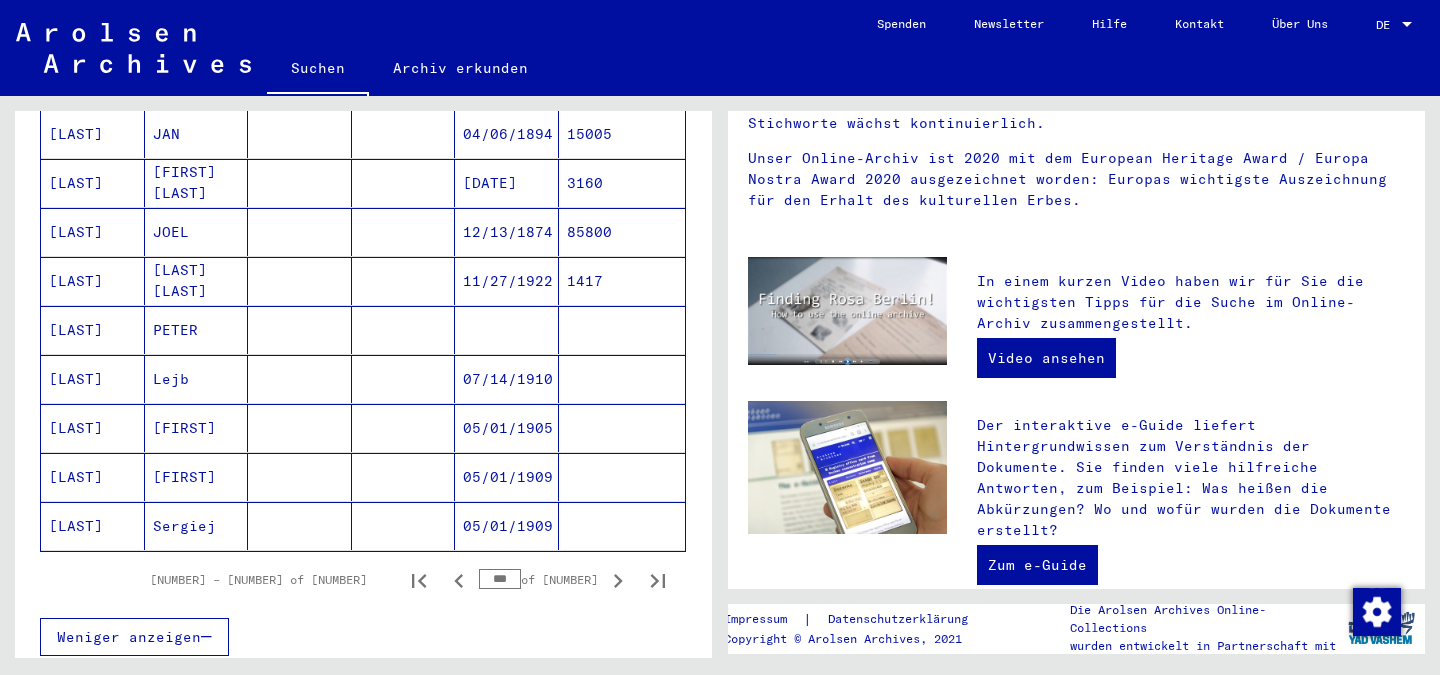 scroll, scrollTop: 1117, scrollLeft: 0, axis: vertical 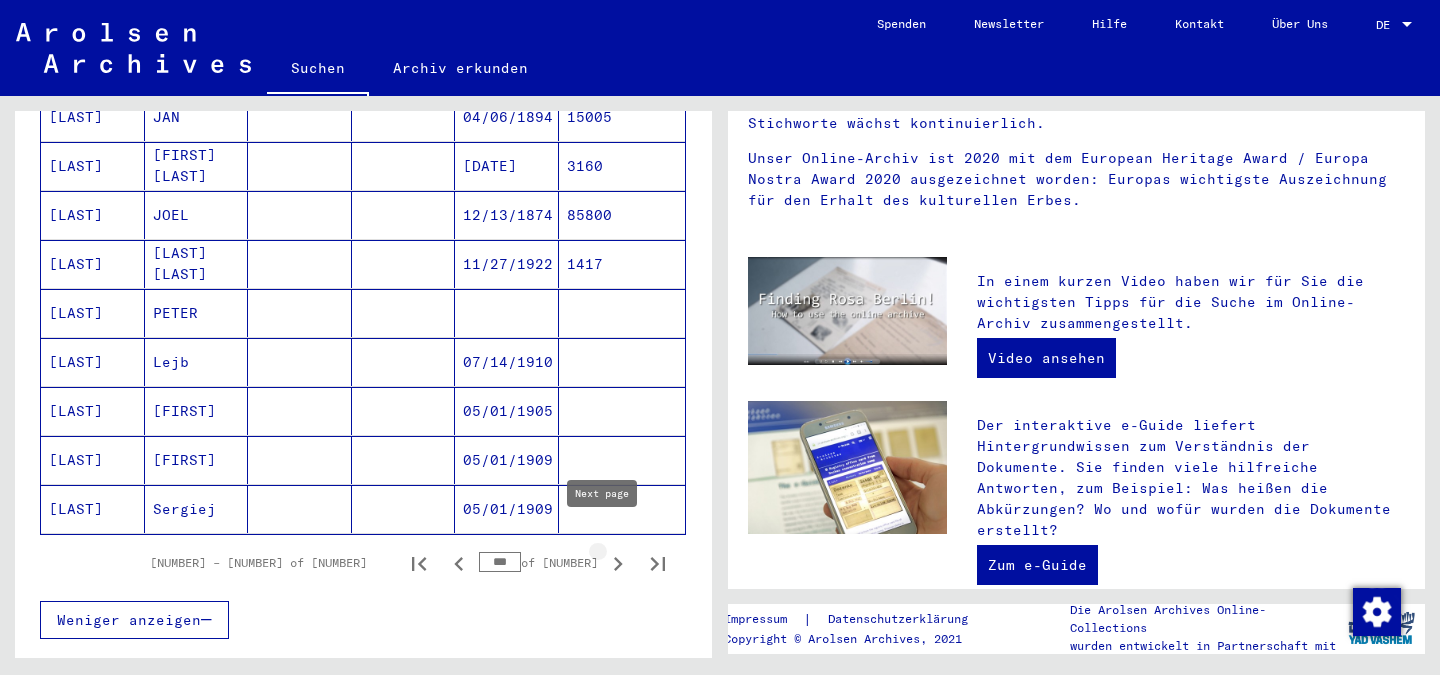 click 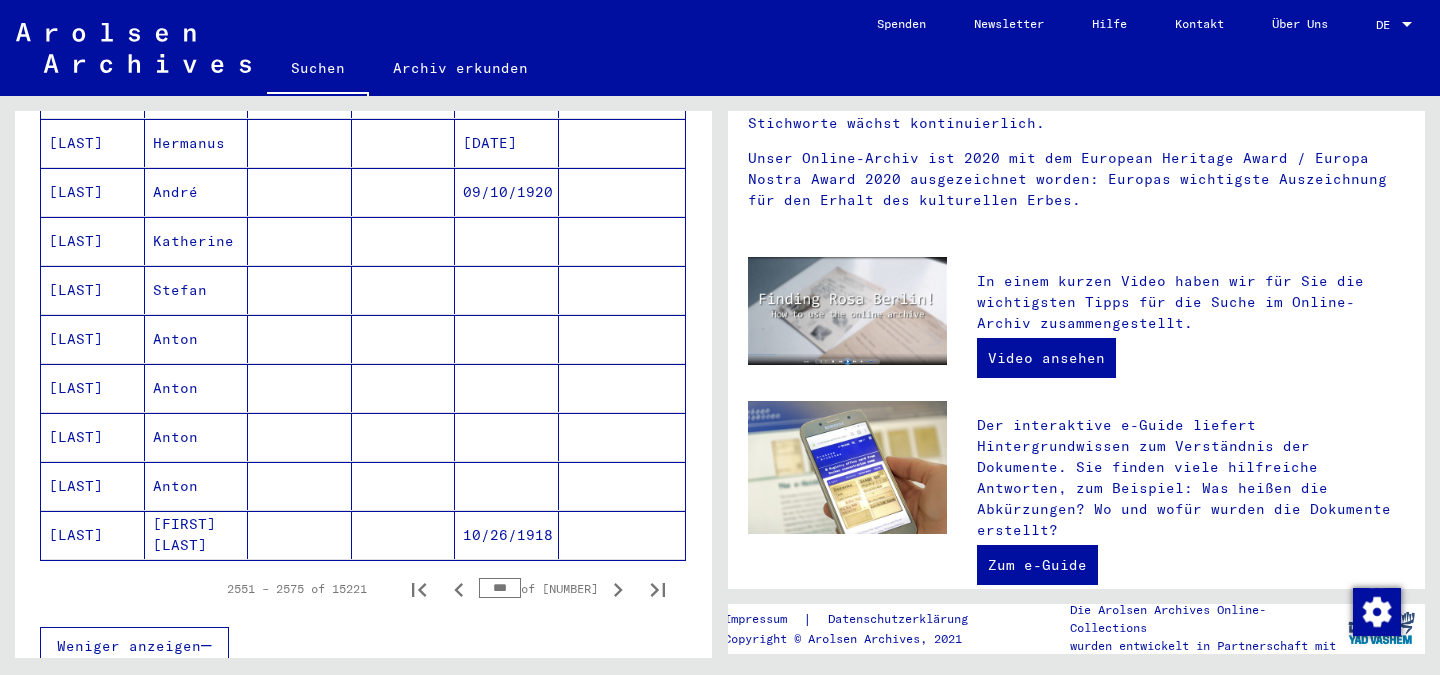 scroll, scrollTop: 1100, scrollLeft: 0, axis: vertical 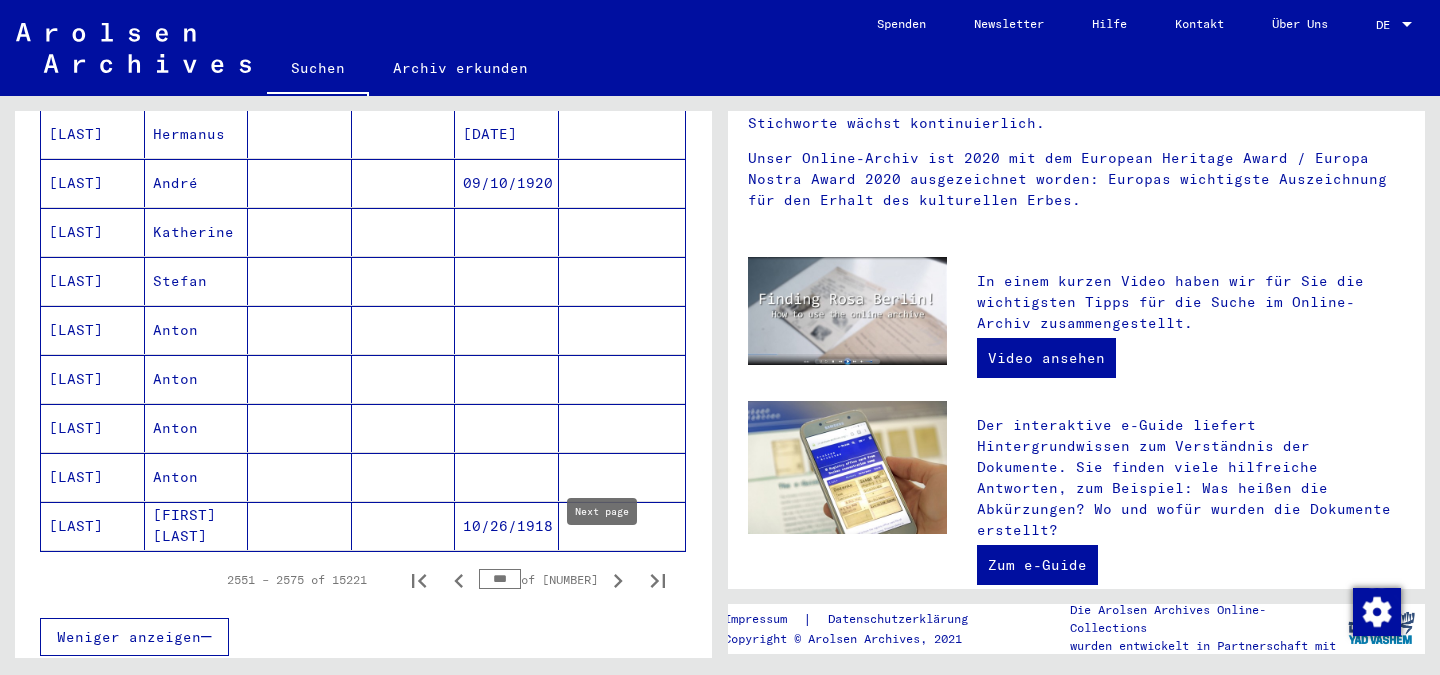 click 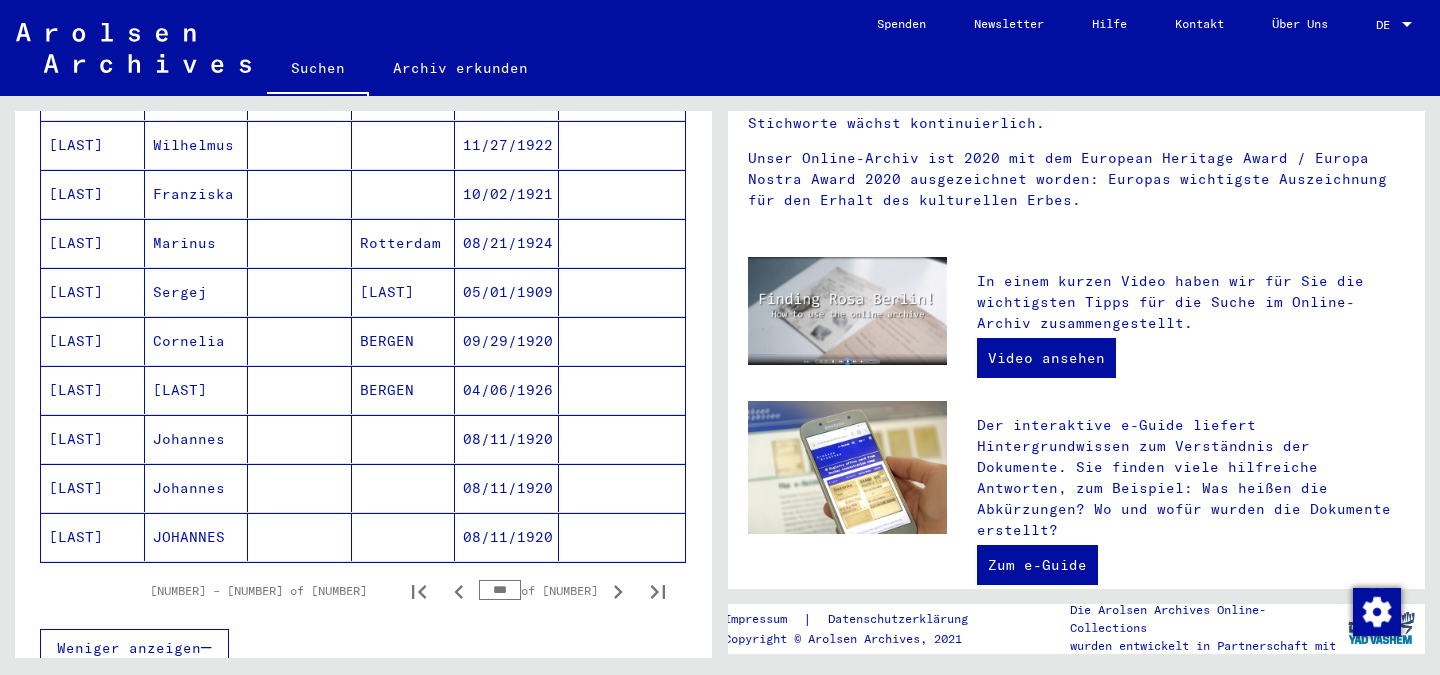 scroll, scrollTop: 1093, scrollLeft: 0, axis: vertical 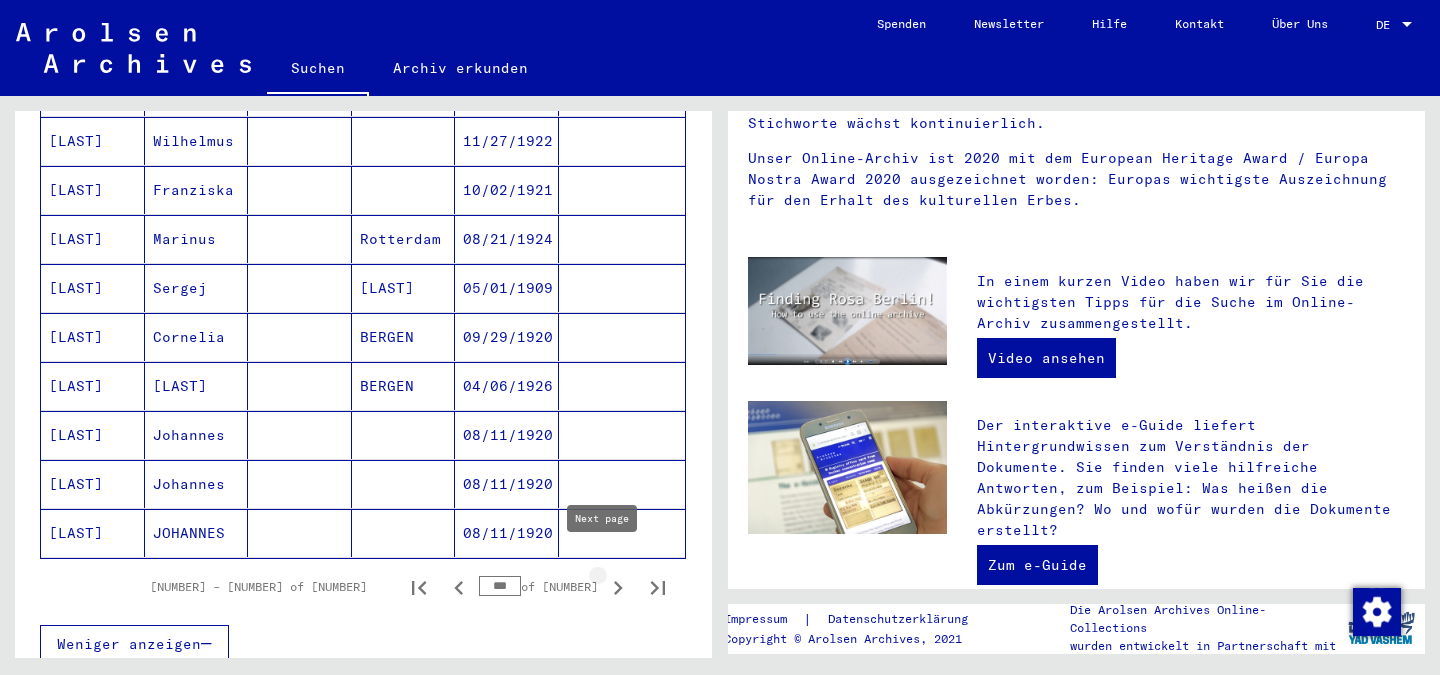 click 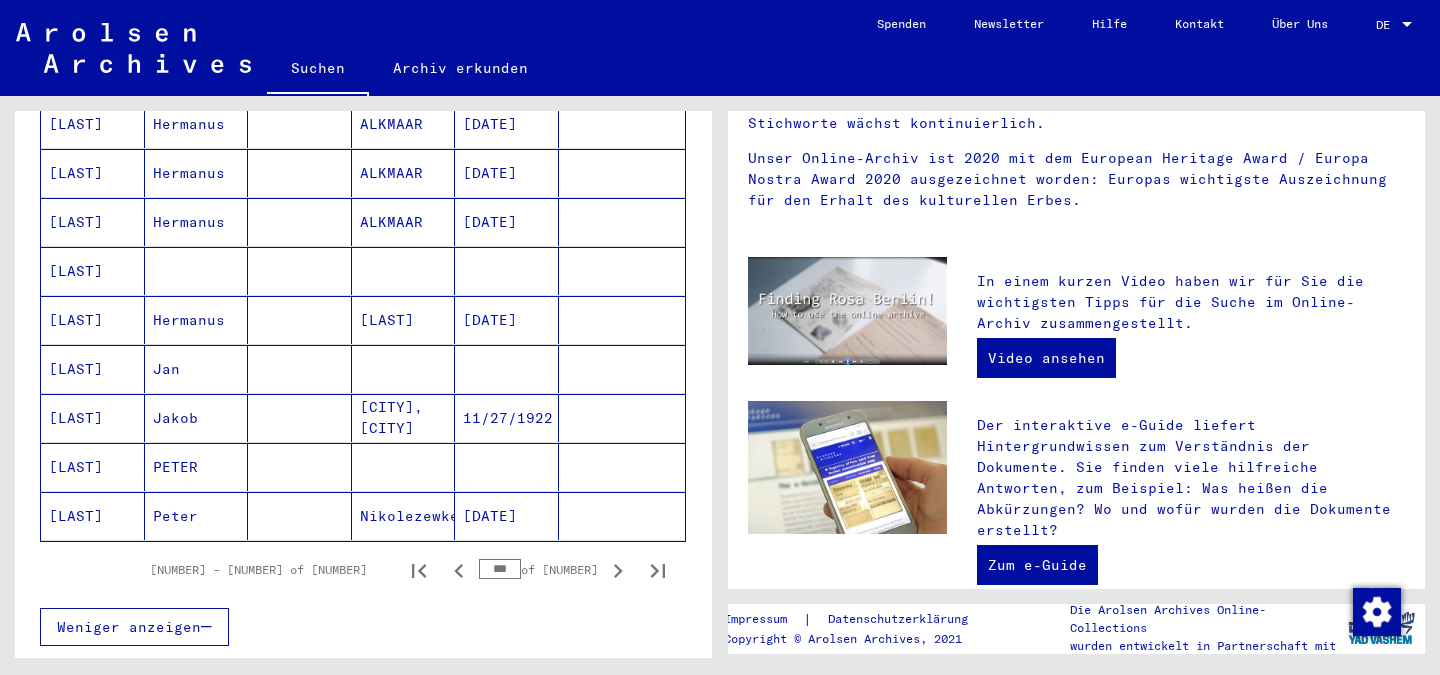 scroll, scrollTop: 1128, scrollLeft: 0, axis: vertical 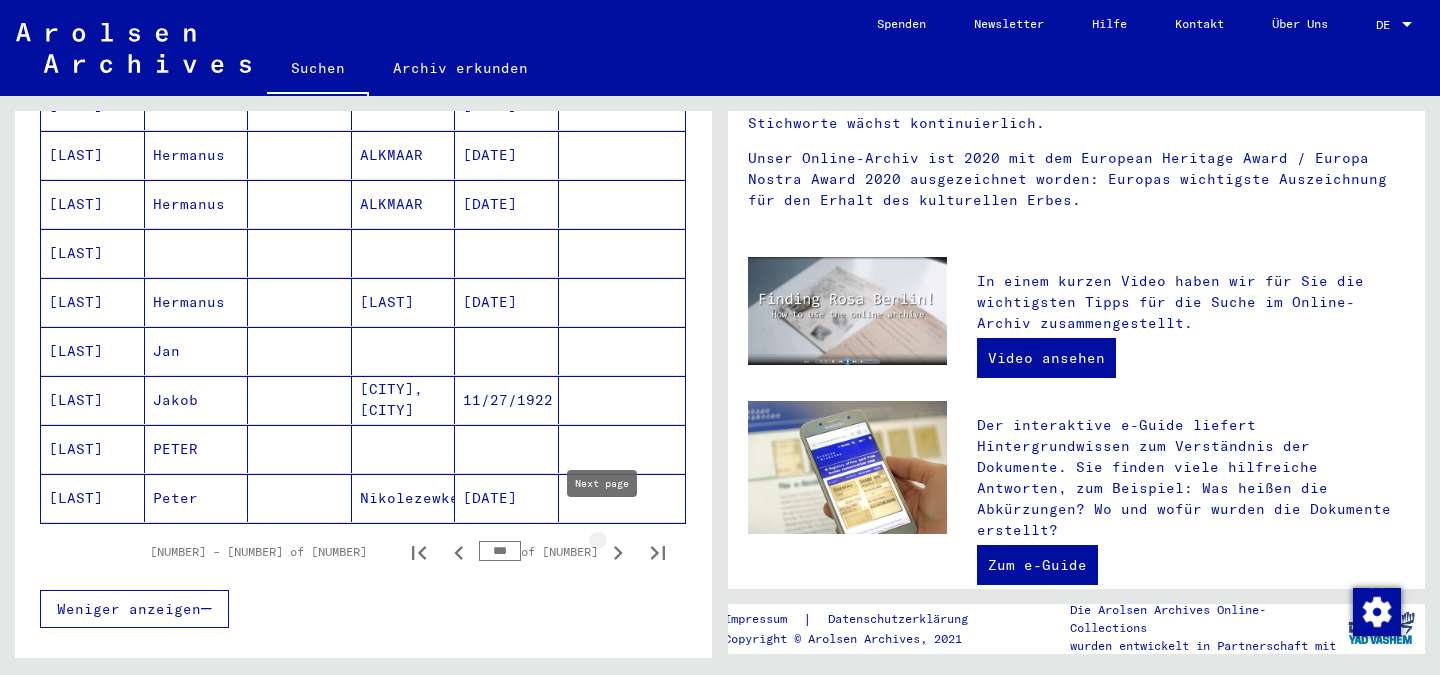 click 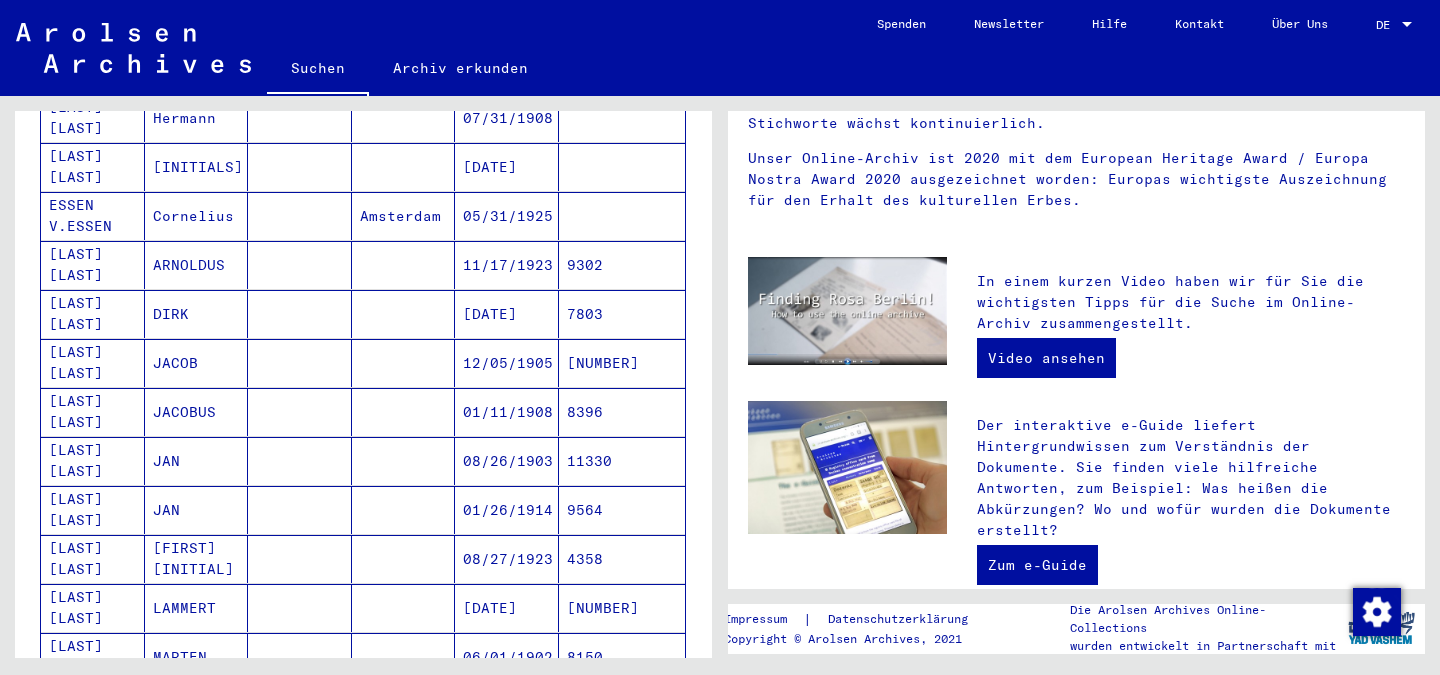 scroll, scrollTop: 629, scrollLeft: 0, axis: vertical 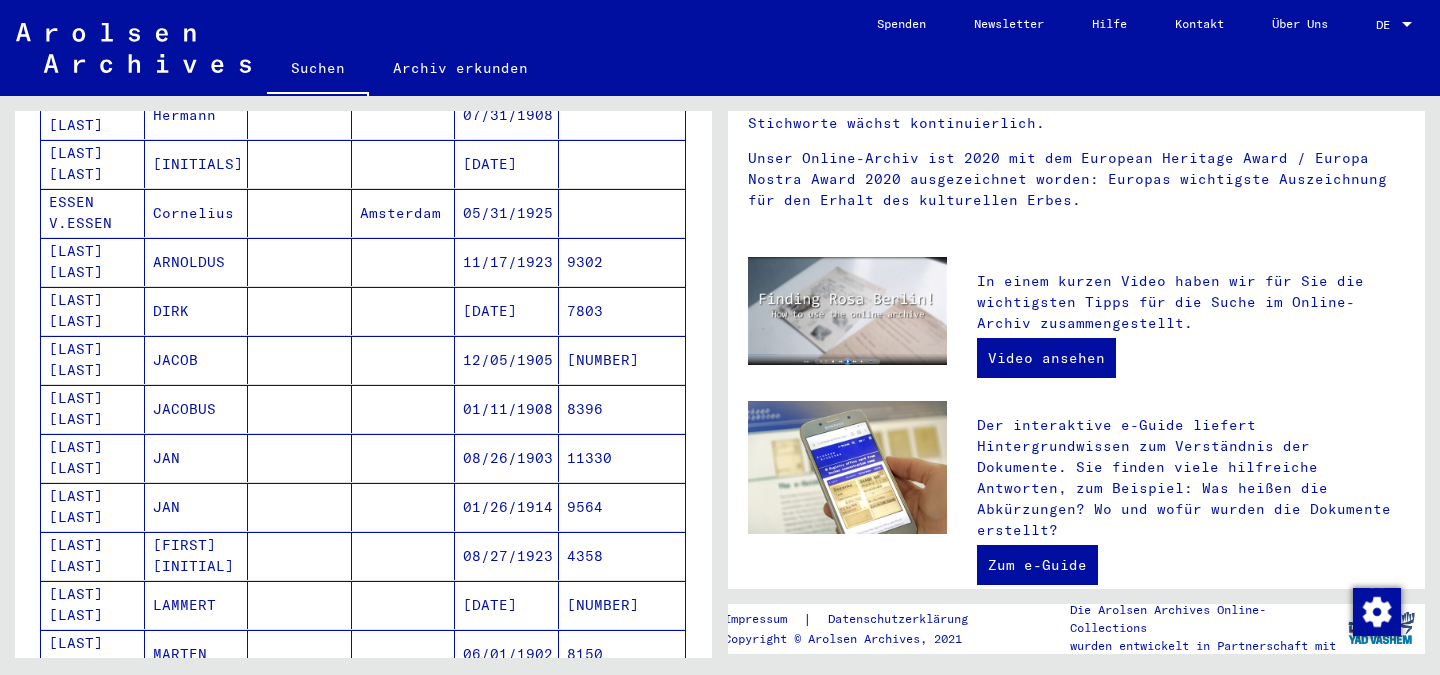 click on "JACOBUS" at bounding box center (197, 458) 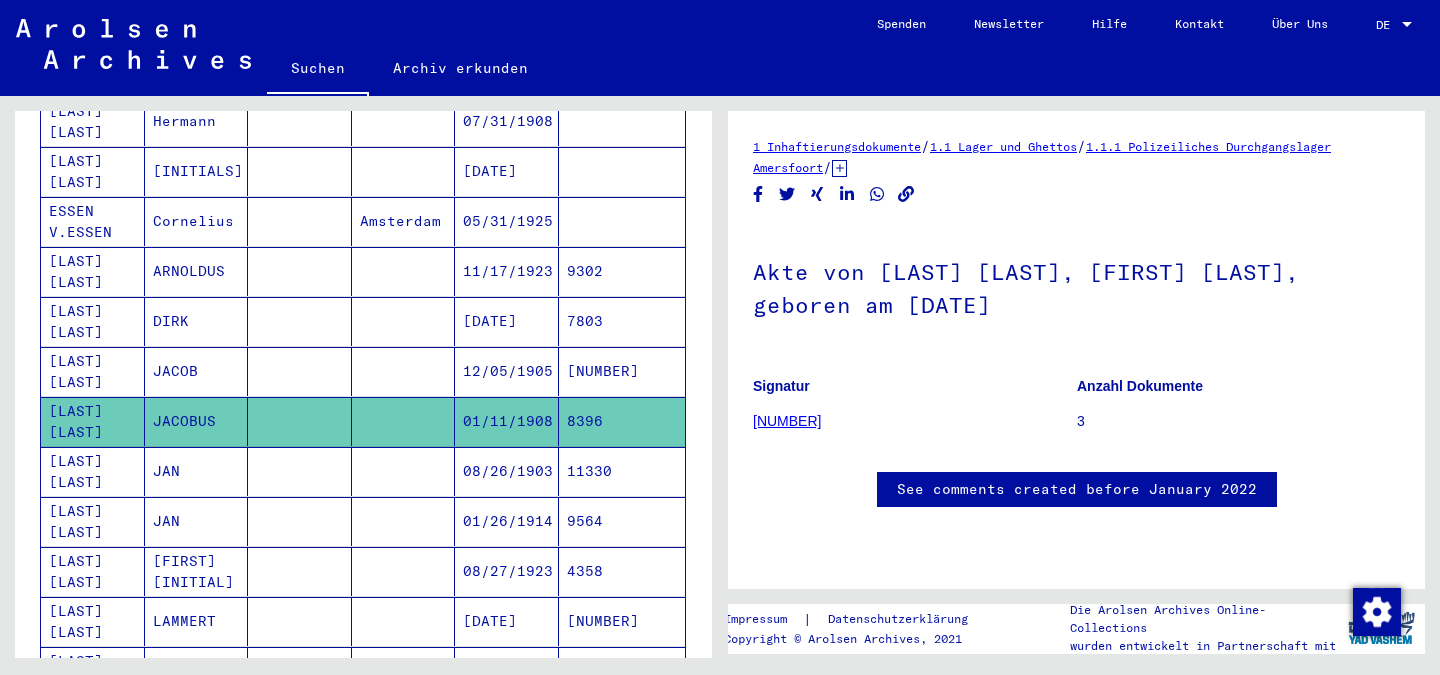 scroll, scrollTop: 0, scrollLeft: 0, axis: both 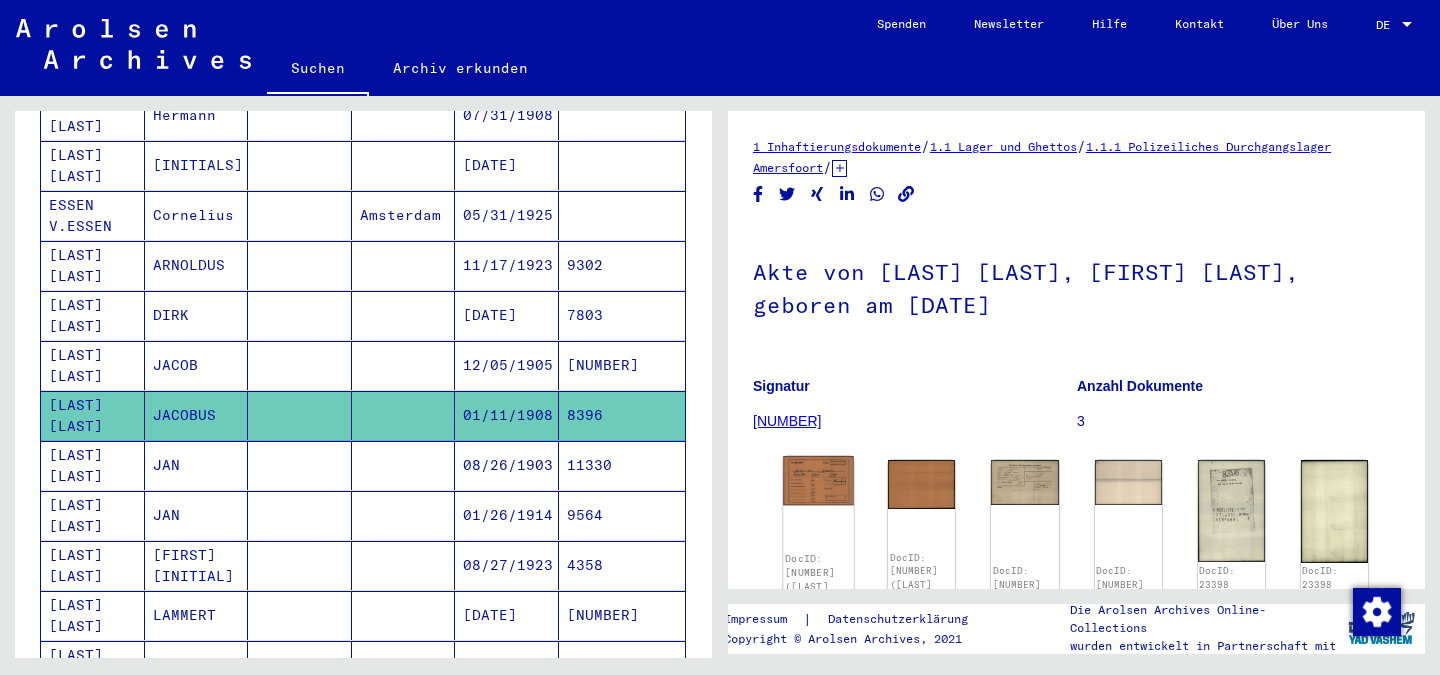 click 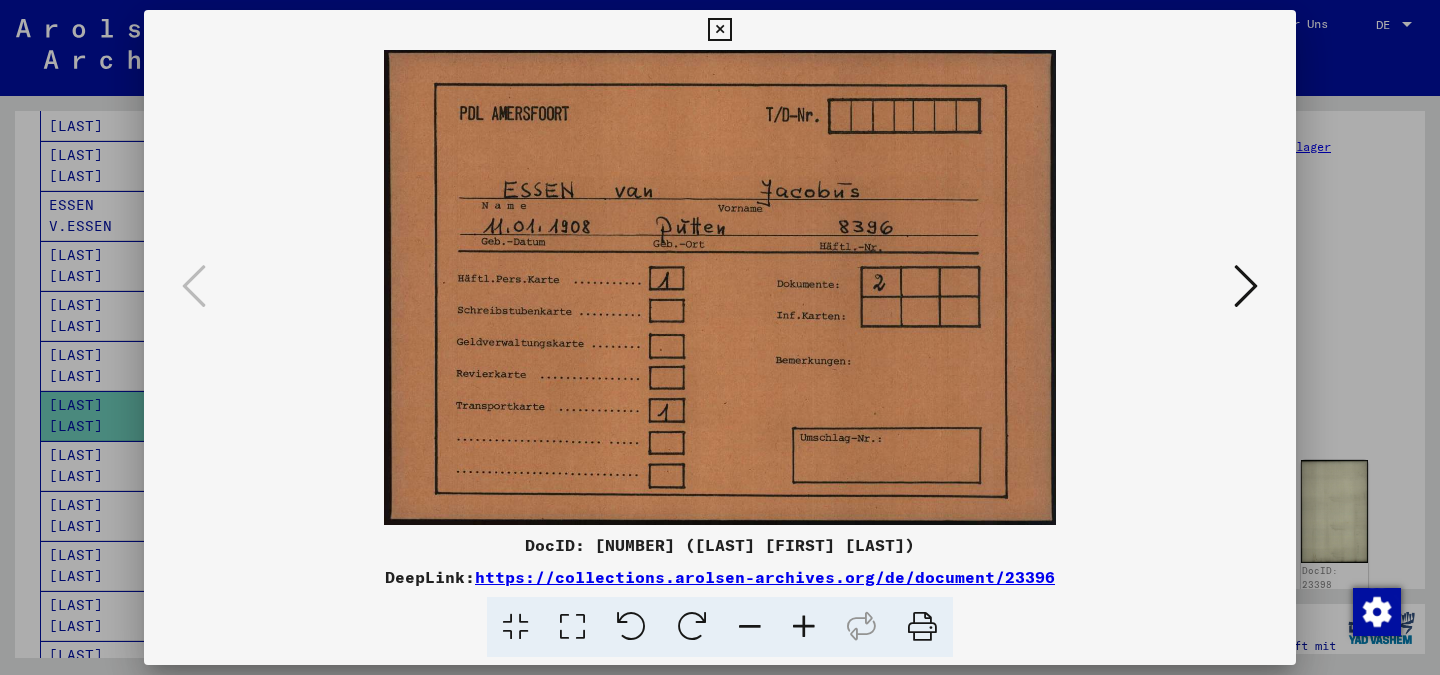 click at bounding box center [719, 30] 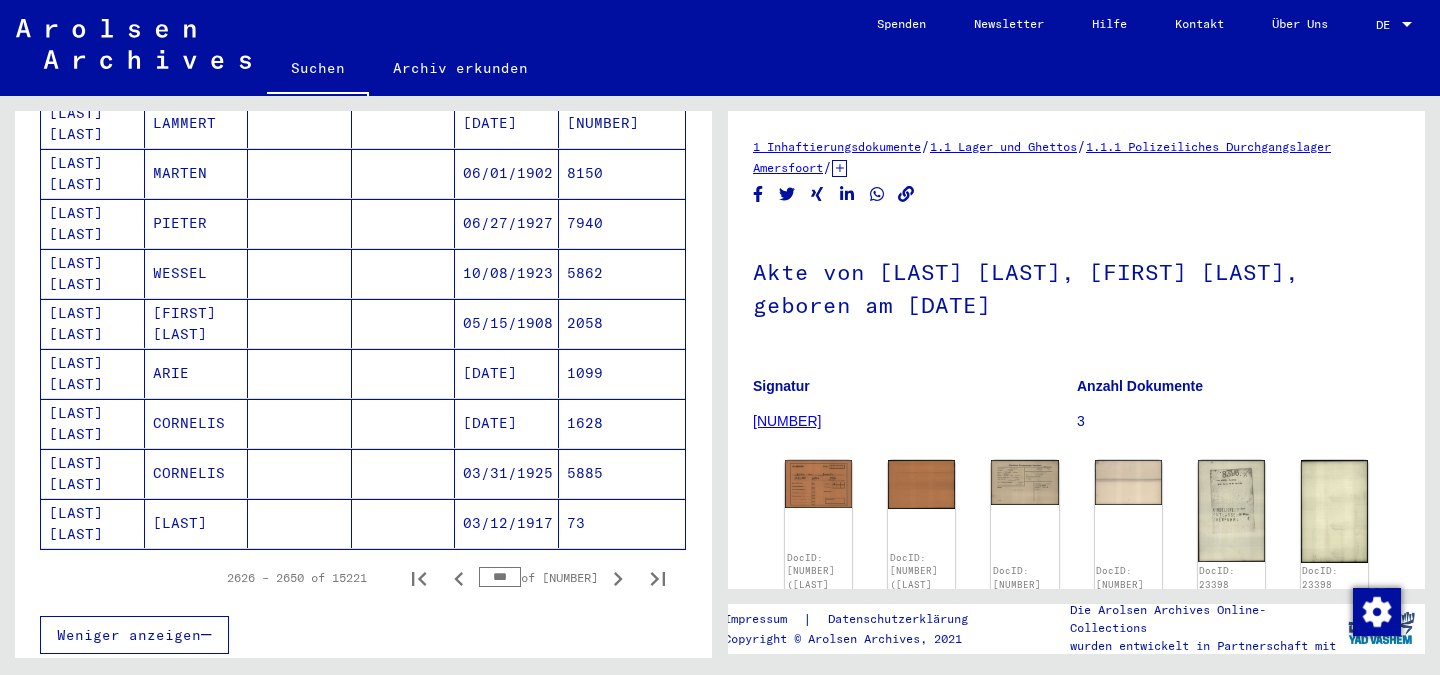 scroll, scrollTop: 1151, scrollLeft: 0, axis: vertical 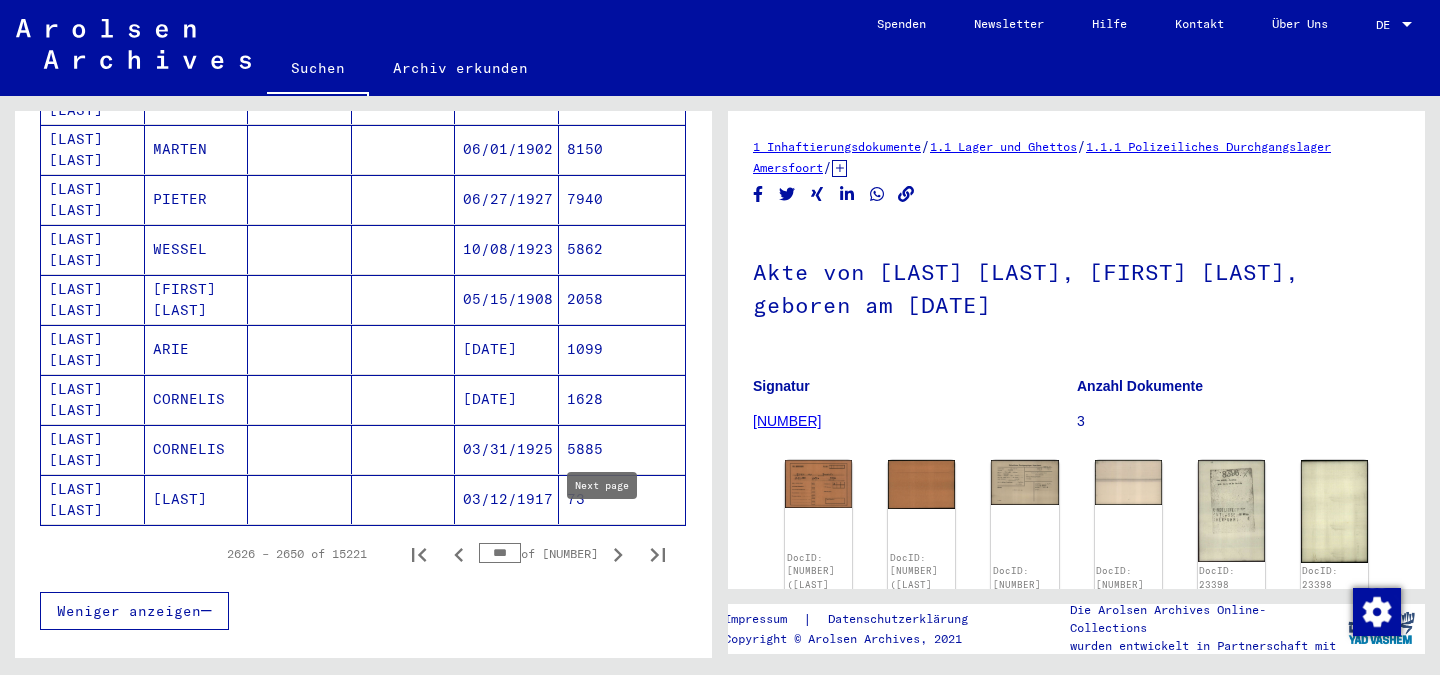 click 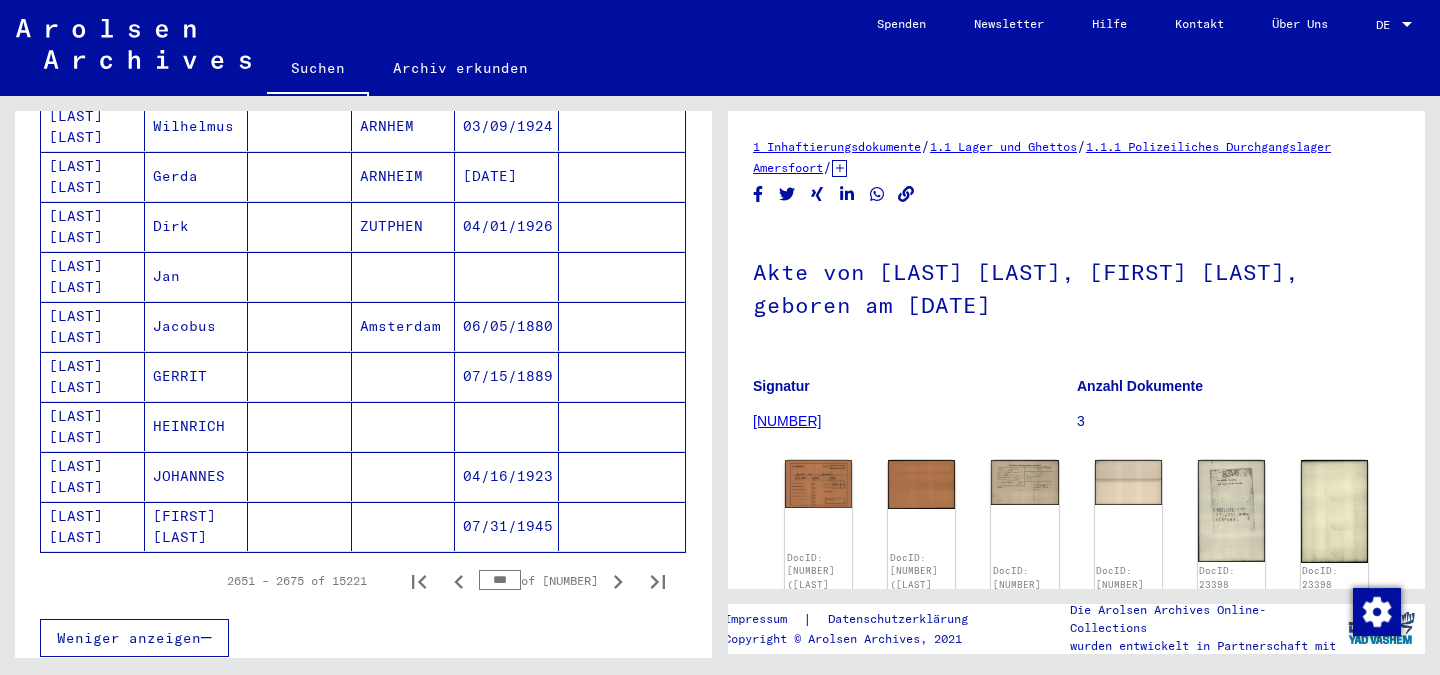 scroll, scrollTop: 1140, scrollLeft: 0, axis: vertical 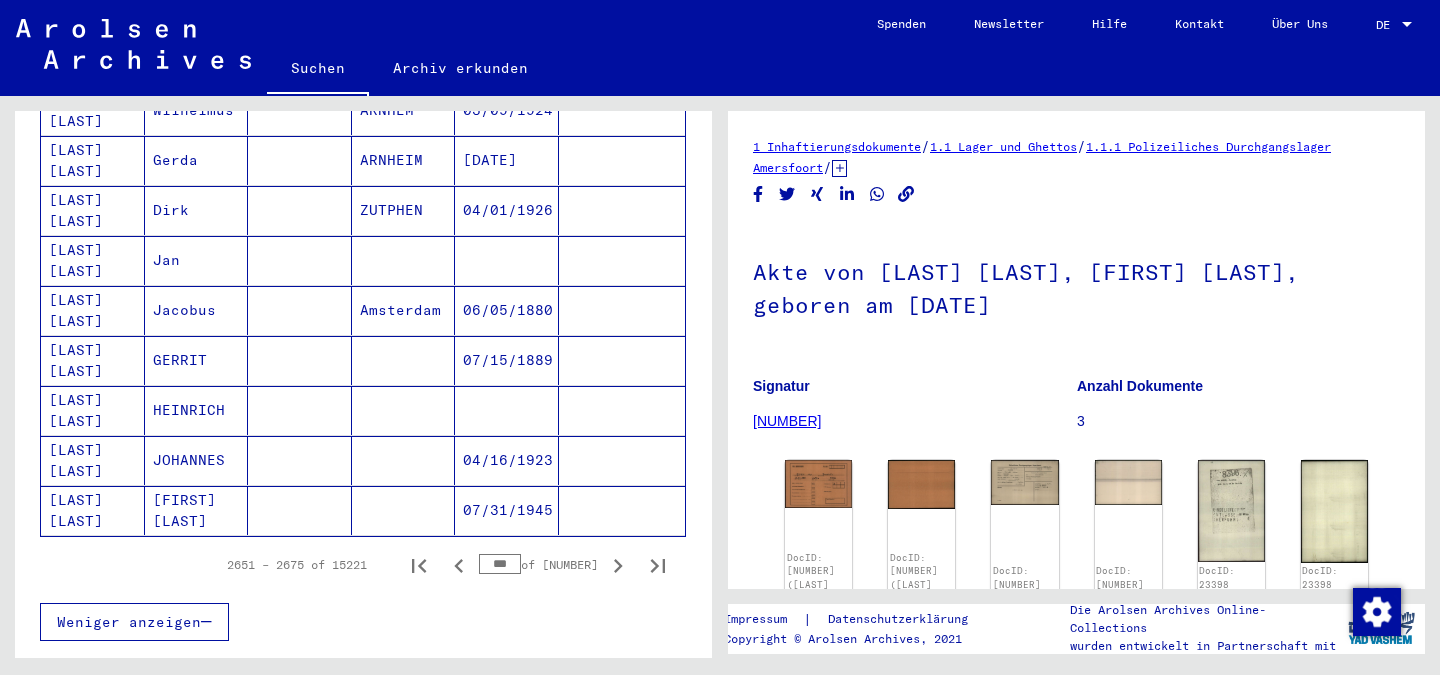 click on "Amsterdam" at bounding box center [404, 360] 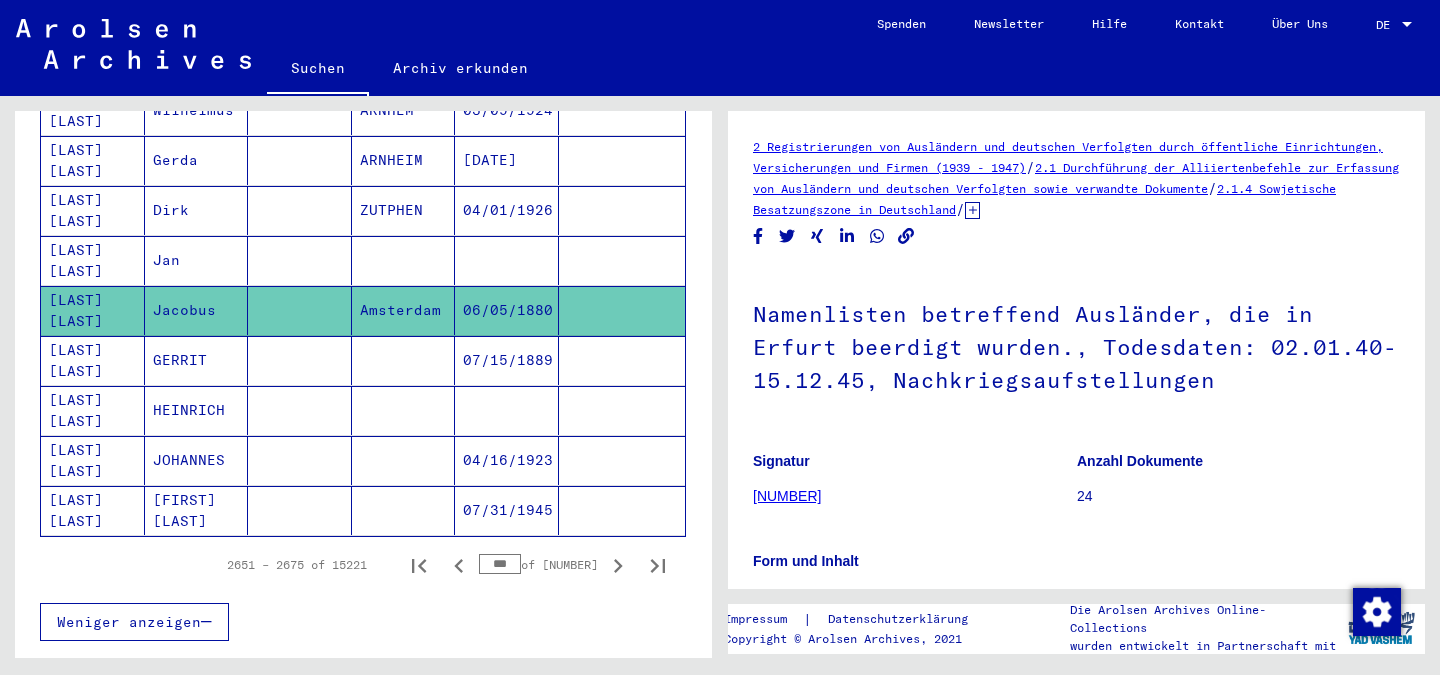 scroll, scrollTop: 0, scrollLeft: 0, axis: both 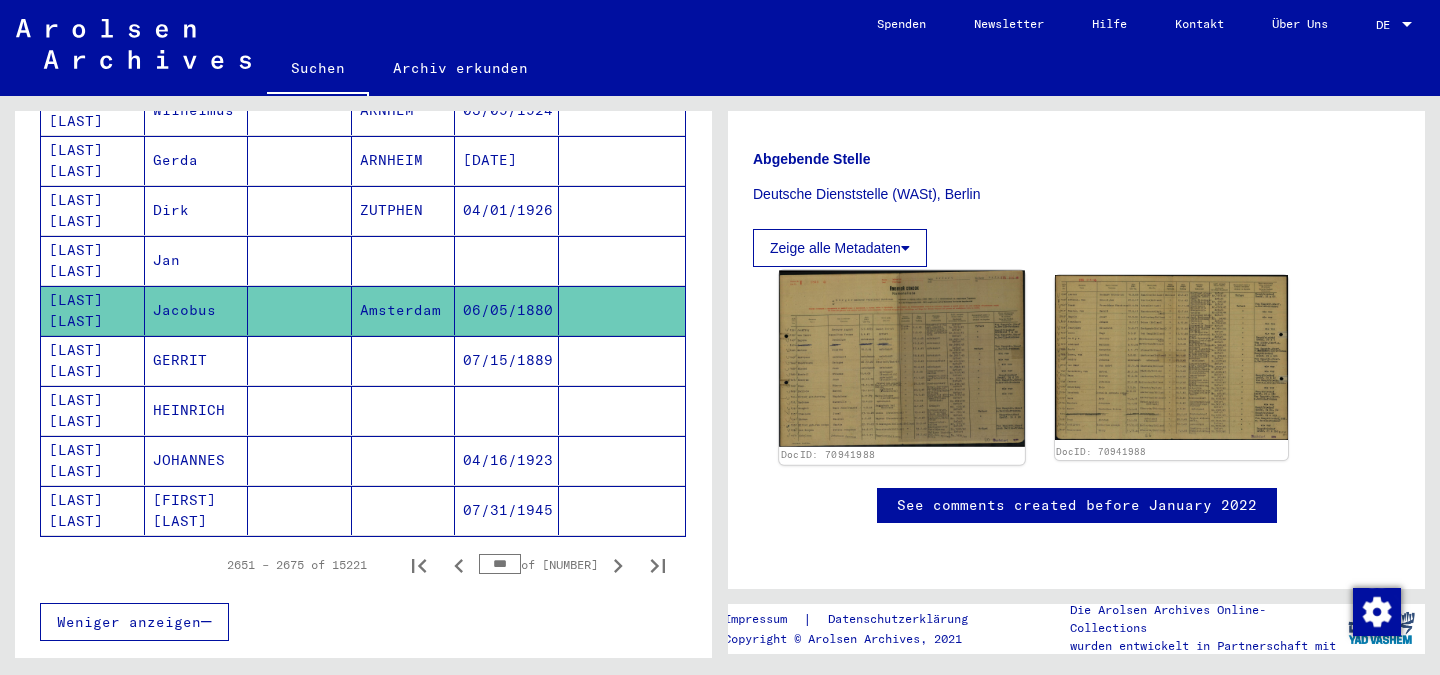 click 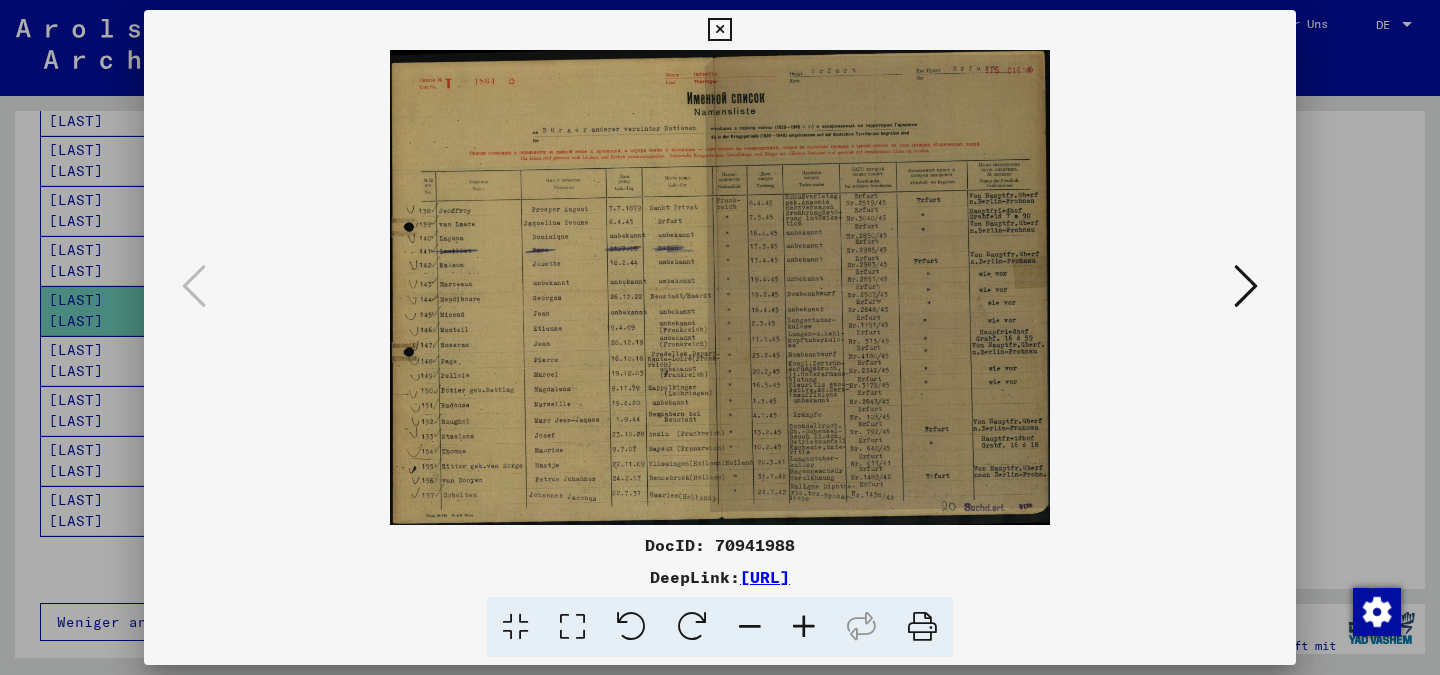 click at bounding box center [804, 627] 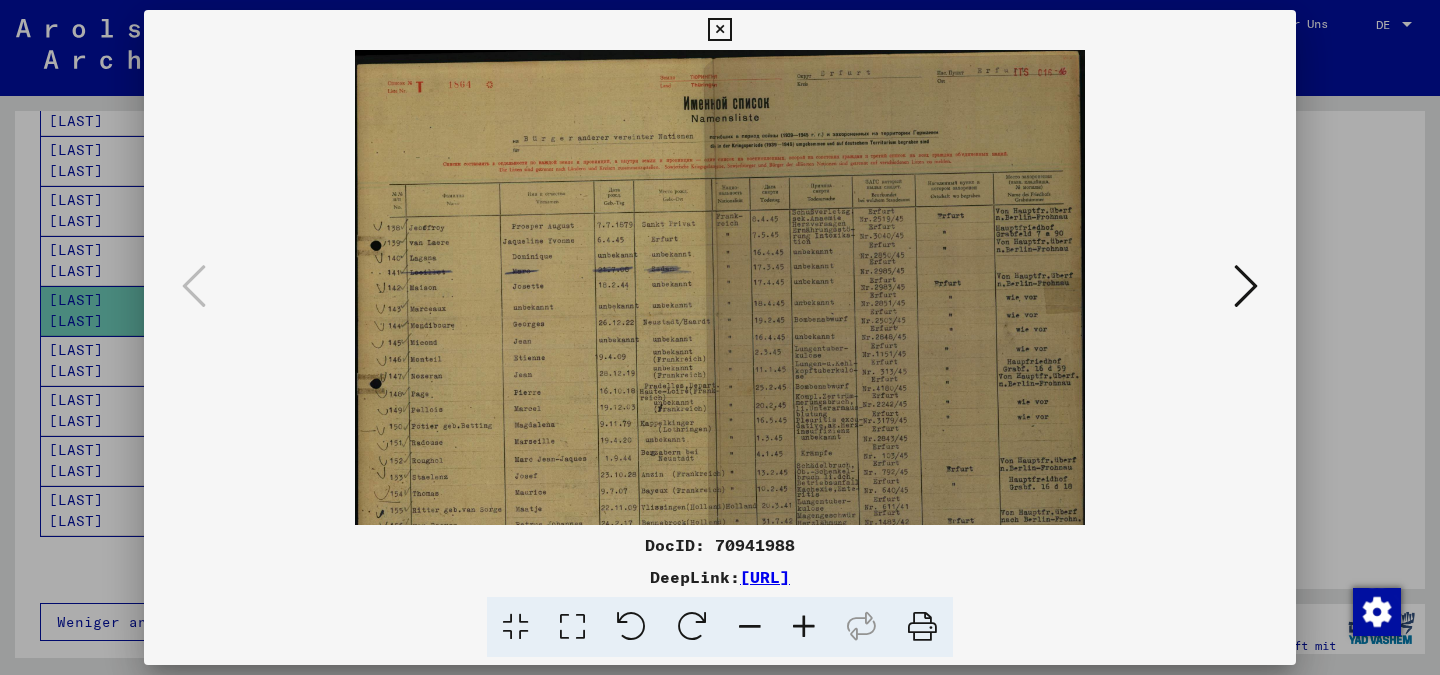 click at bounding box center (804, 627) 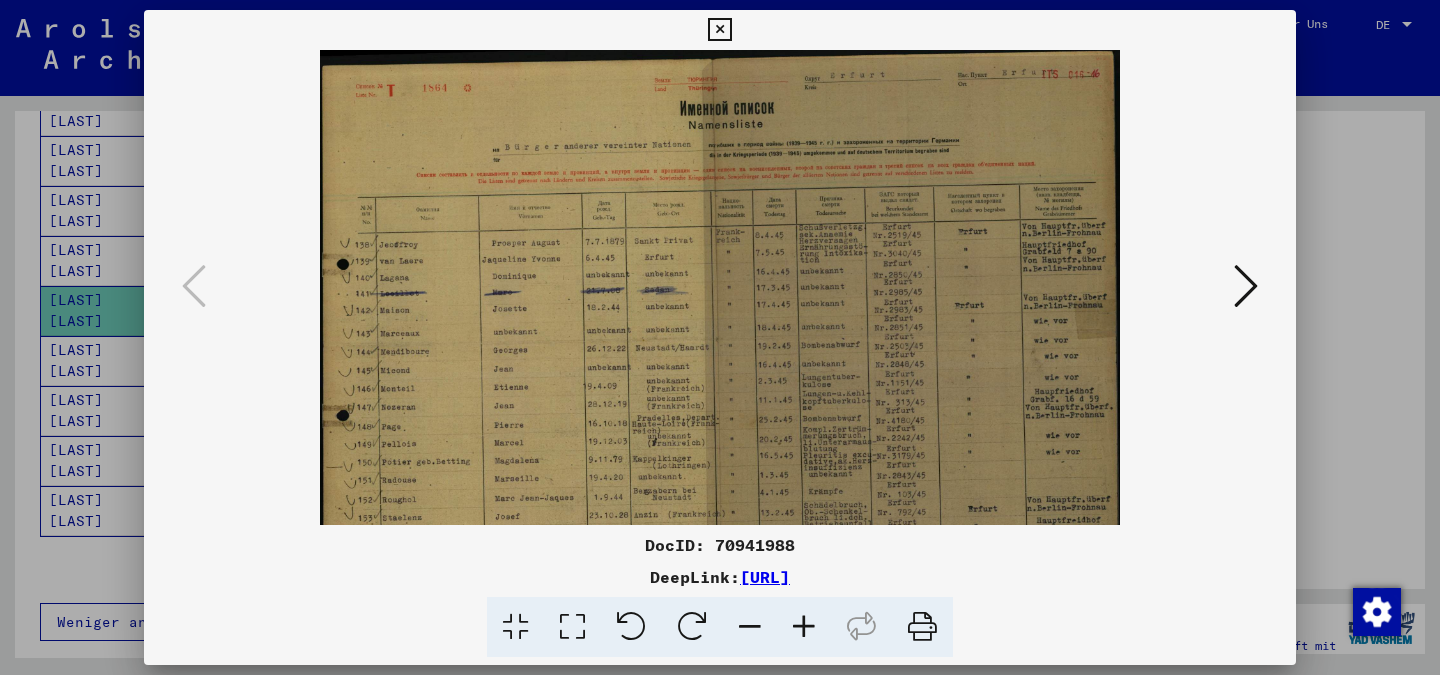 click at bounding box center (804, 627) 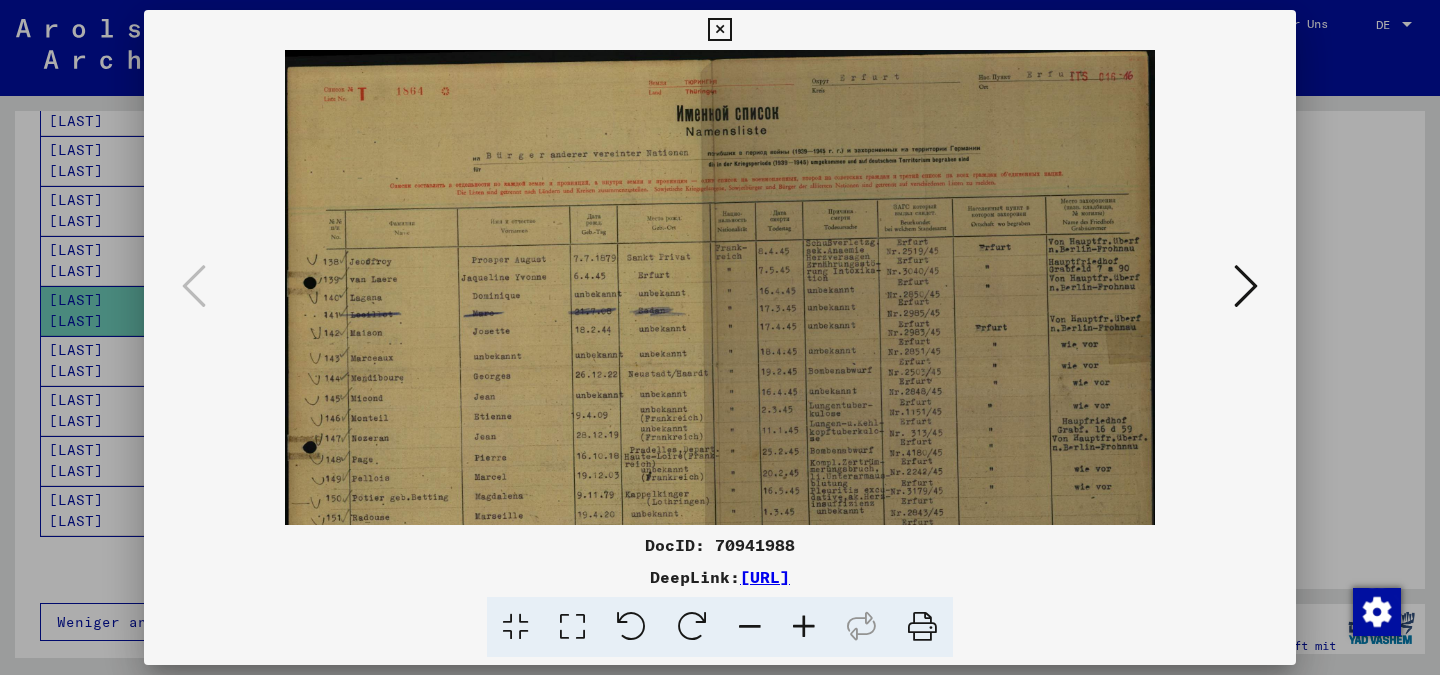 click at bounding box center (804, 627) 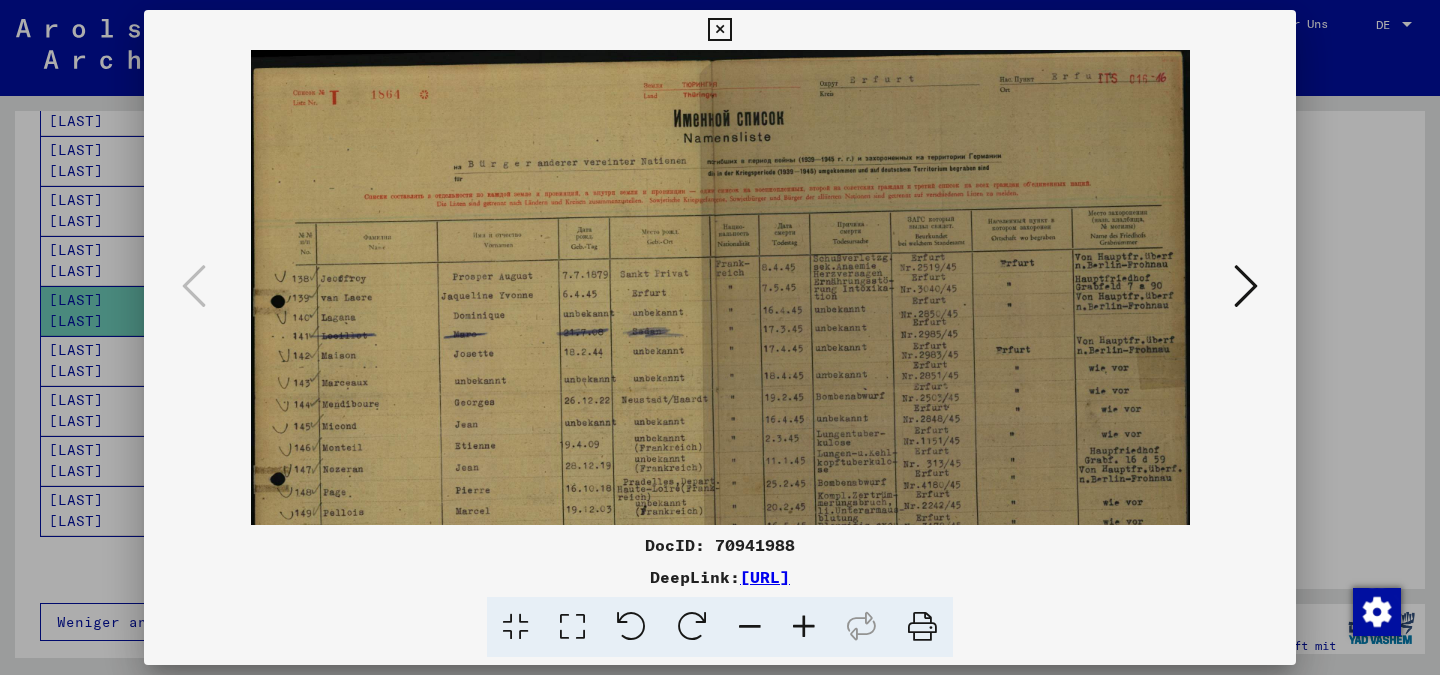 click at bounding box center (804, 627) 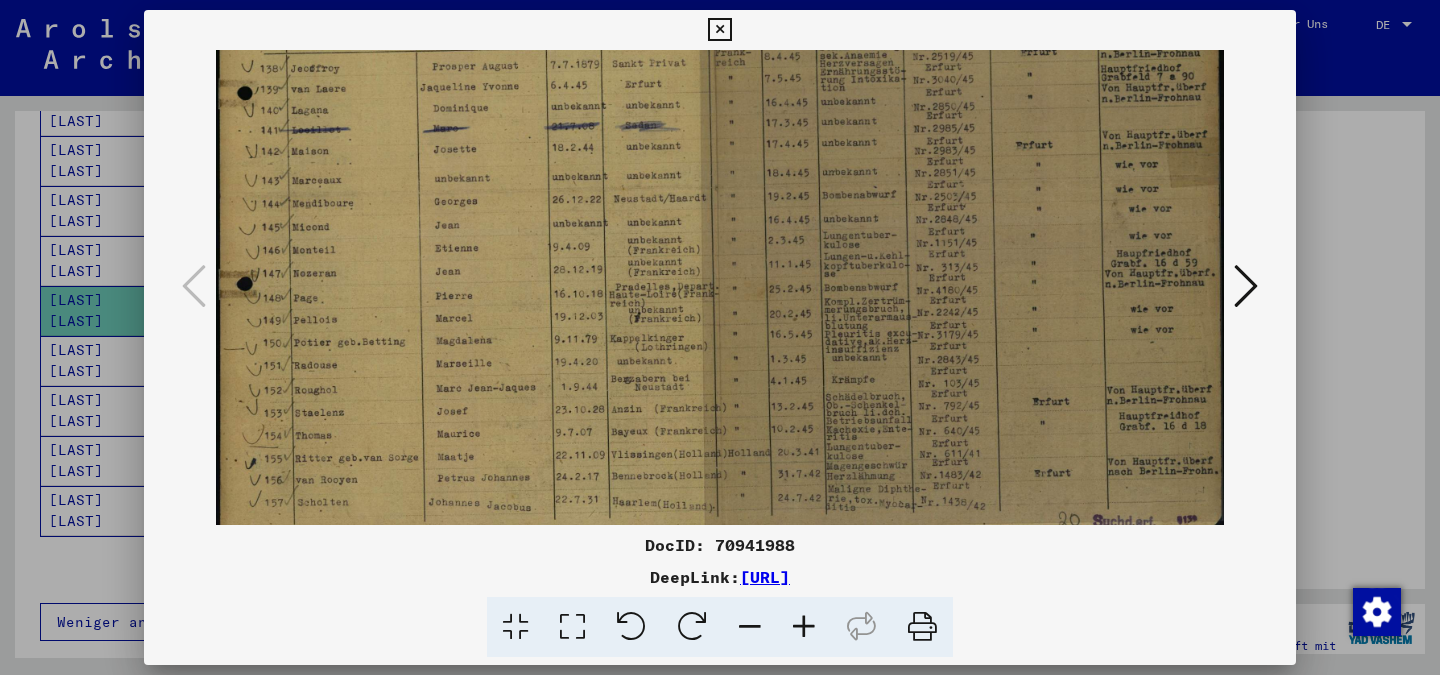 scroll, scrollTop: 243, scrollLeft: 0, axis: vertical 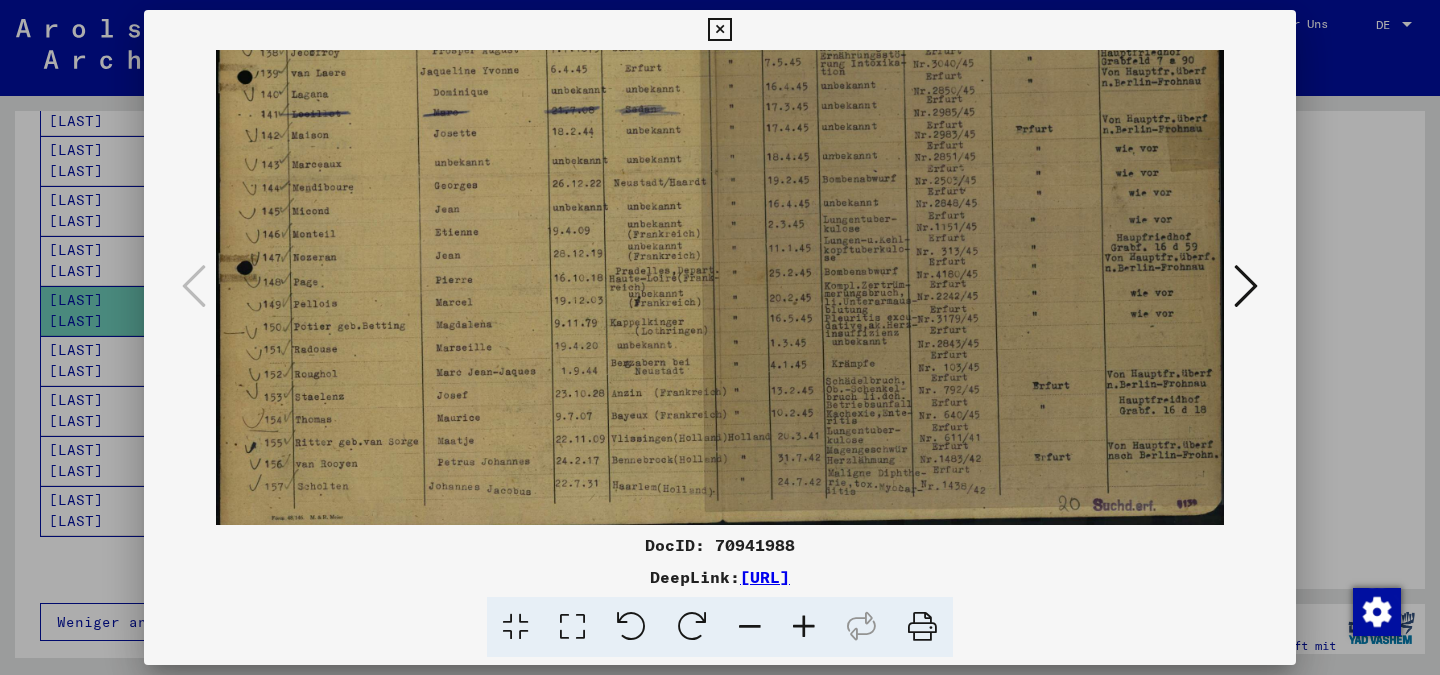 drag, startPoint x: 599, startPoint y: 384, endPoint x: 599, endPoint y: 141, distance: 243 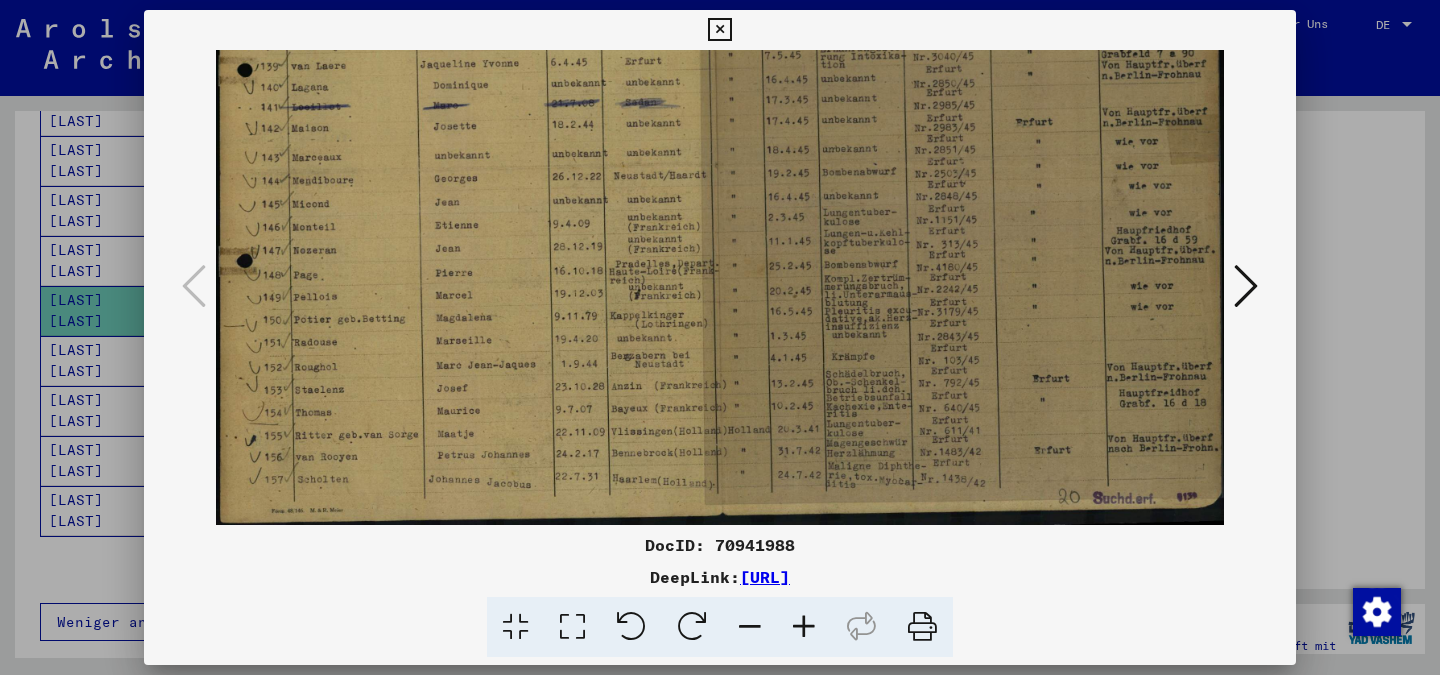 drag, startPoint x: 617, startPoint y: 366, endPoint x: 620, endPoint y: 216, distance: 150.03 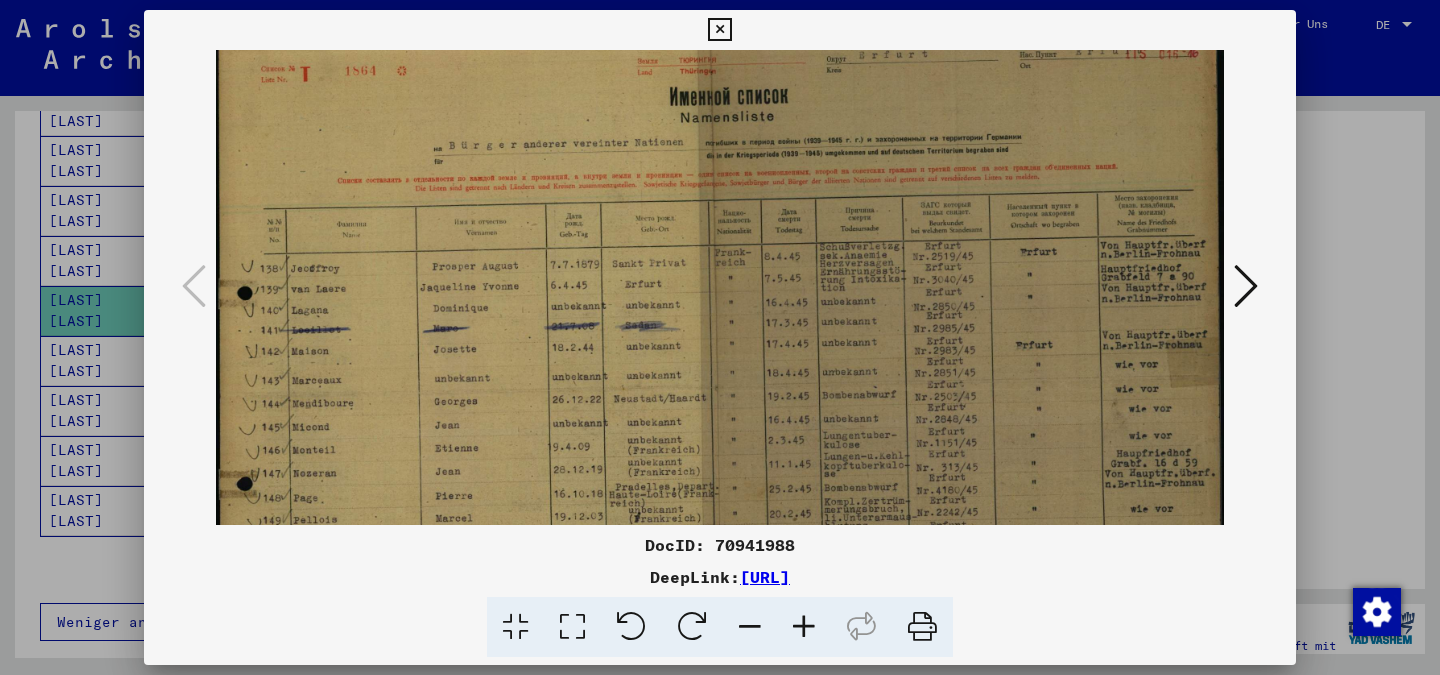 scroll, scrollTop: 11, scrollLeft: 0, axis: vertical 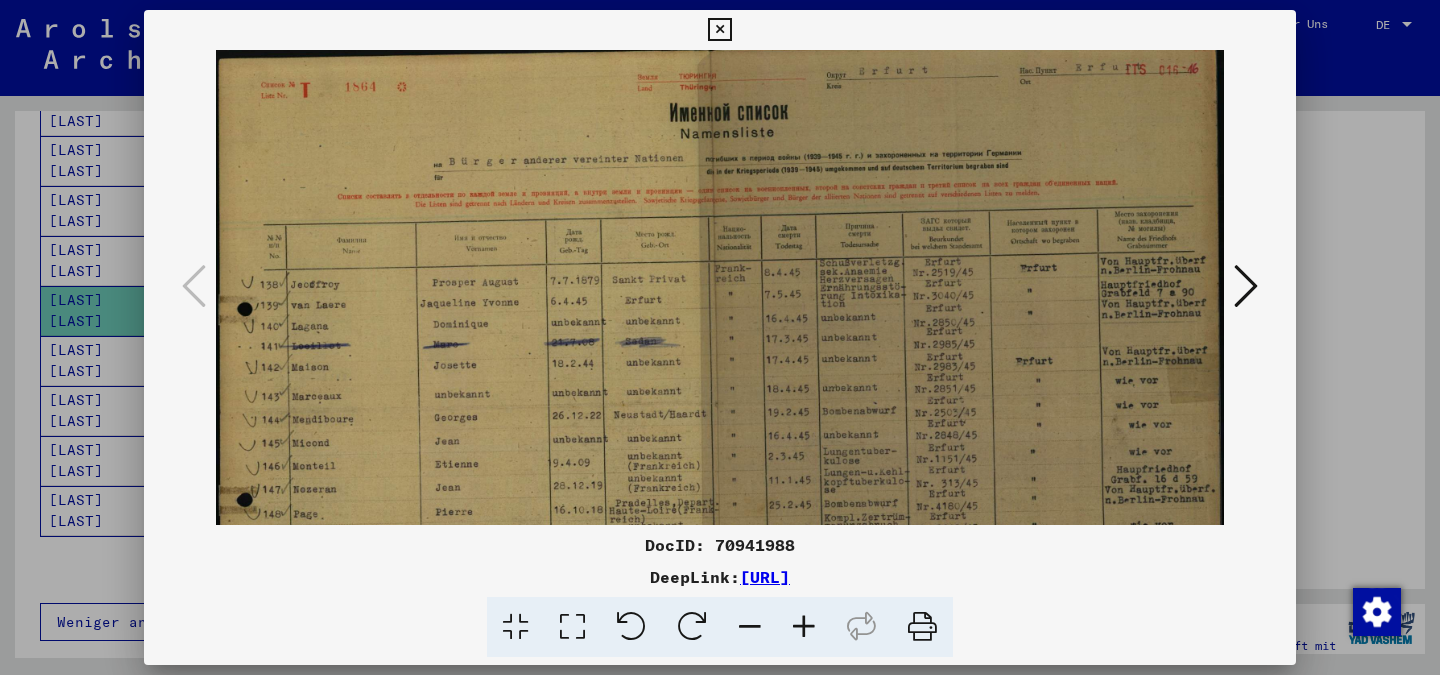 drag, startPoint x: 573, startPoint y: 227, endPoint x: 542, endPoint y: 466, distance: 241.00208 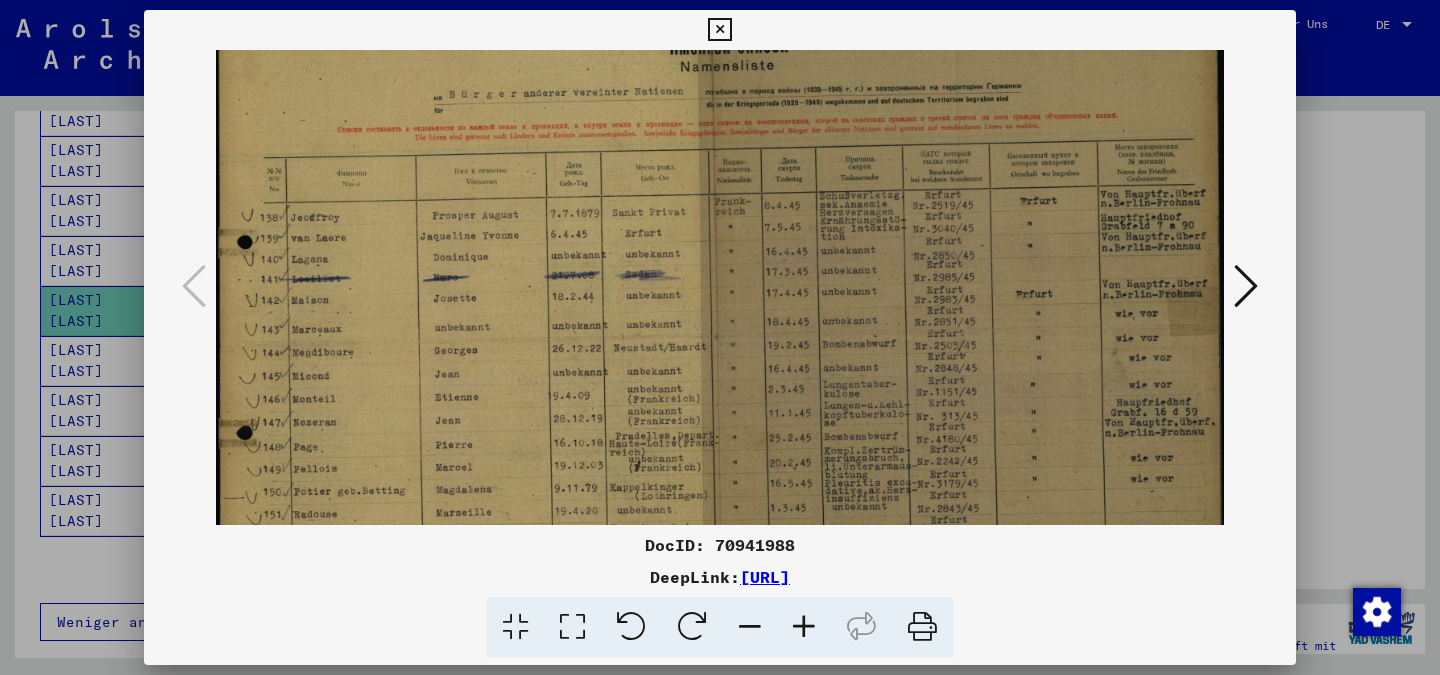 scroll, scrollTop: 79, scrollLeft: 0, axis: vertical 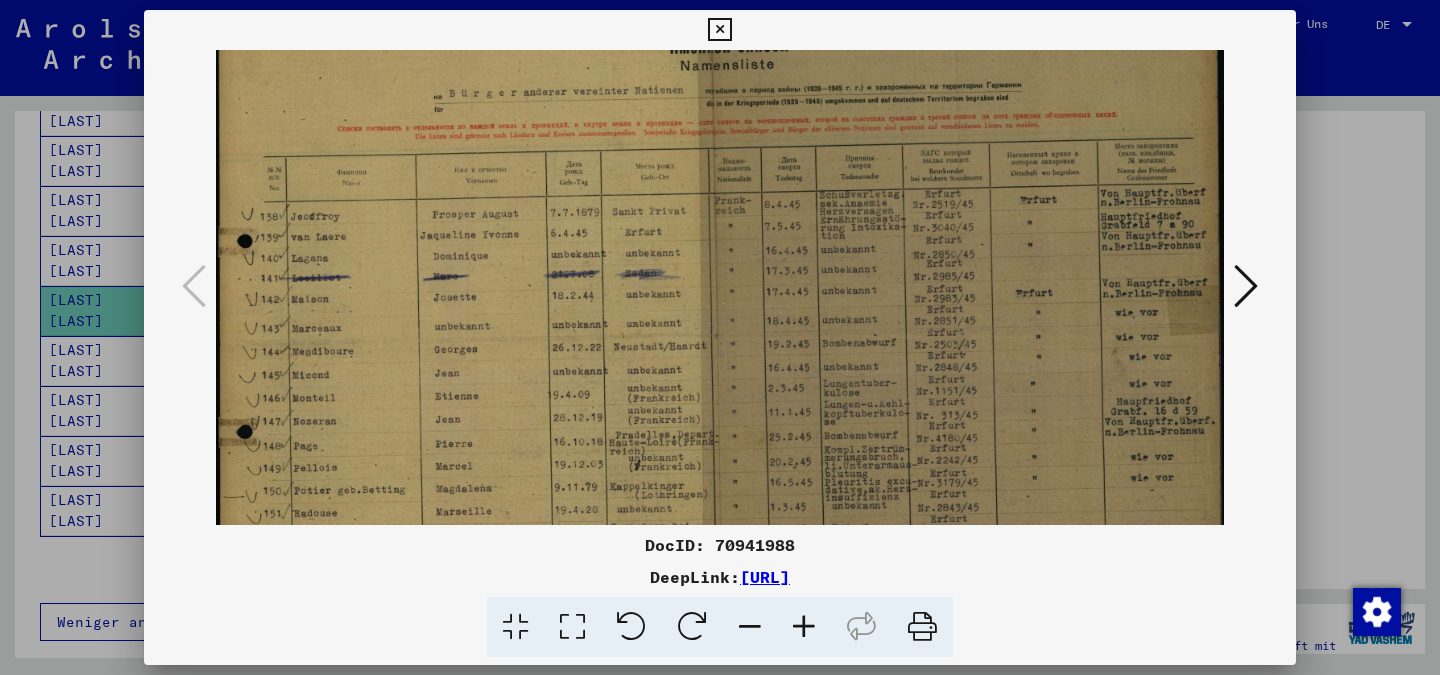 drag, startPoint x: 637, startPoint y: 387, endPoint x: 643, endPoint y: 319, distance: 68.26419 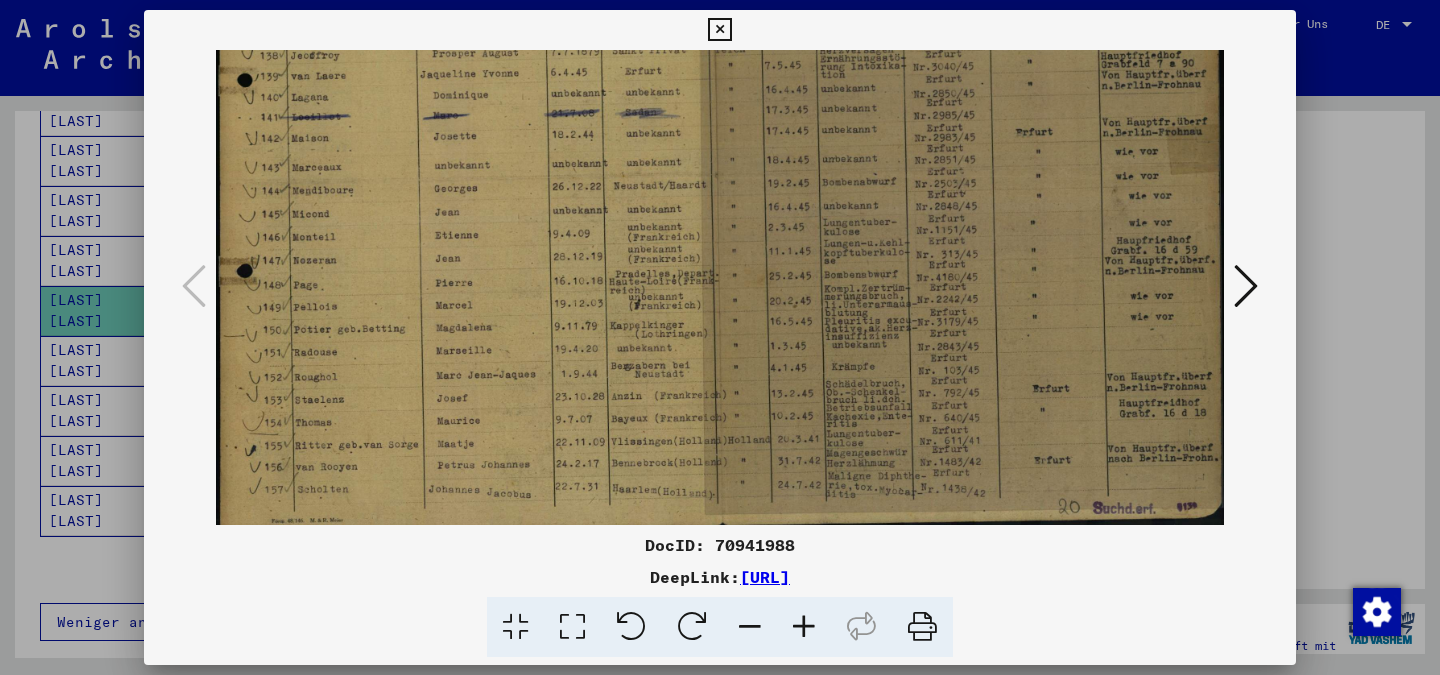 scroll, scrollTop: 250, scrollLeft: 0, axis: vertical 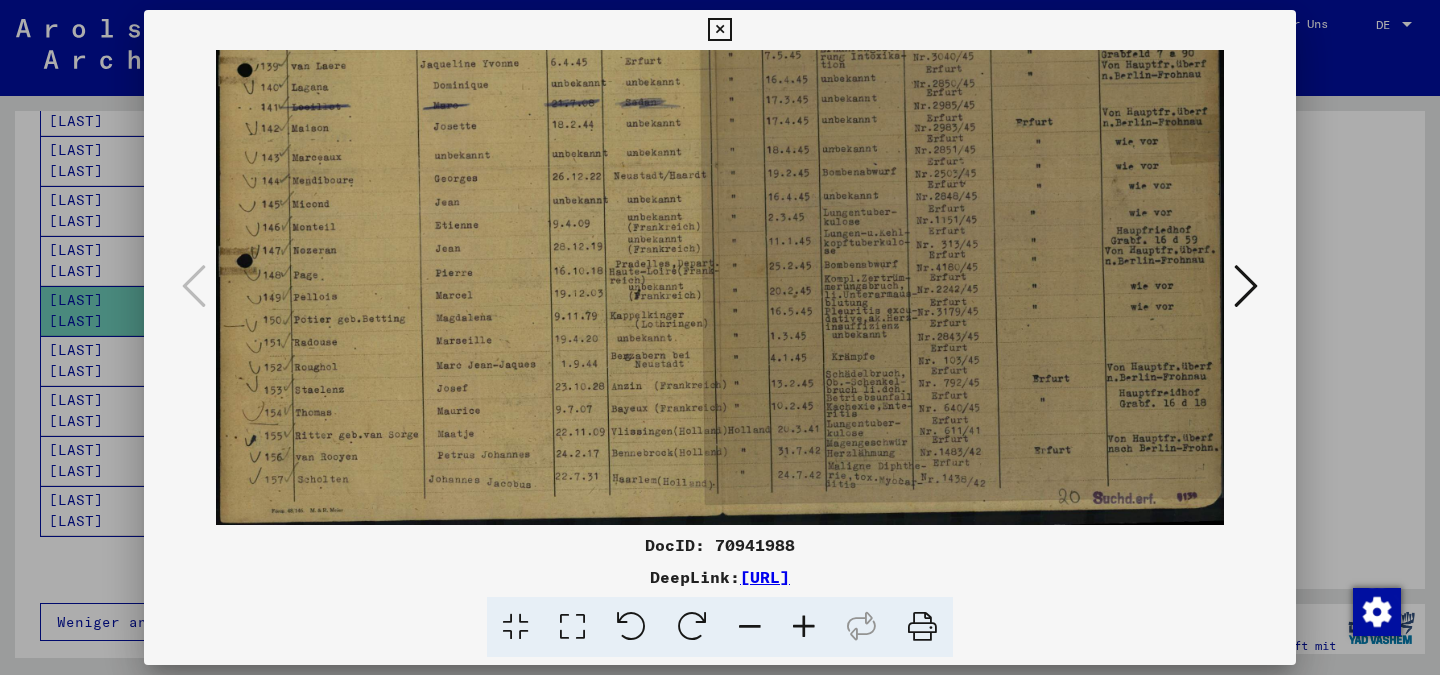 drag, startPoint x: 612, startPoint y: 394, endPoint x: 640, endPoint y: 209, distance: 187.10692 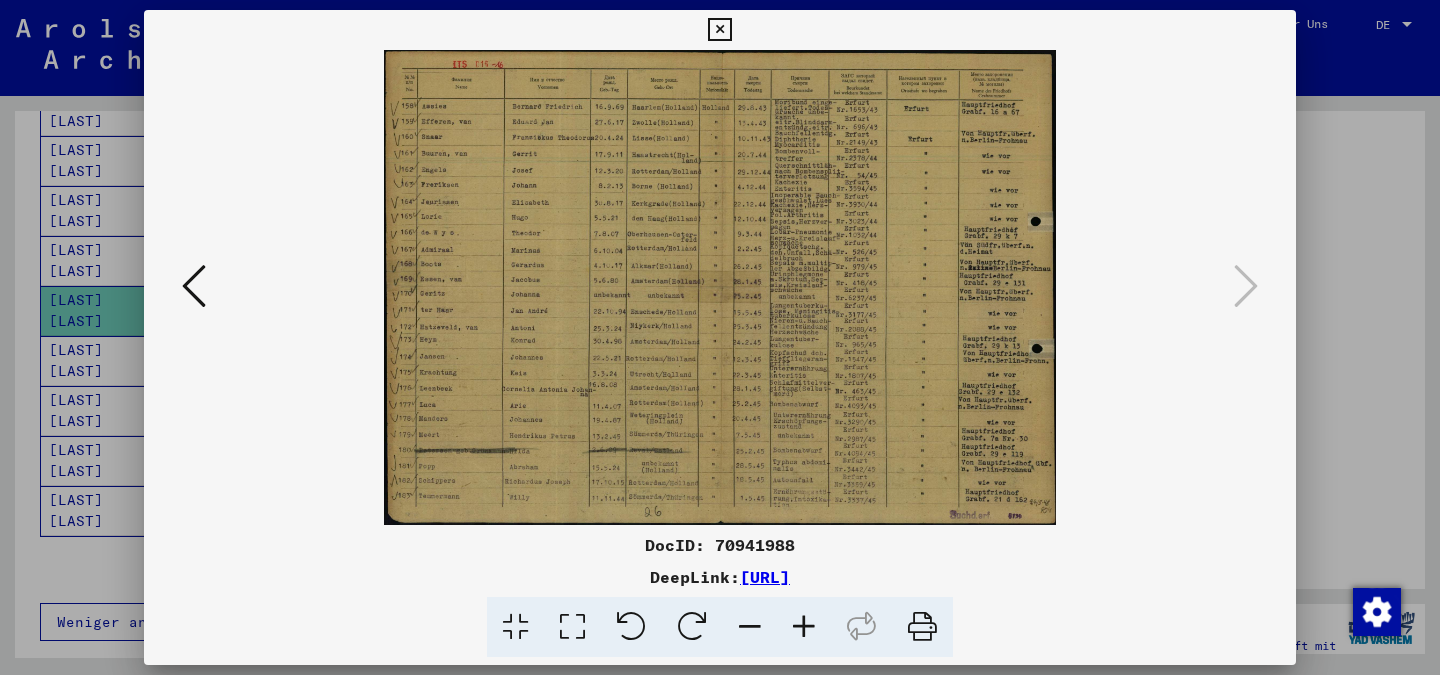 click at bounding box center [804, 627] 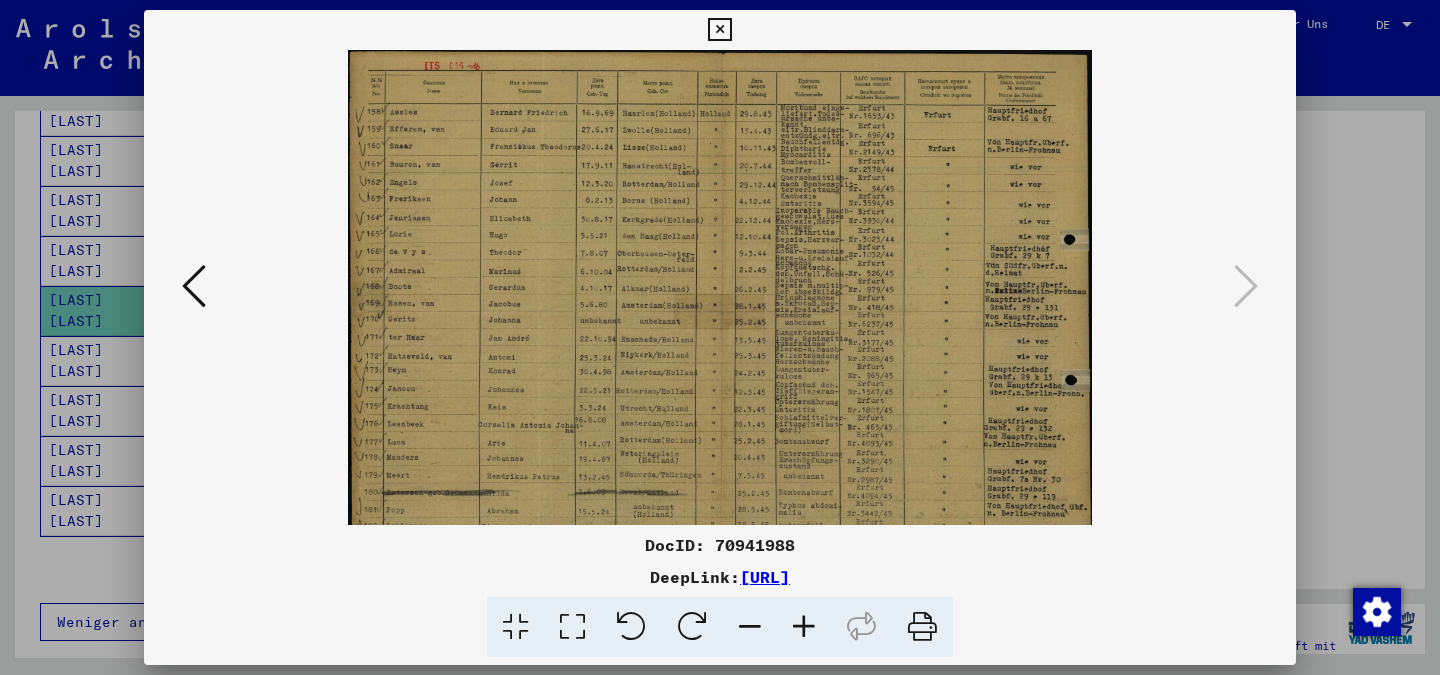 click at bounding box center (804, 627) 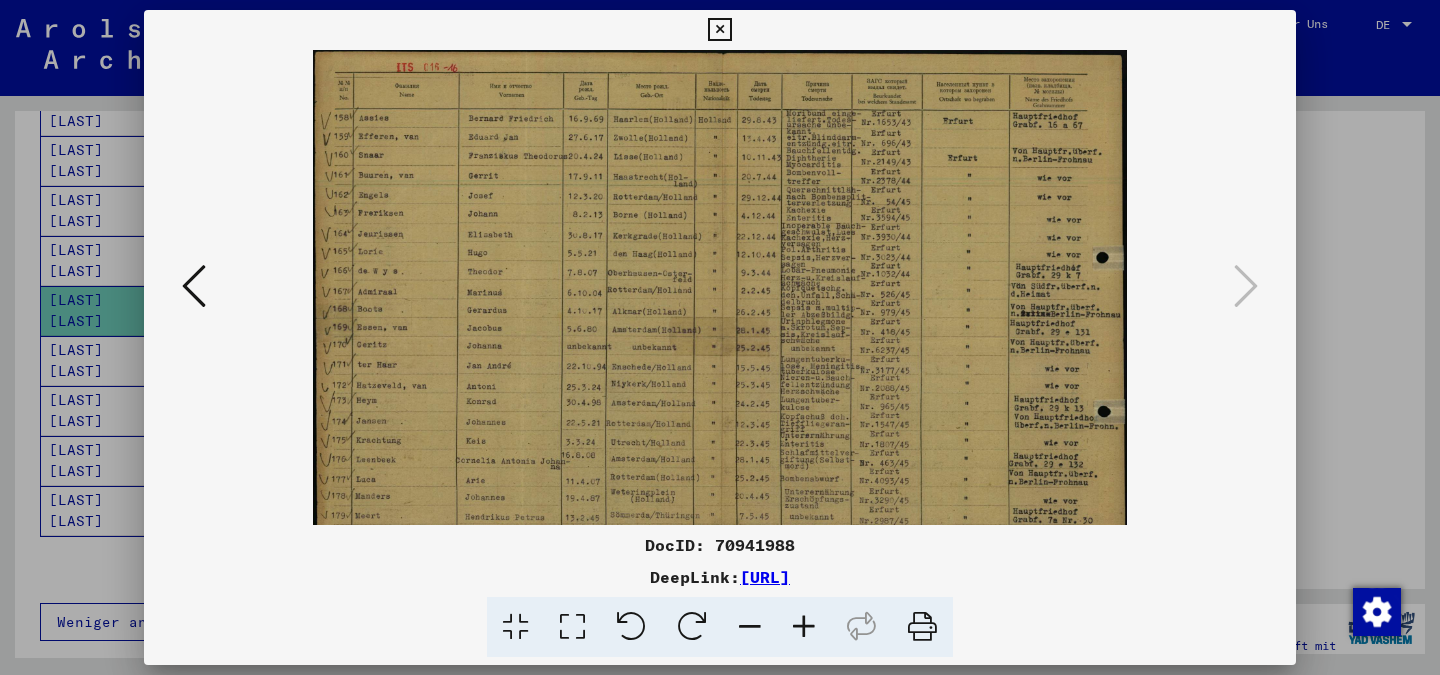 click at bounding box center (804, 627) 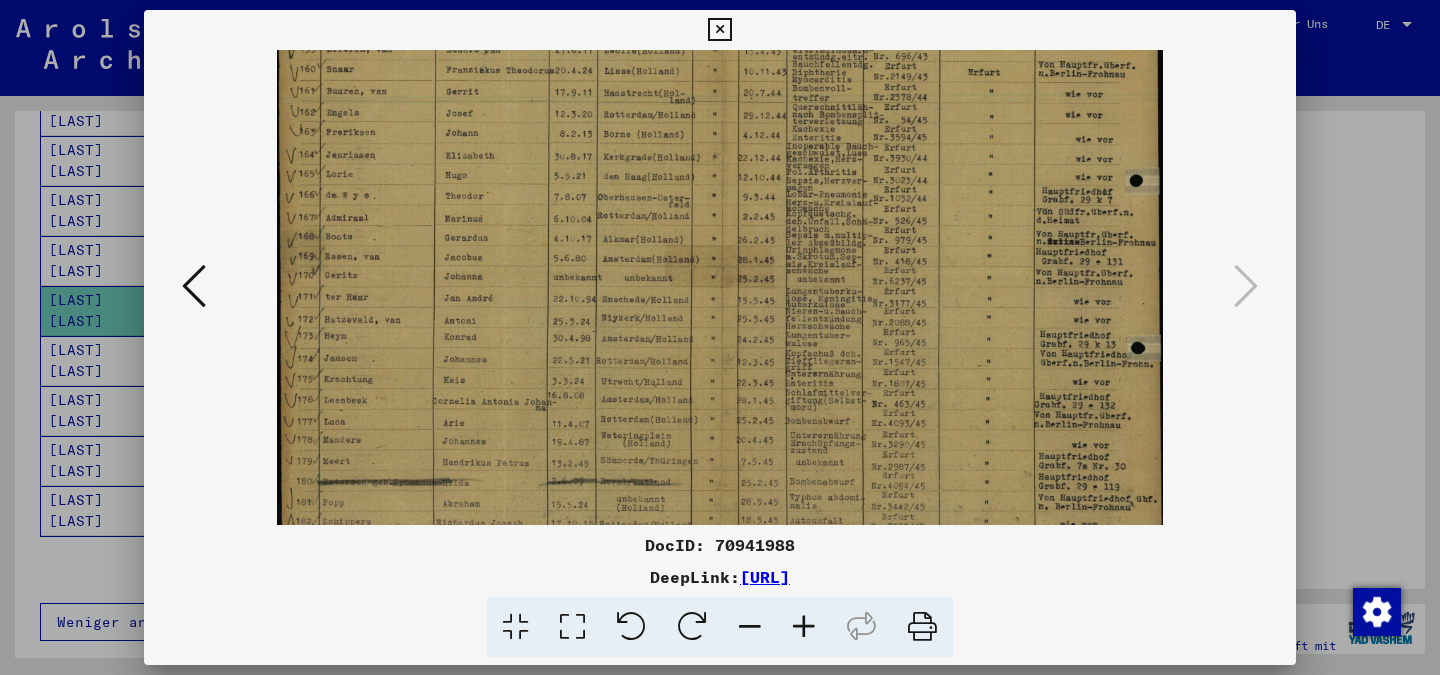 scroll, scrollTop: 101, scrollLeft: 0, axis: vertical 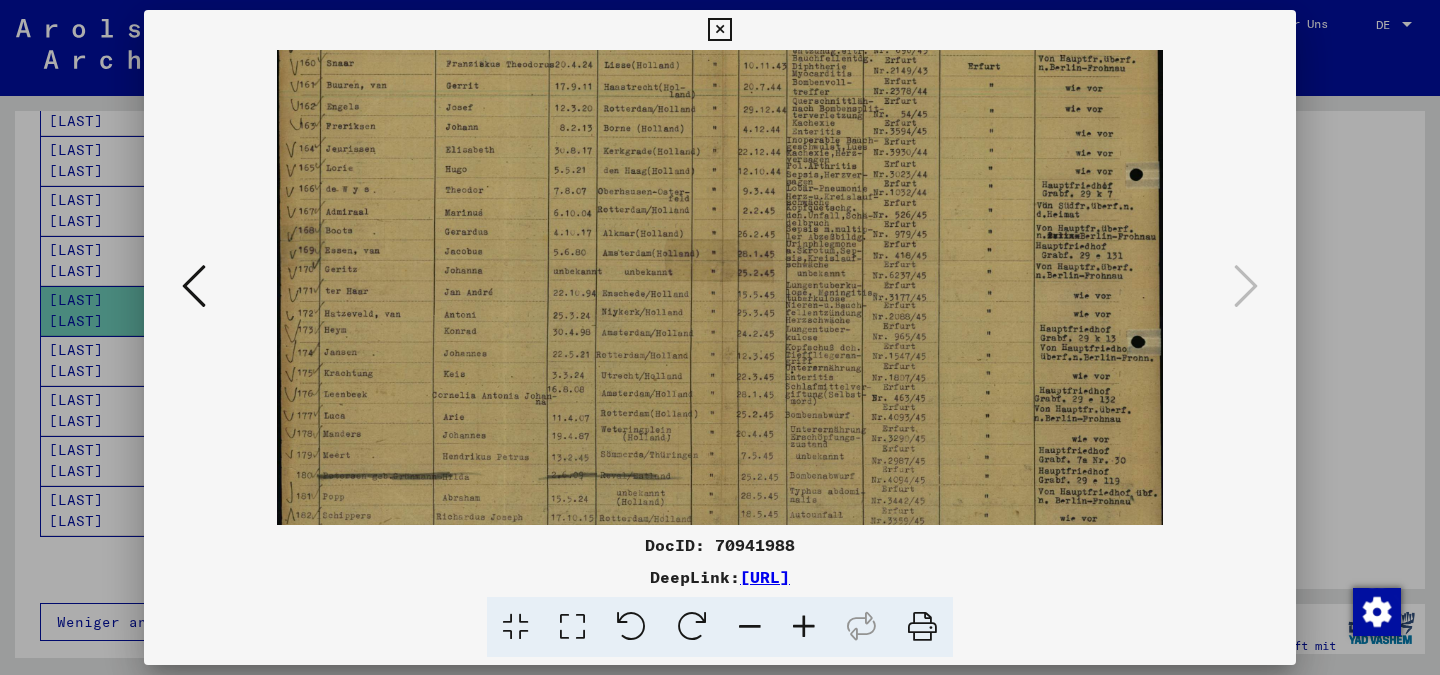 drag, startPoint x: 721, startPoint y: 409, endPoint x: 737, endPoint y: 308, distance: 102.259476 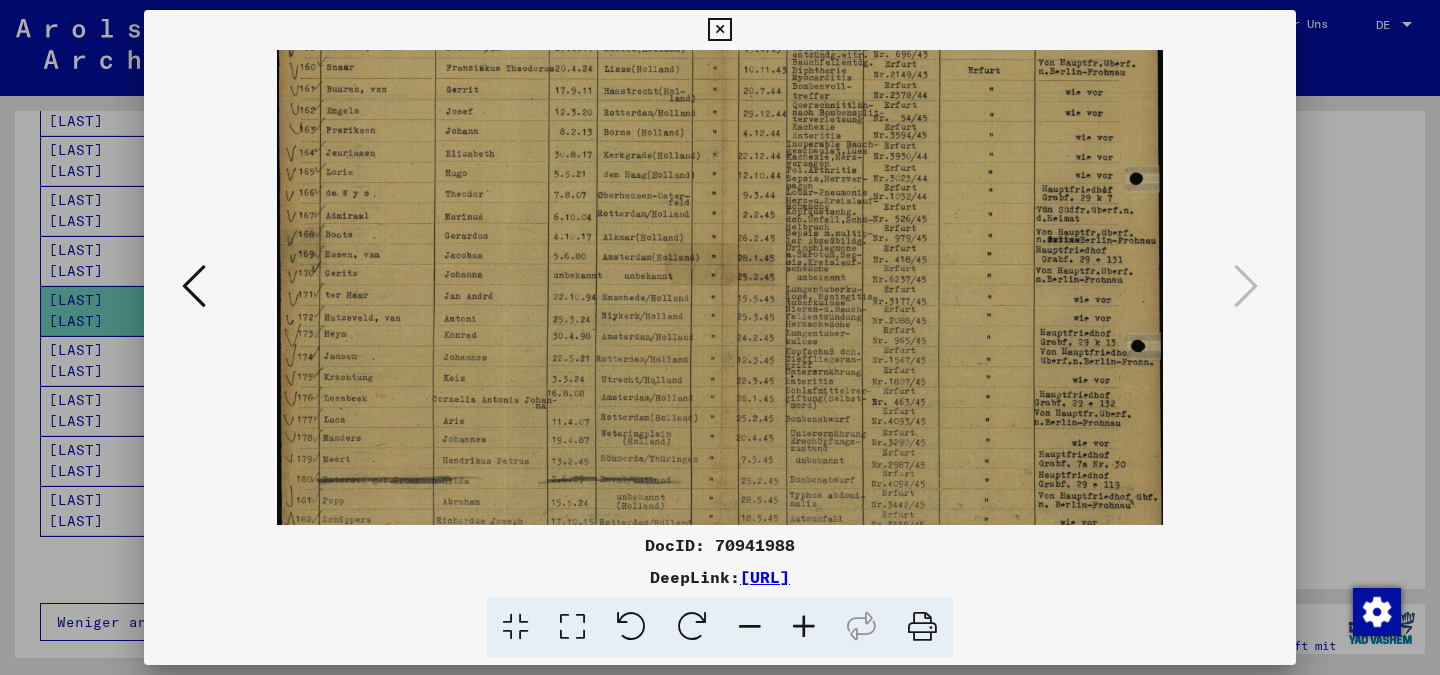 scroll, scrollTop: 96, scrollLeft: 0, axis: vertical 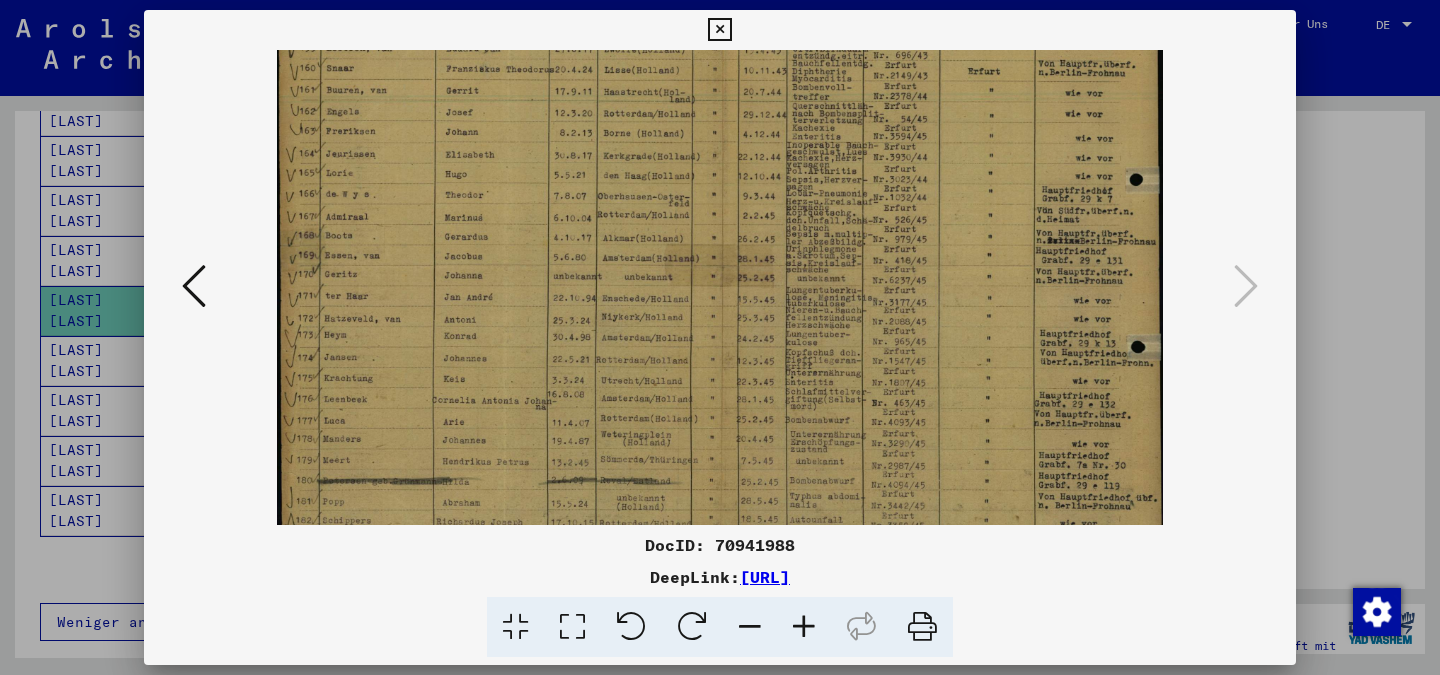 drag, startPoint x: 734, startPoint y: 367, endPoint x: 717, endPoint y: 372, distance: 17.720045 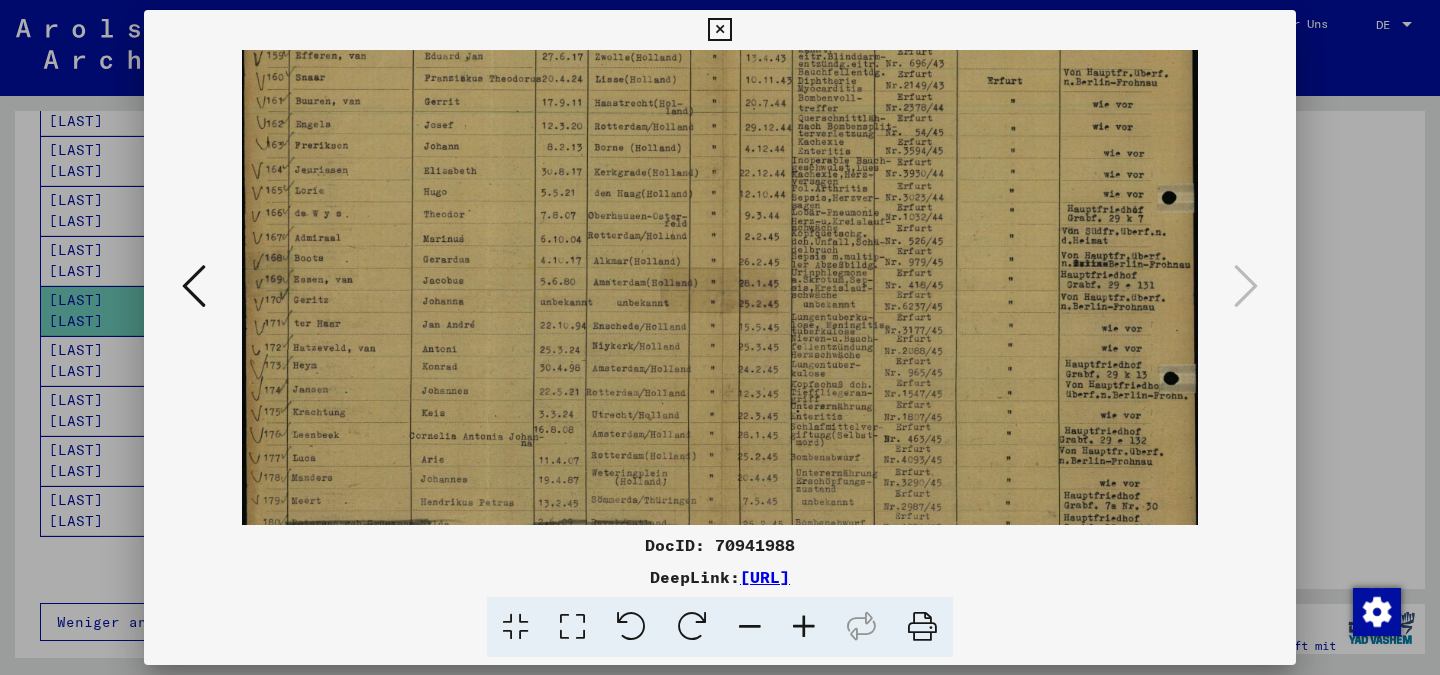click at bounding box center [804, 627] 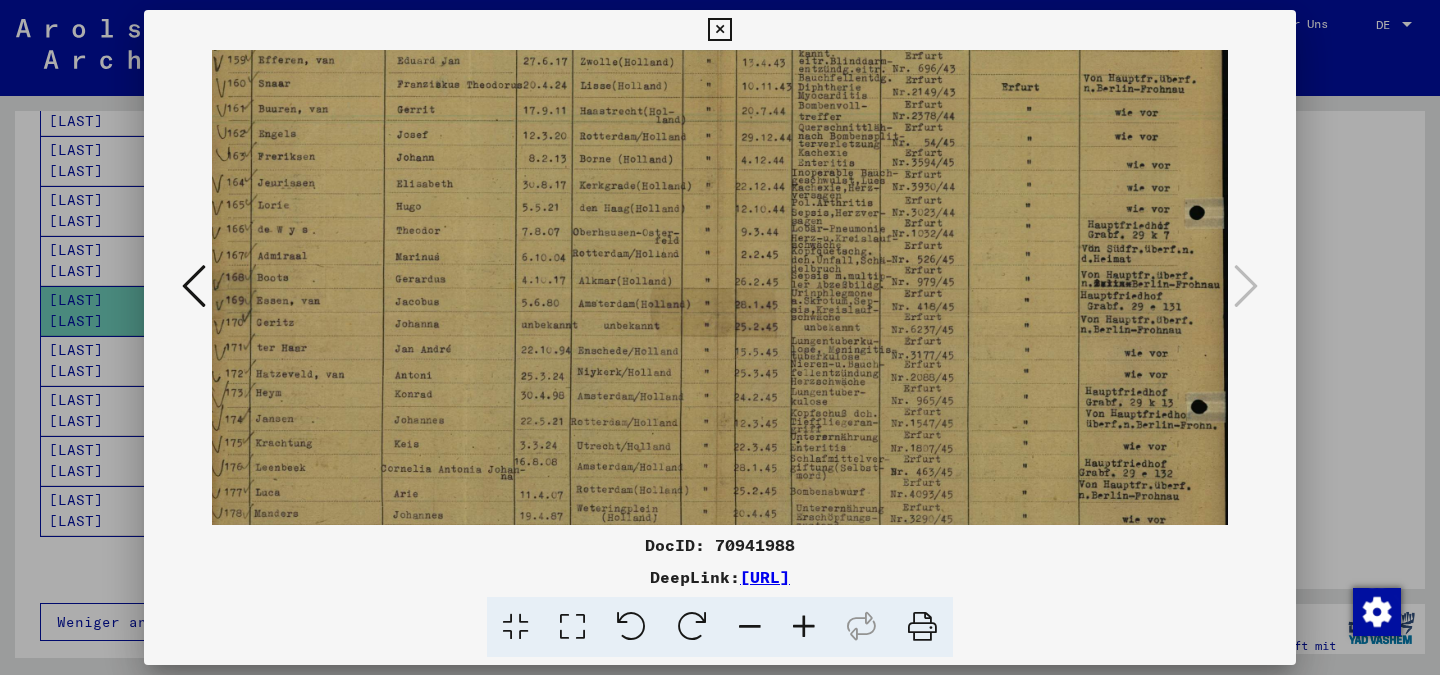 scroll, scrollTop: 99, scrollLeft: 11, axis: both 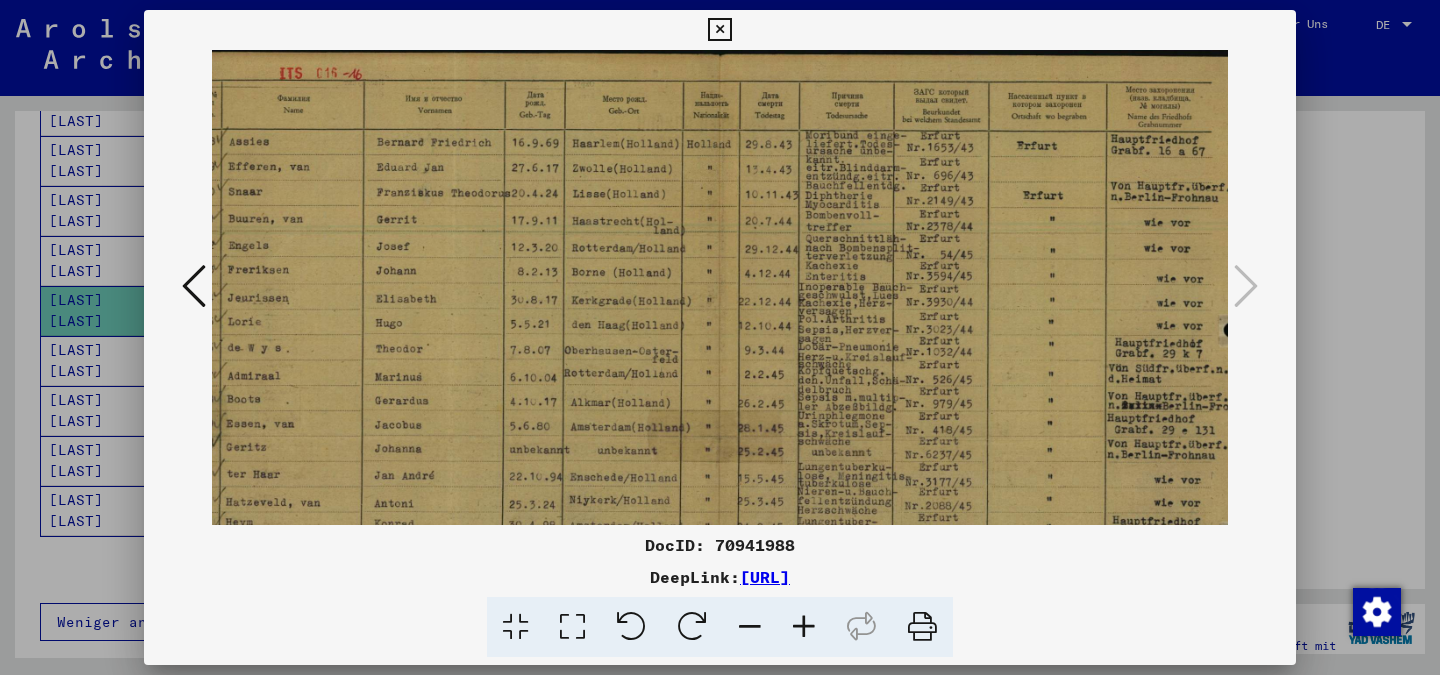 drag, startPoint x: 1007, startPoint y: 219, endPoint x: 973, endPoint y: 530, distance: 312.853 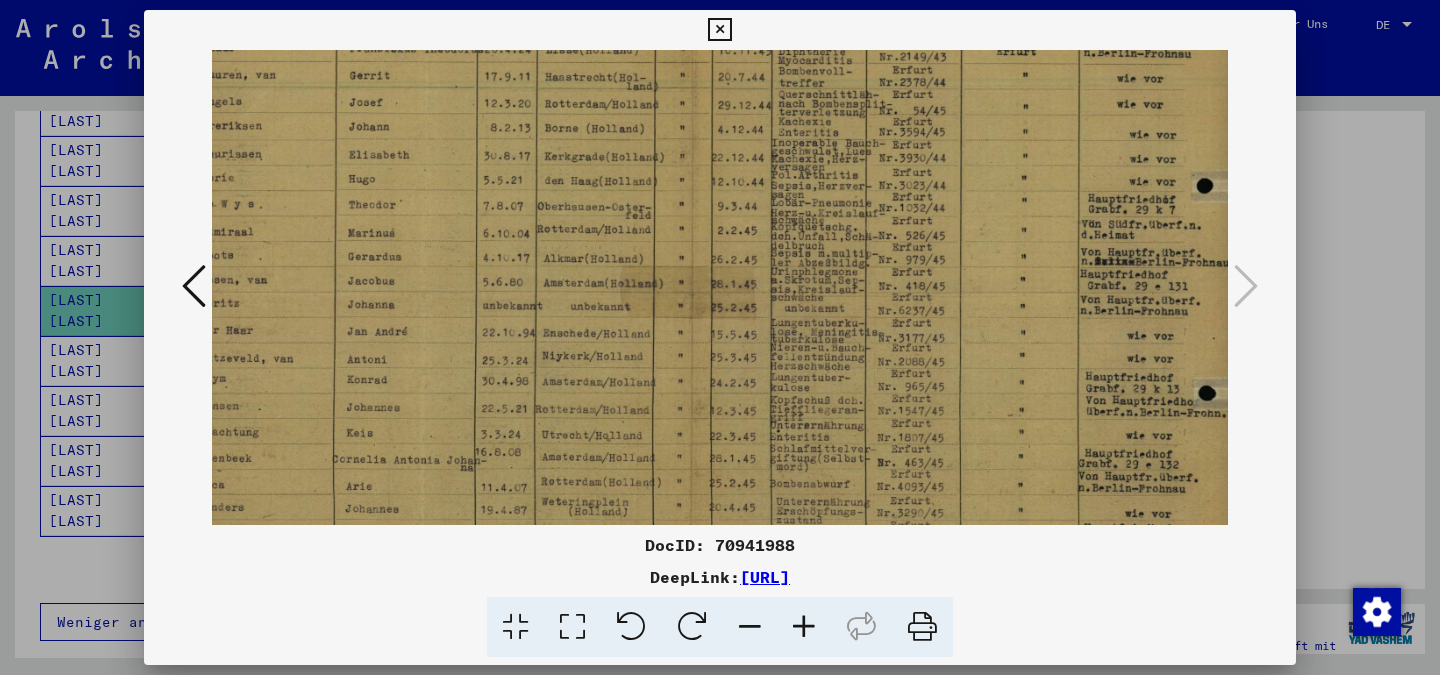 scroll, scrollTop: 144, scrollLeft: 74, axis: both 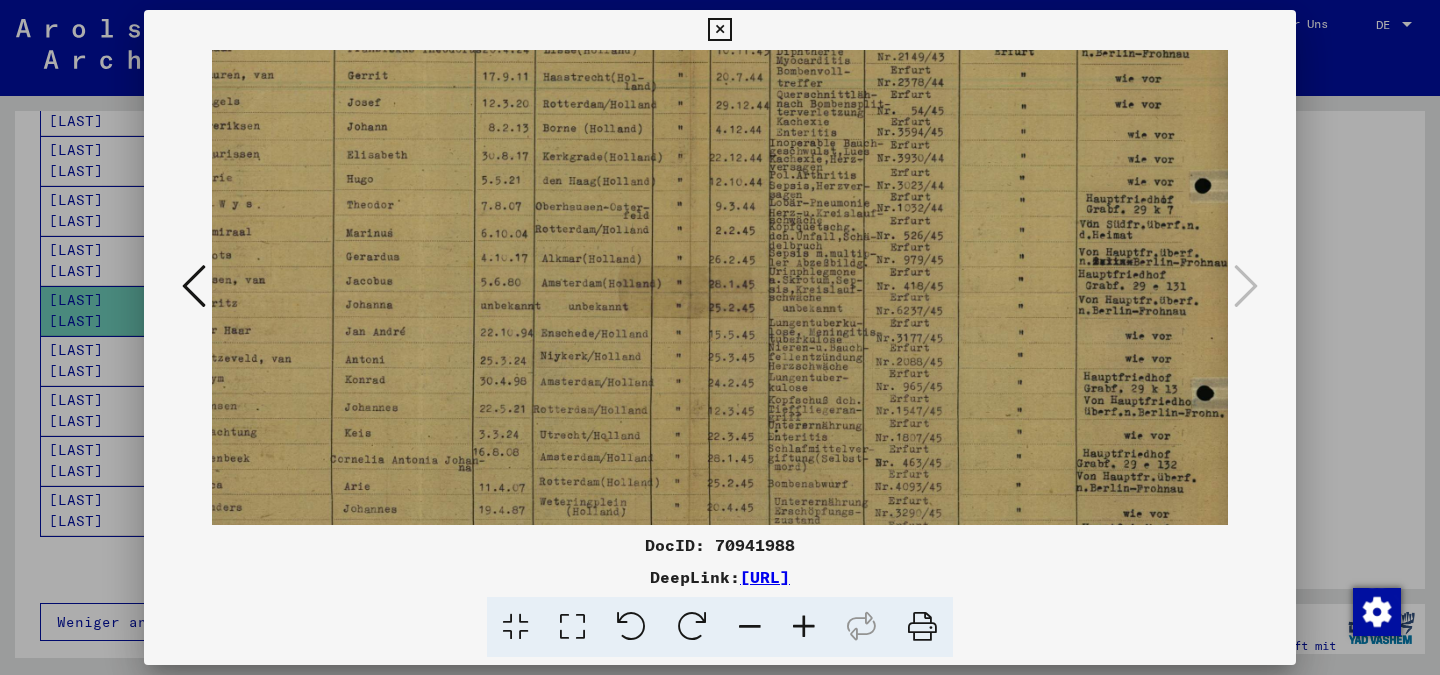 drag, startPoint x: 910, startPoint y: 409, endPoint x: 881, endPoint y: 265, distance: 146.89111 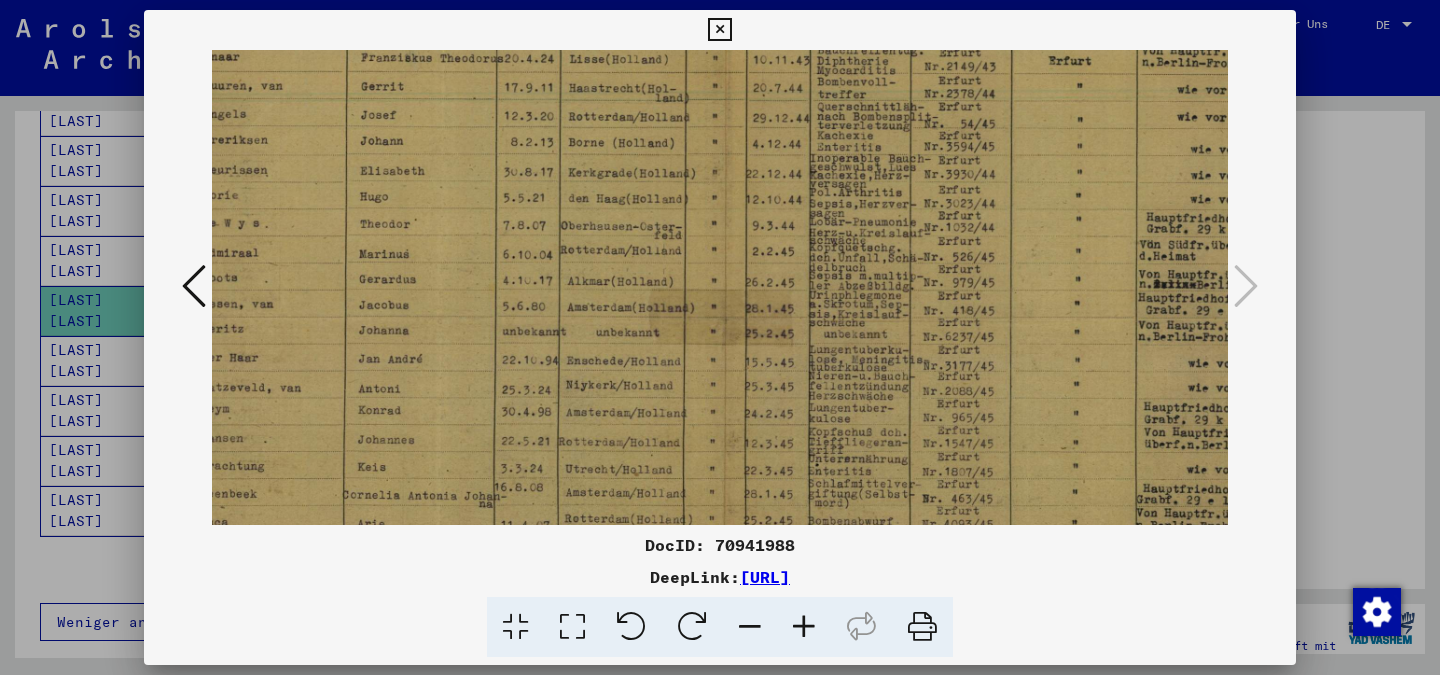 click at bounding box center [804, 627] 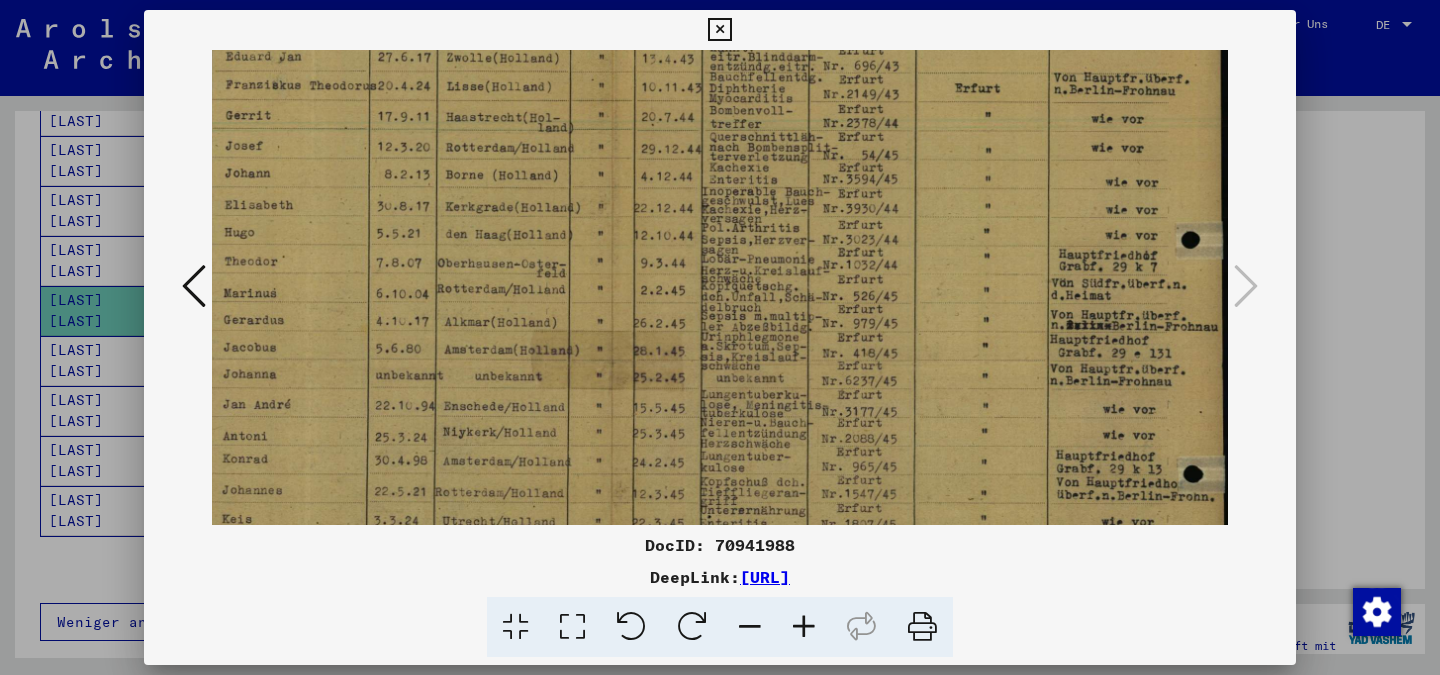 scroll, scrollTop: 131, scrollLeft: 223, axis: both 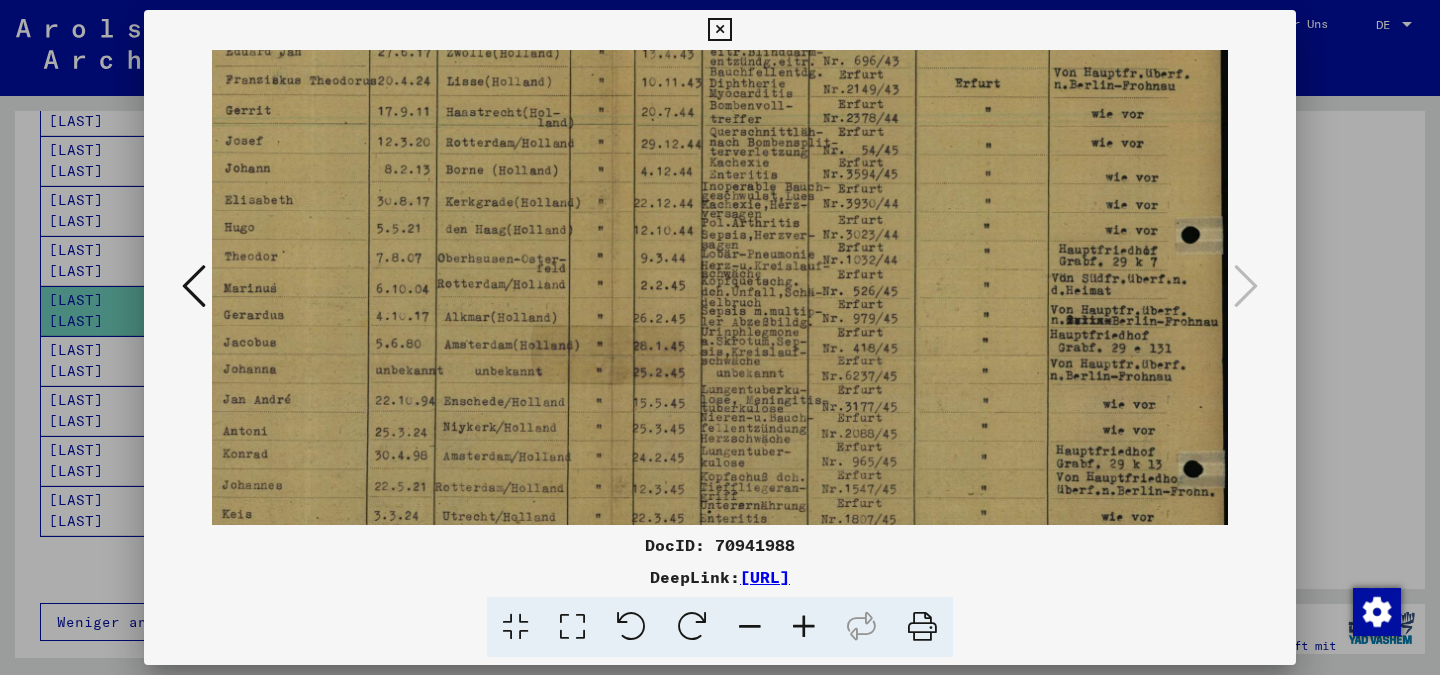 drag, startPoint x: 1040, startPoint y: 385, endPoint x: 699, endPoint y: 398, distance: 341.2477 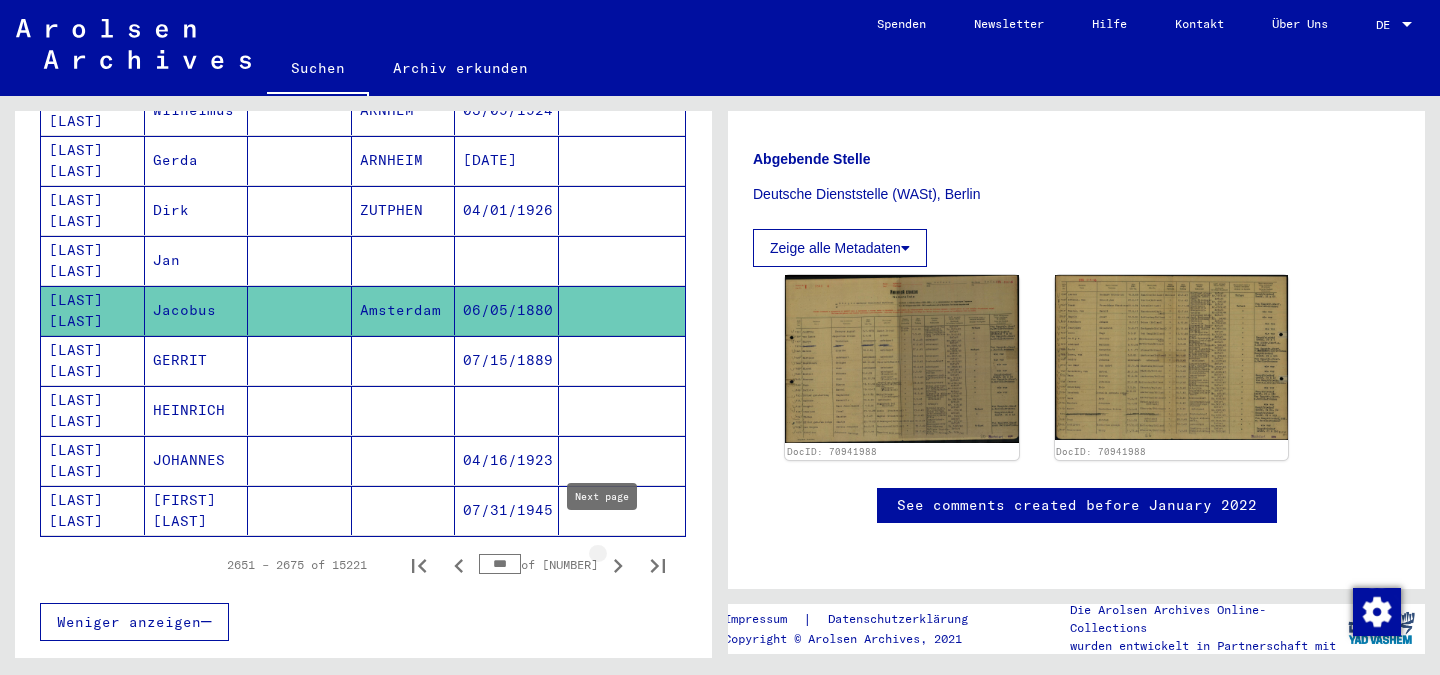click 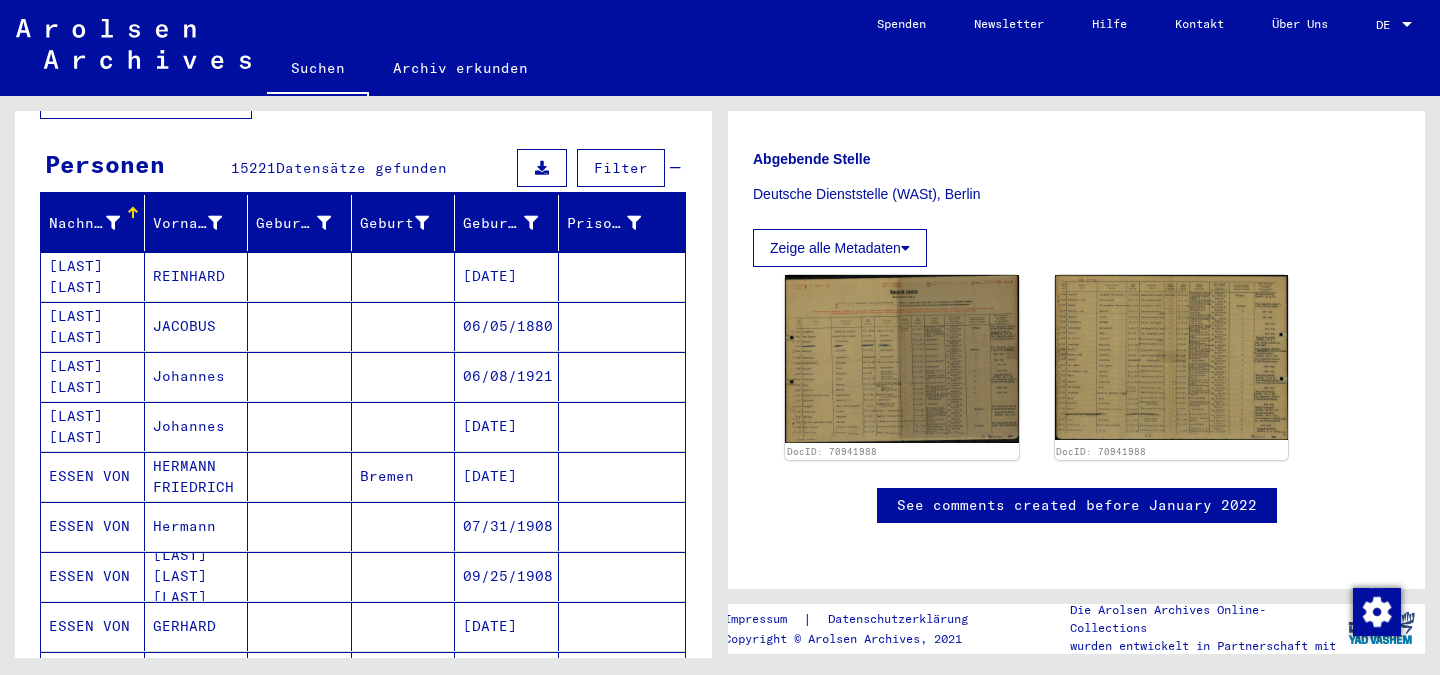 scroll, scrollTop: 178, scrollLeft: 0, axis: vertical 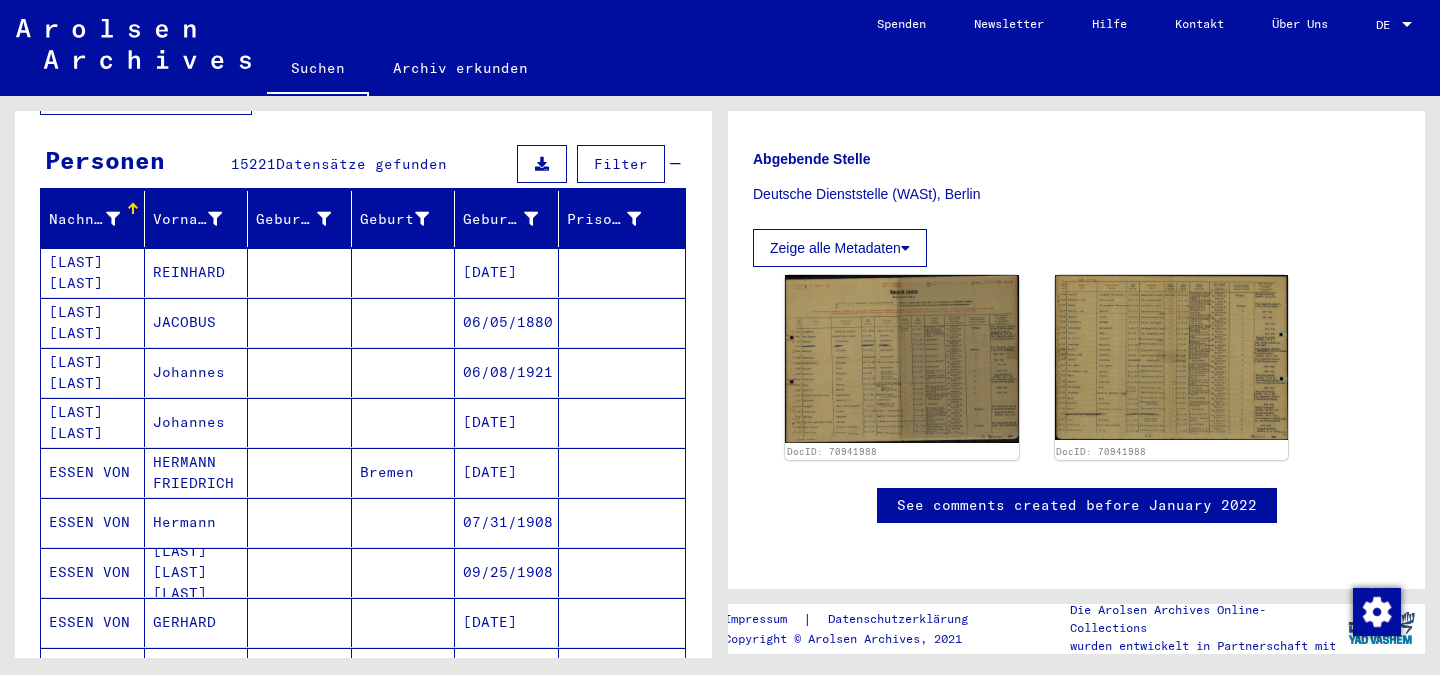 click on "06/05/1880" at bounding box center (507, 372) 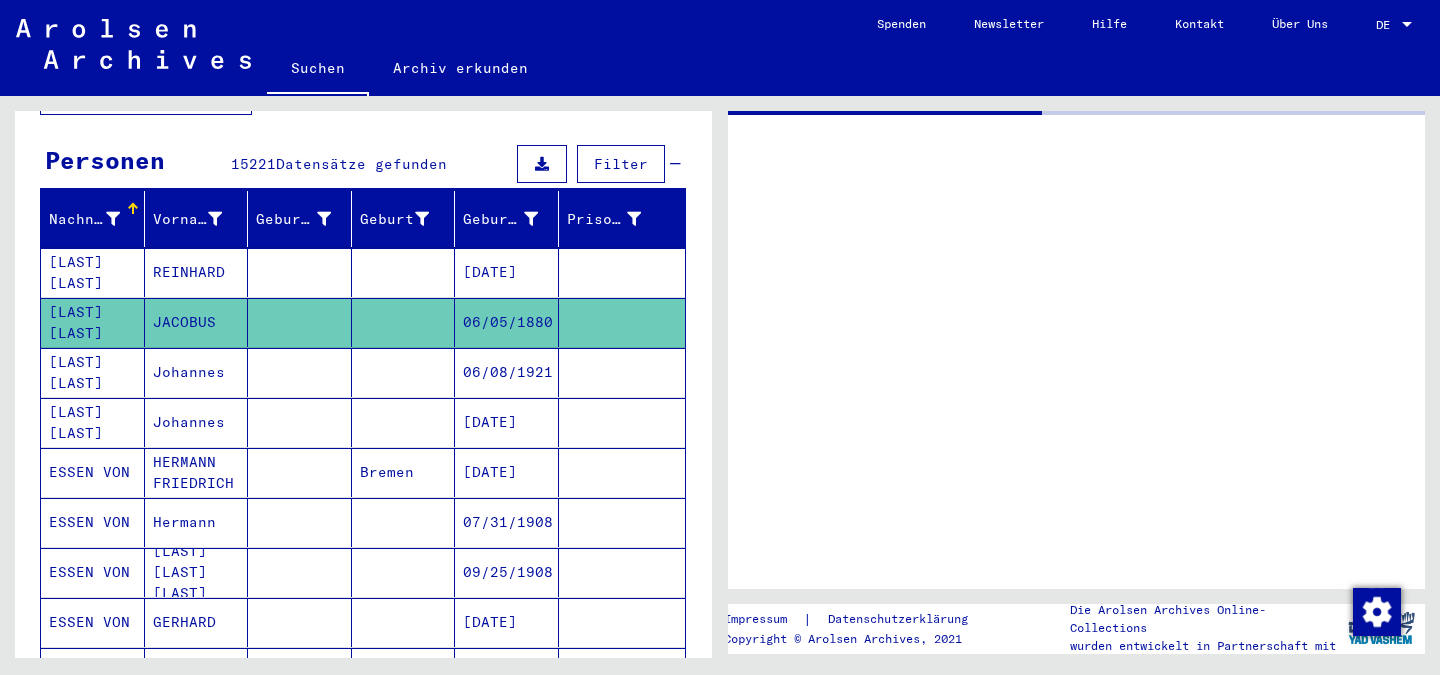 scroll, scrollTop: 0, scrollLeft: 0, axis: both 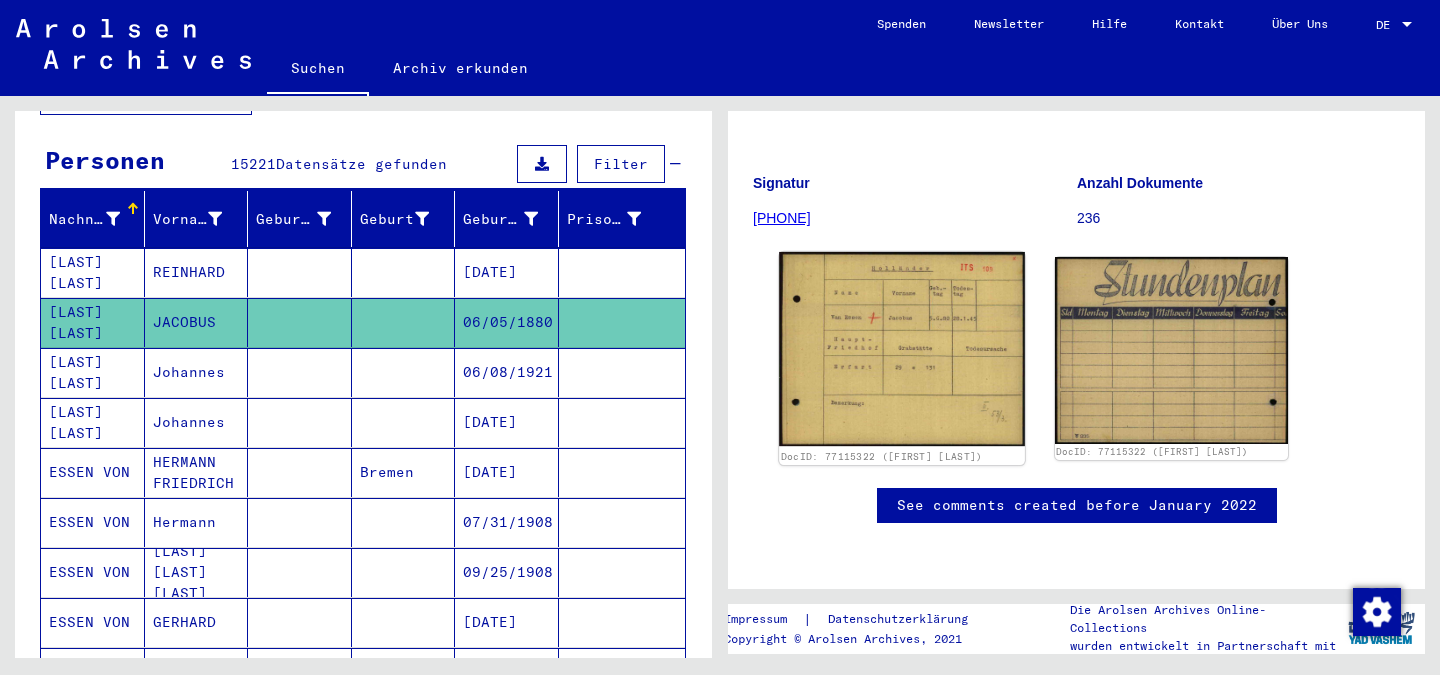 click 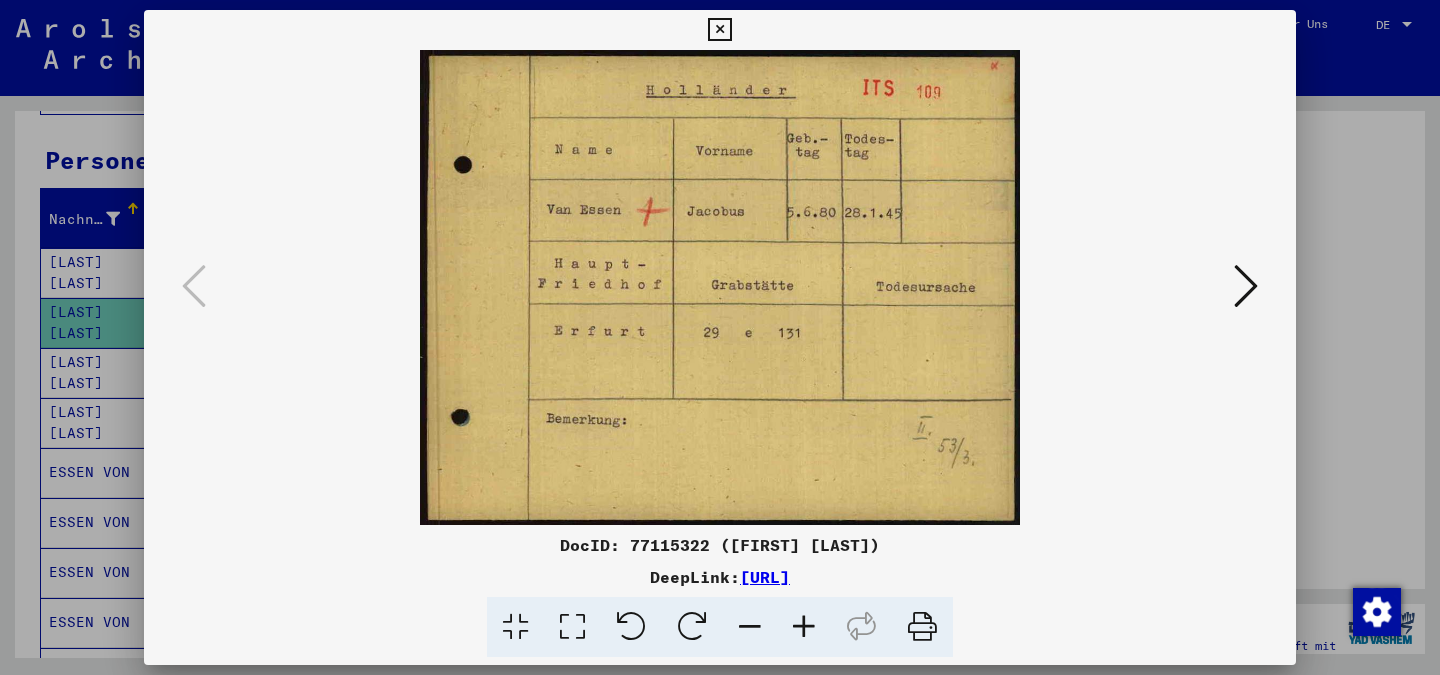 click at bounding box center (1246, 286) 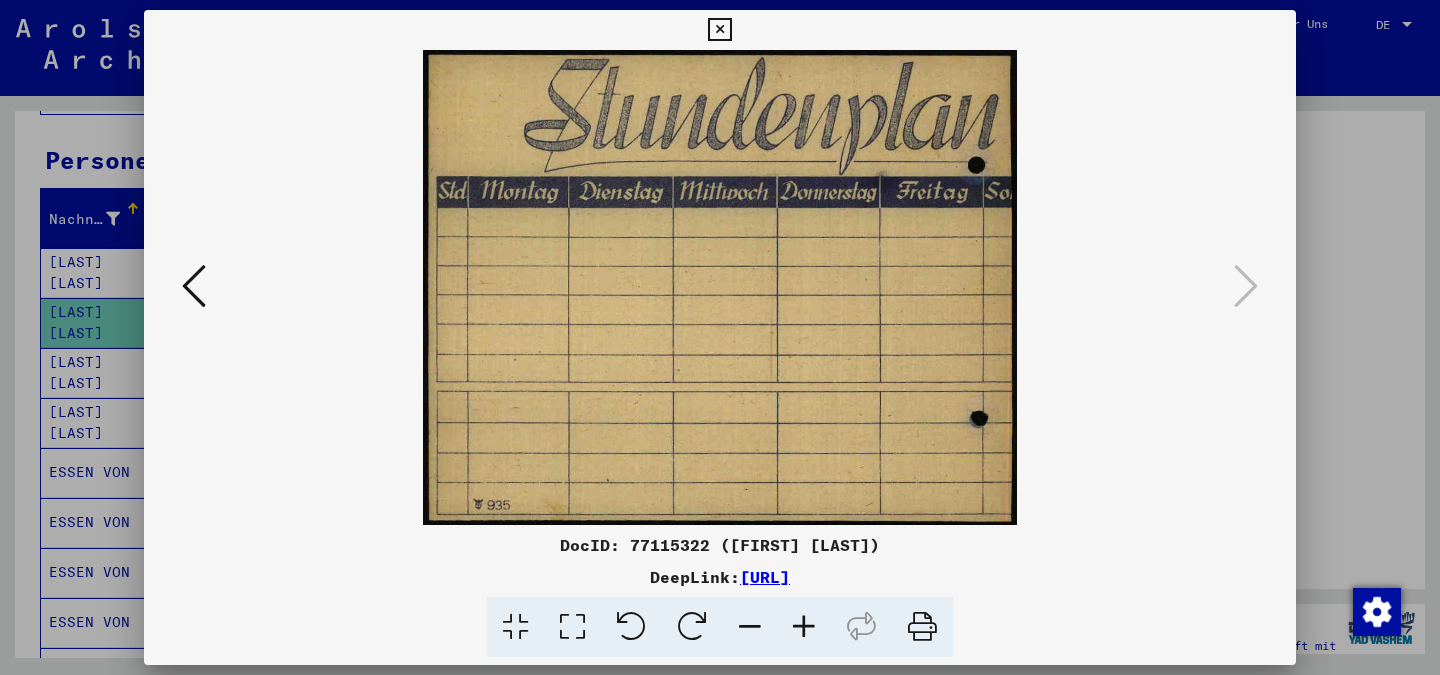 click at bounding box center (719, 30) 